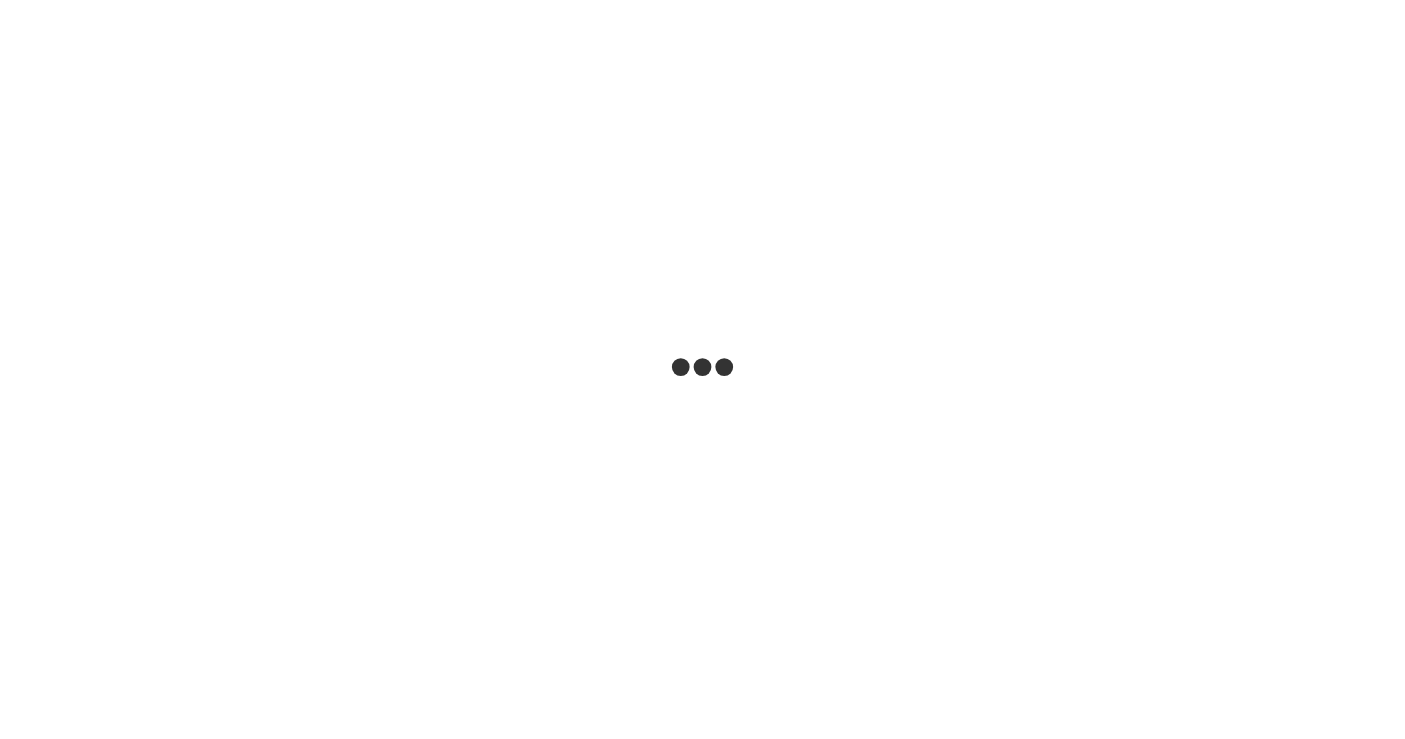 scroll, scrollTop: 0, scrollLeft: 0, axis: both 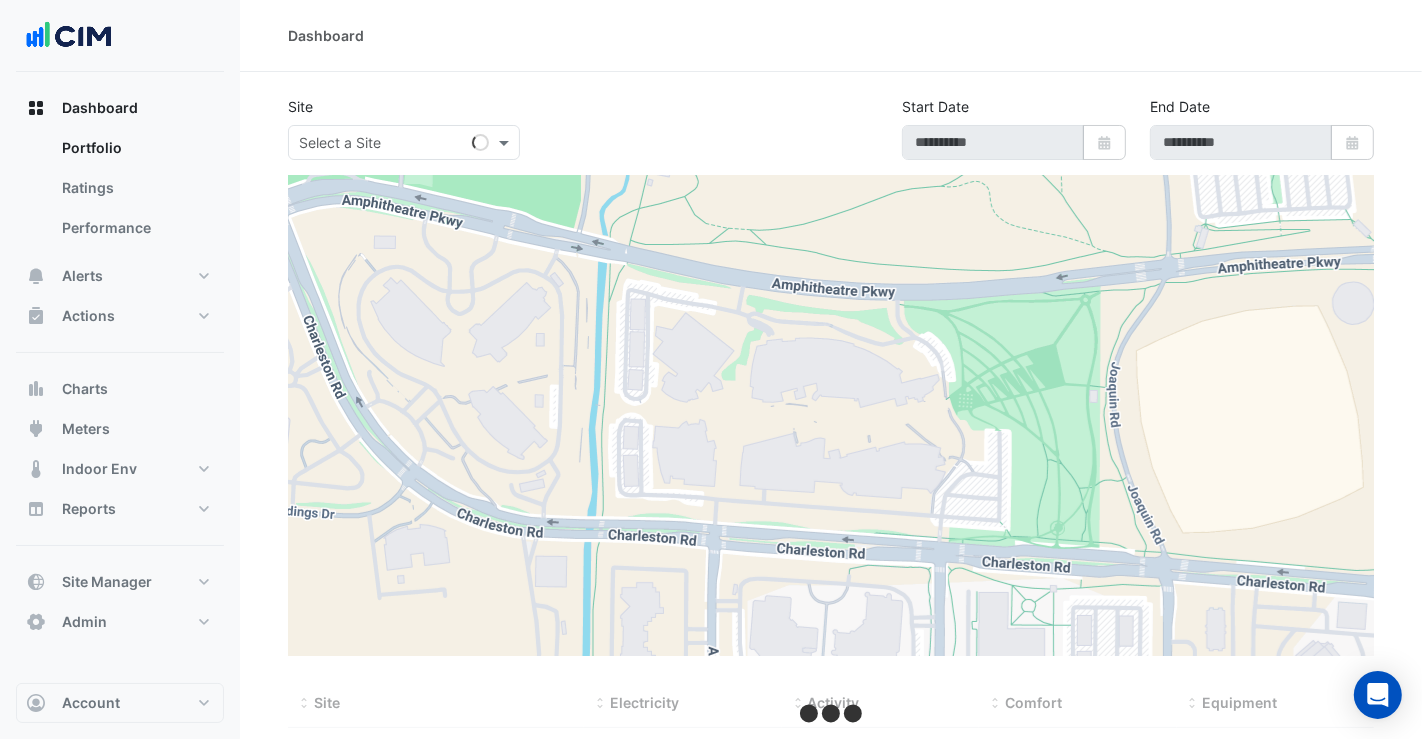 click at bounding box center (384, 143) 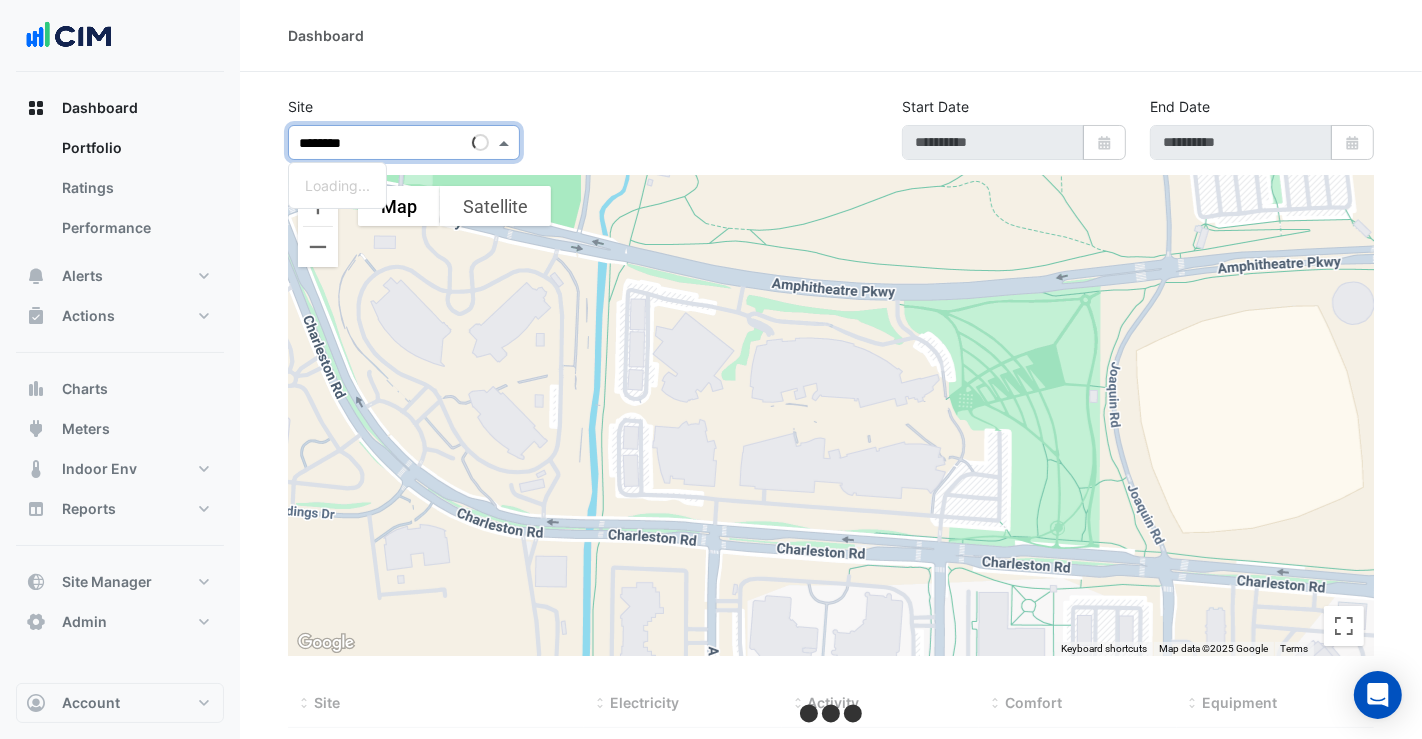 type on "*********" 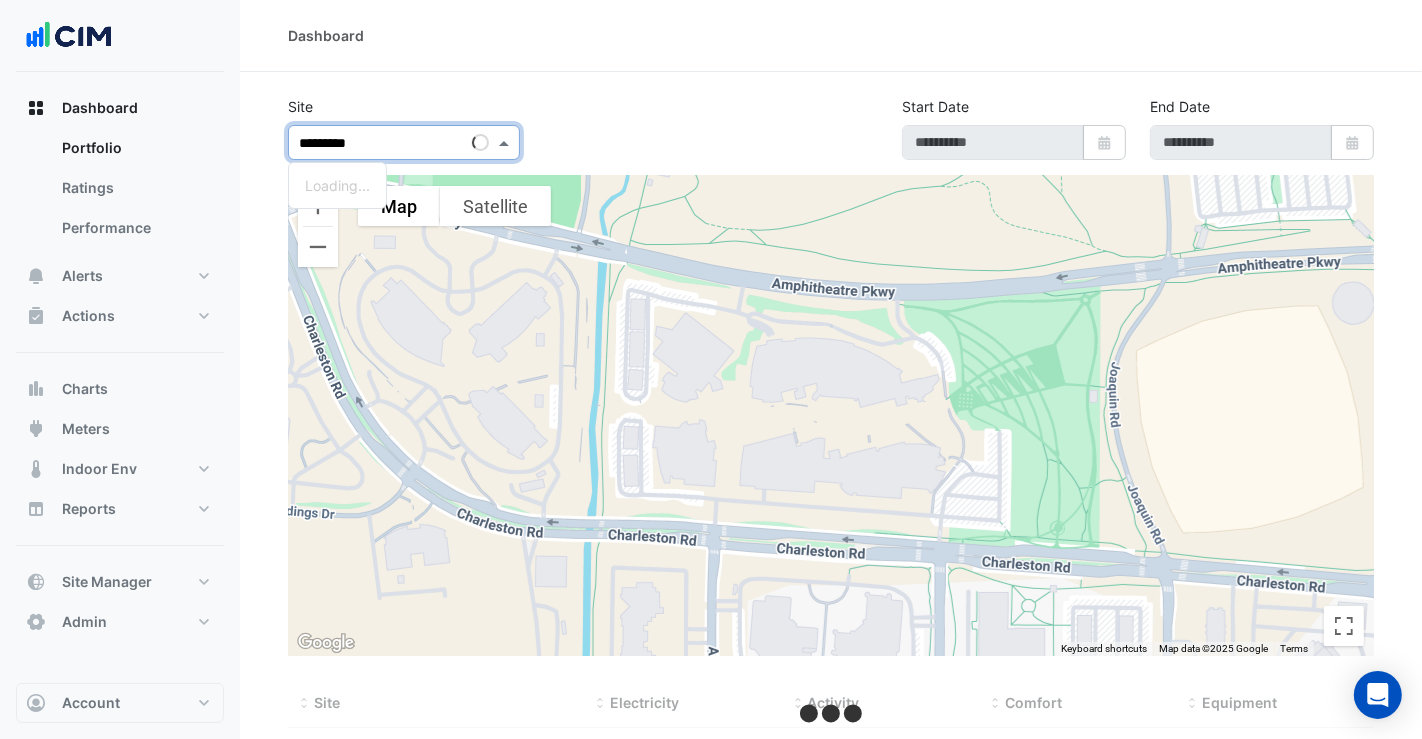 type on "**********" 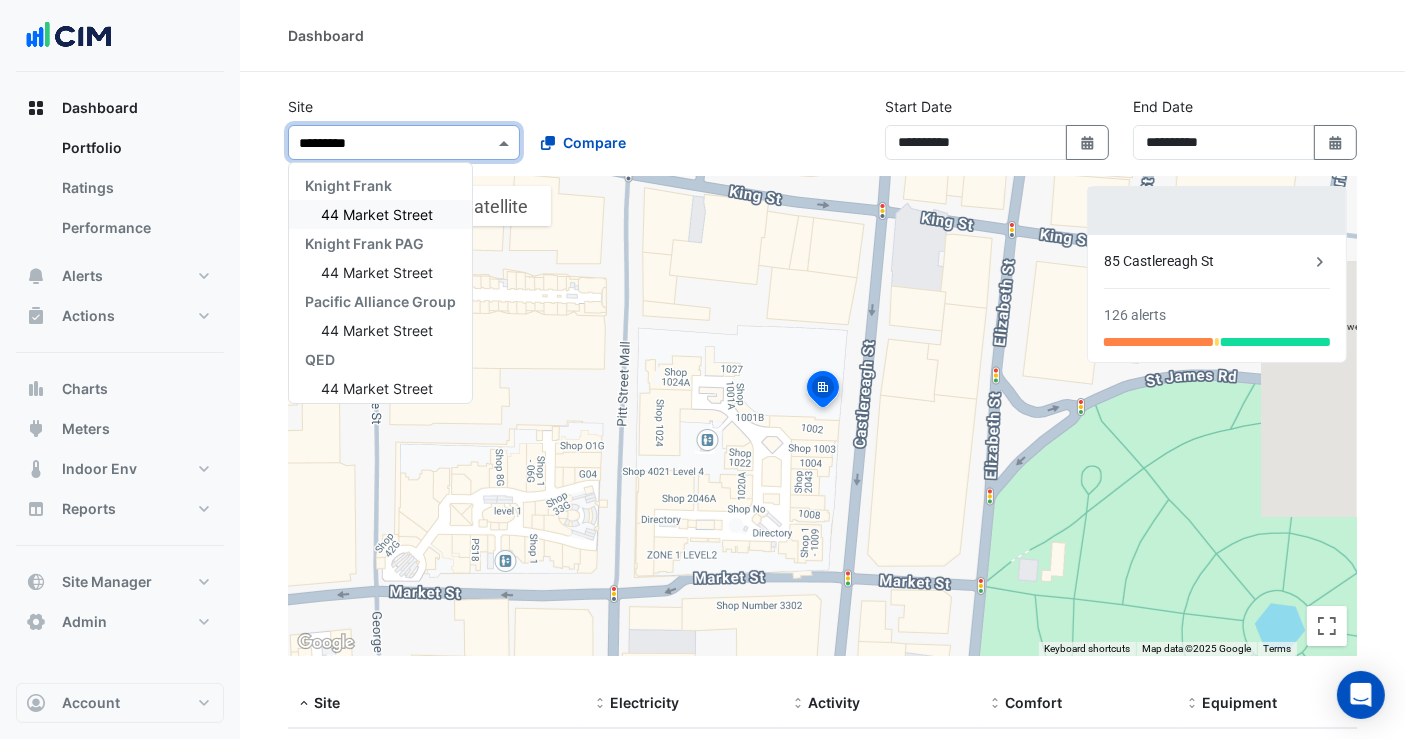 click on "44 Market Street" at bounding box center [377, 214] 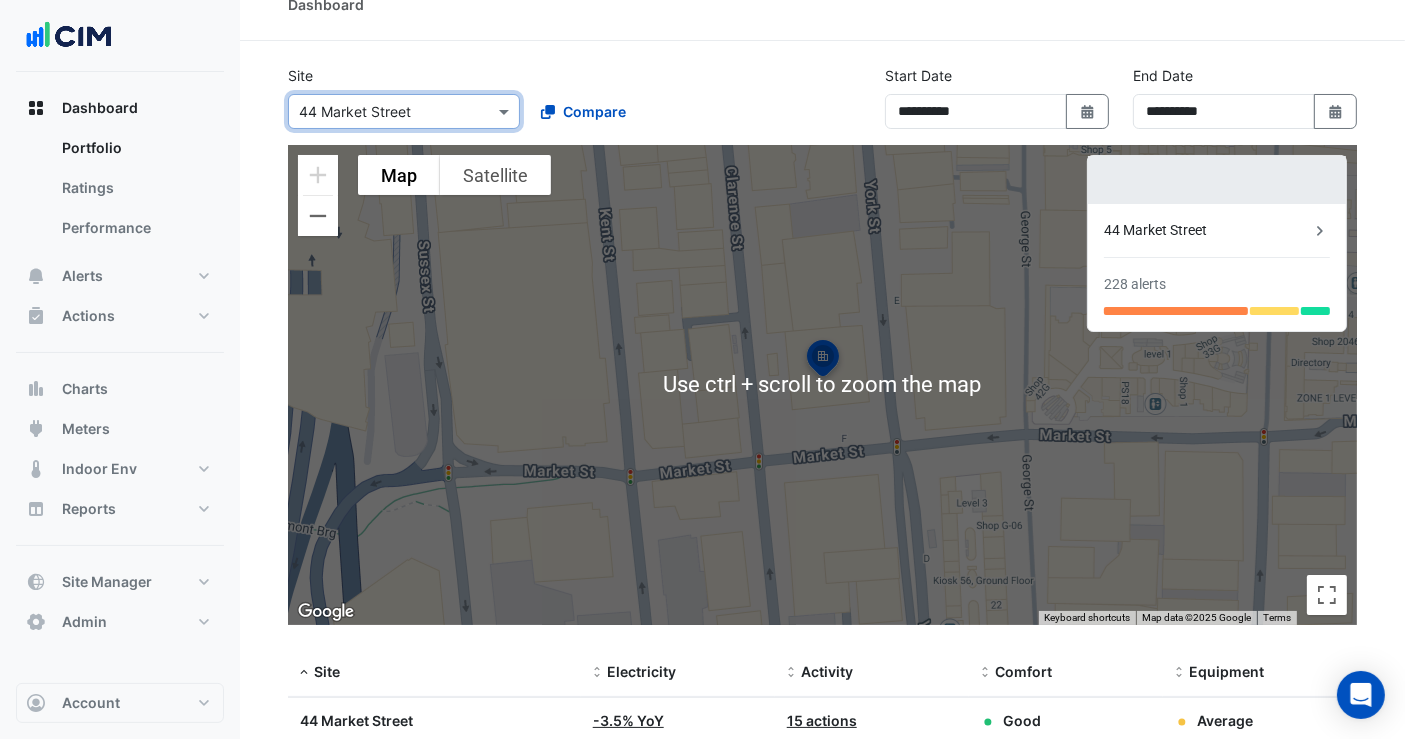 scroll, scrollTop: 0, scrollLeft: 0, axis: both 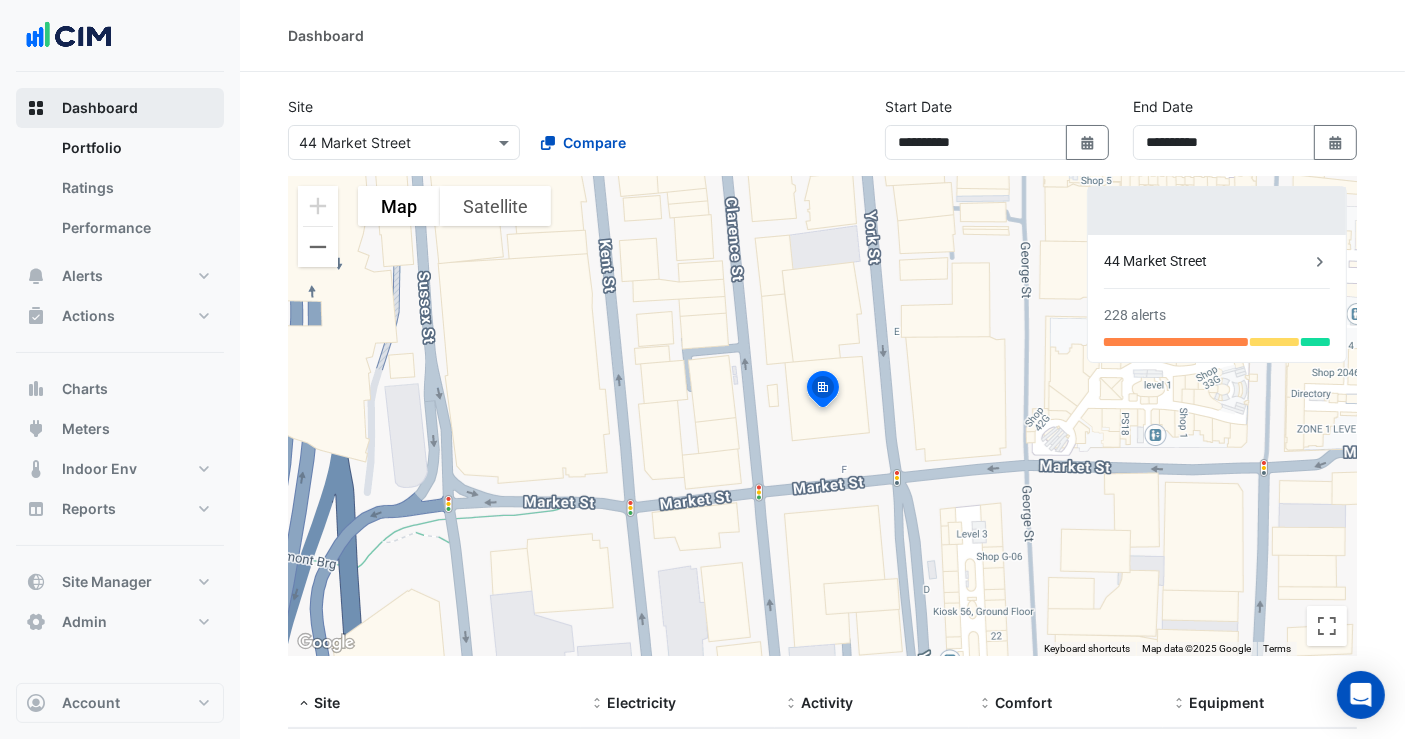 click on "Dashboard" at bounding box center [120, 108] 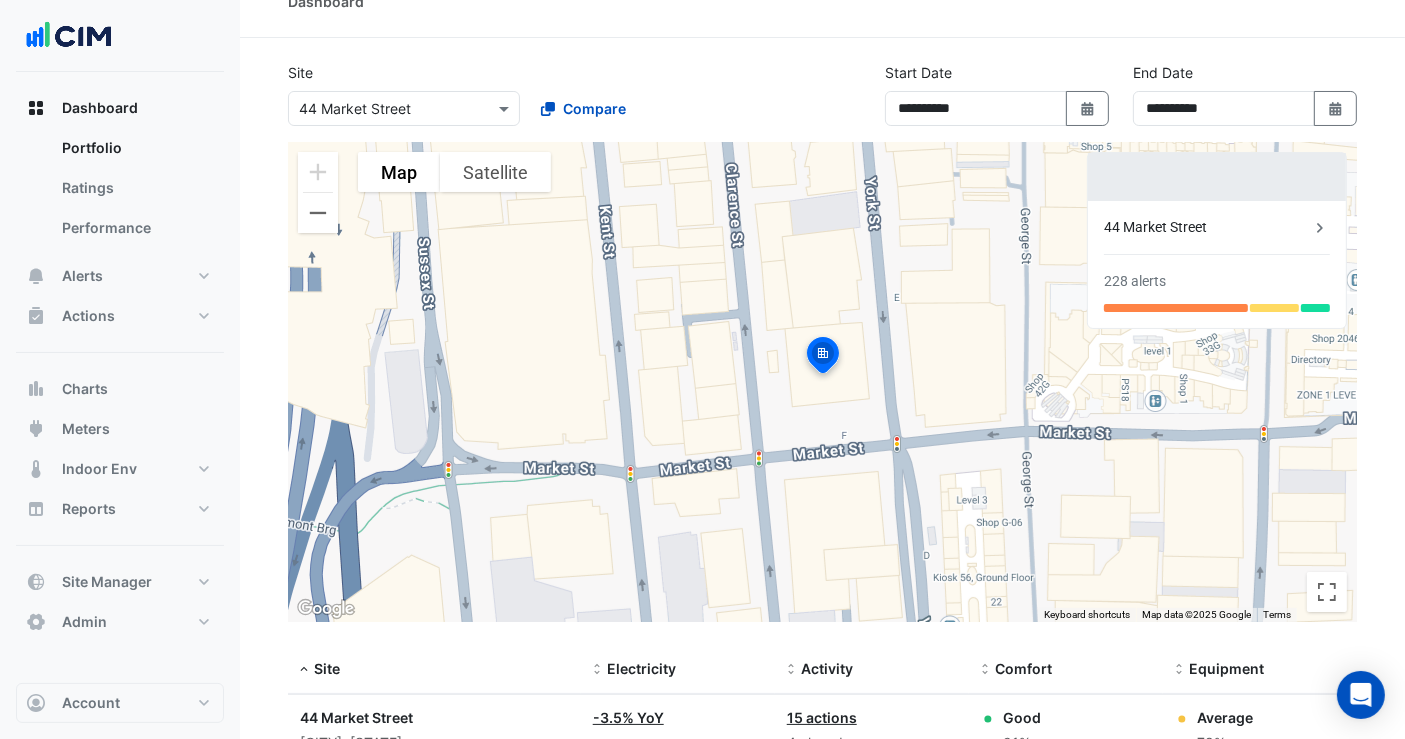 scroll, scrollTop: 0, scrollLeft: 0, axis: both 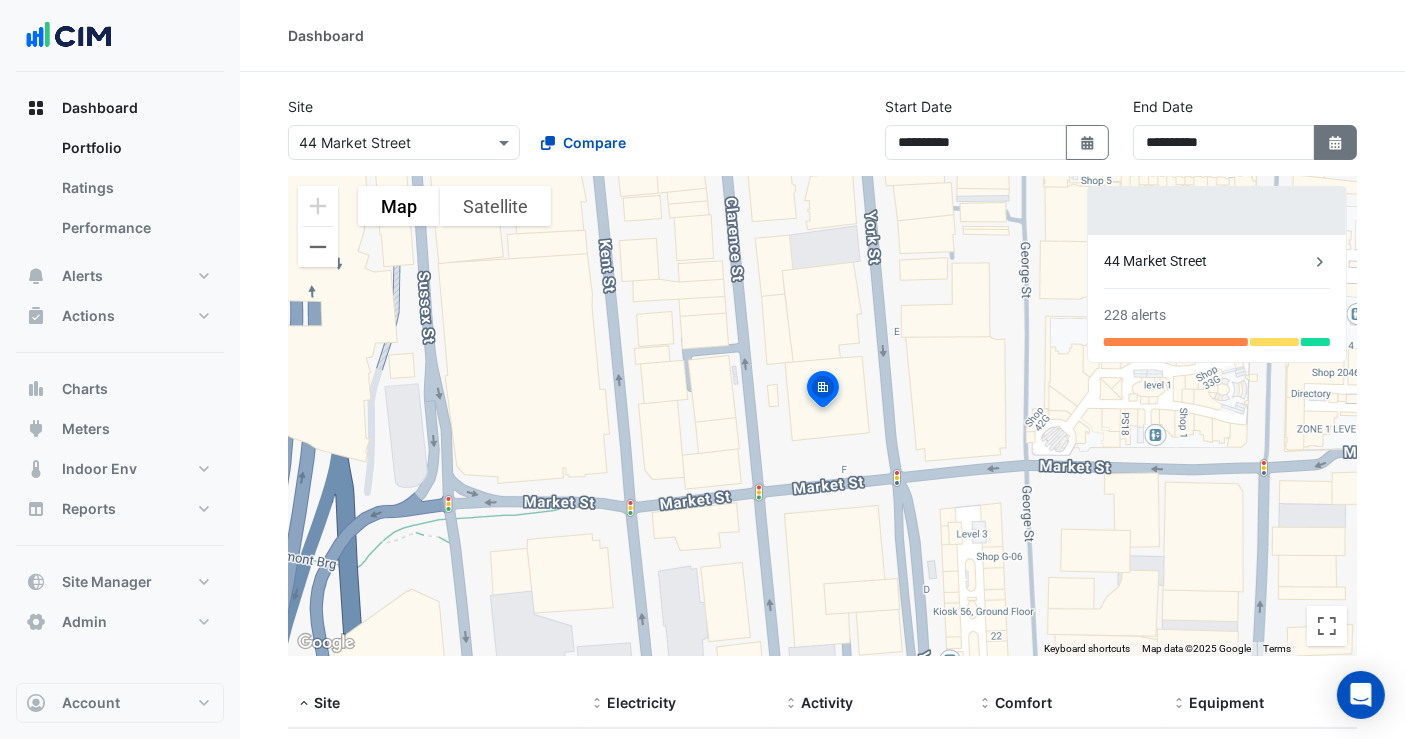 click 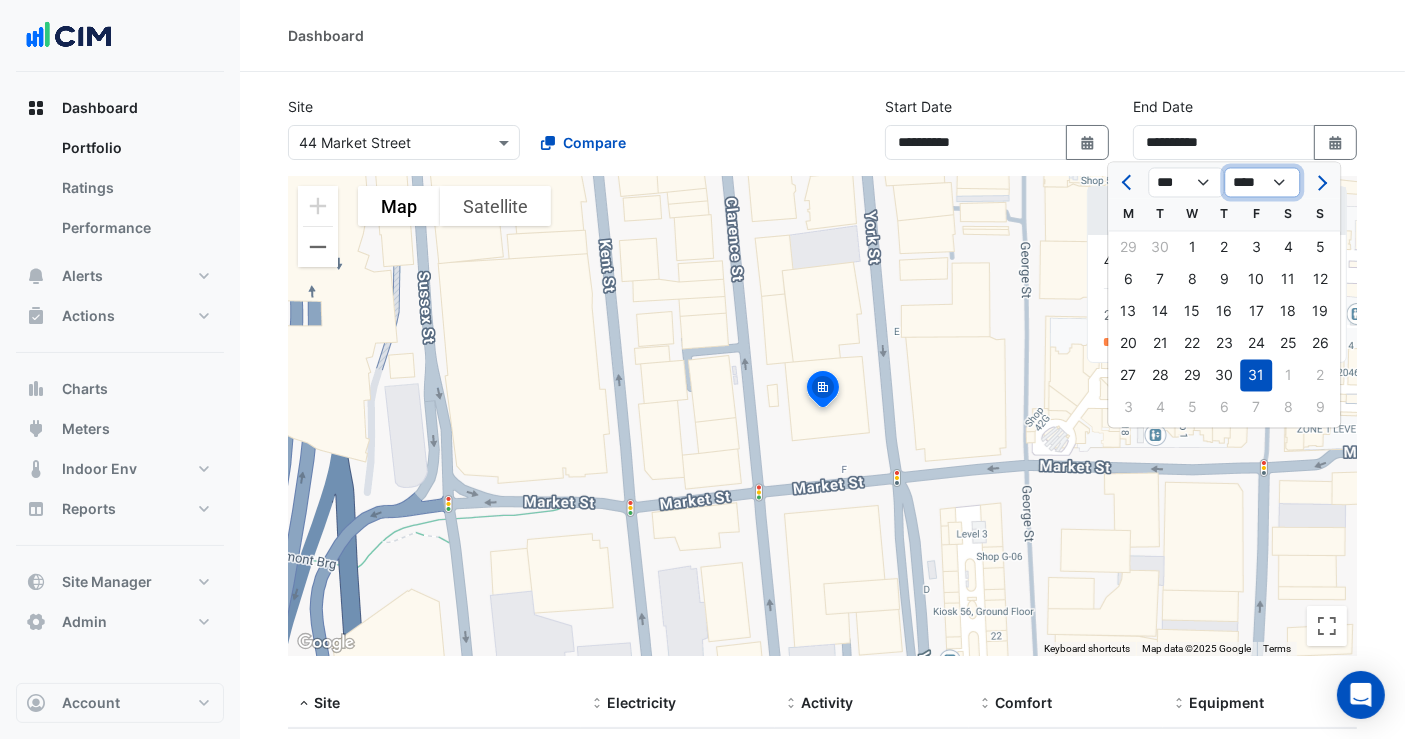 click on "**** **** **** **** **** **** **** **** **** **** ****" 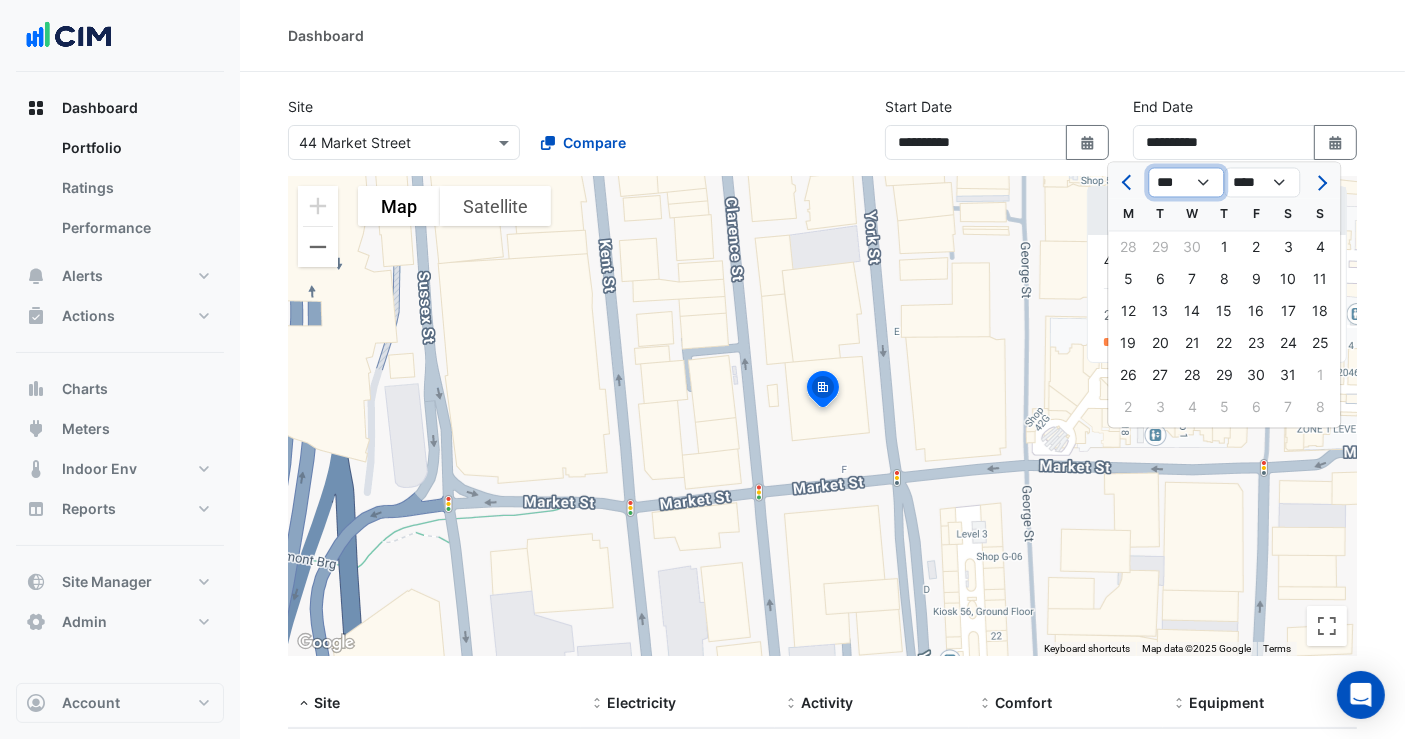 drag, startPoint x: 1196, startPoint y: 184, endPoint x: 1193, endPoint y: 194, distance: 10.440307 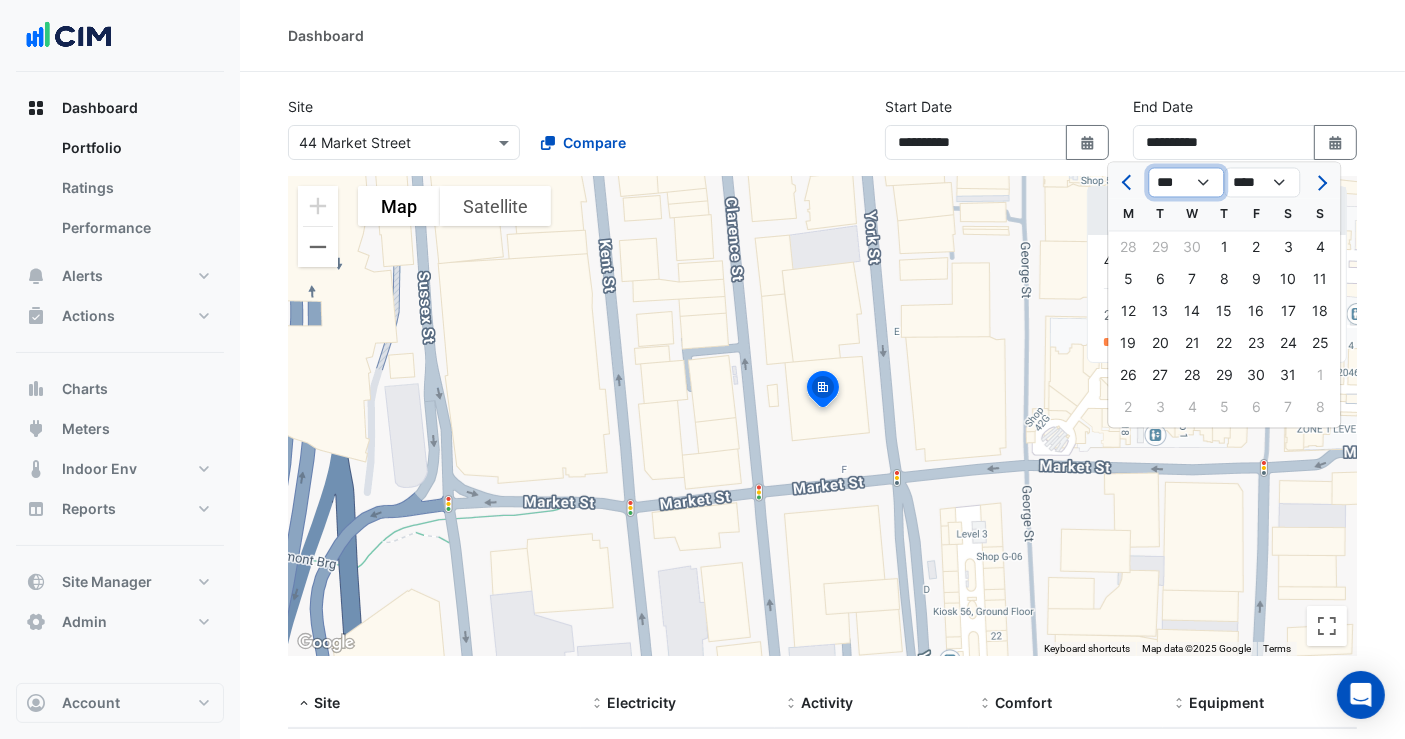 select on "*" 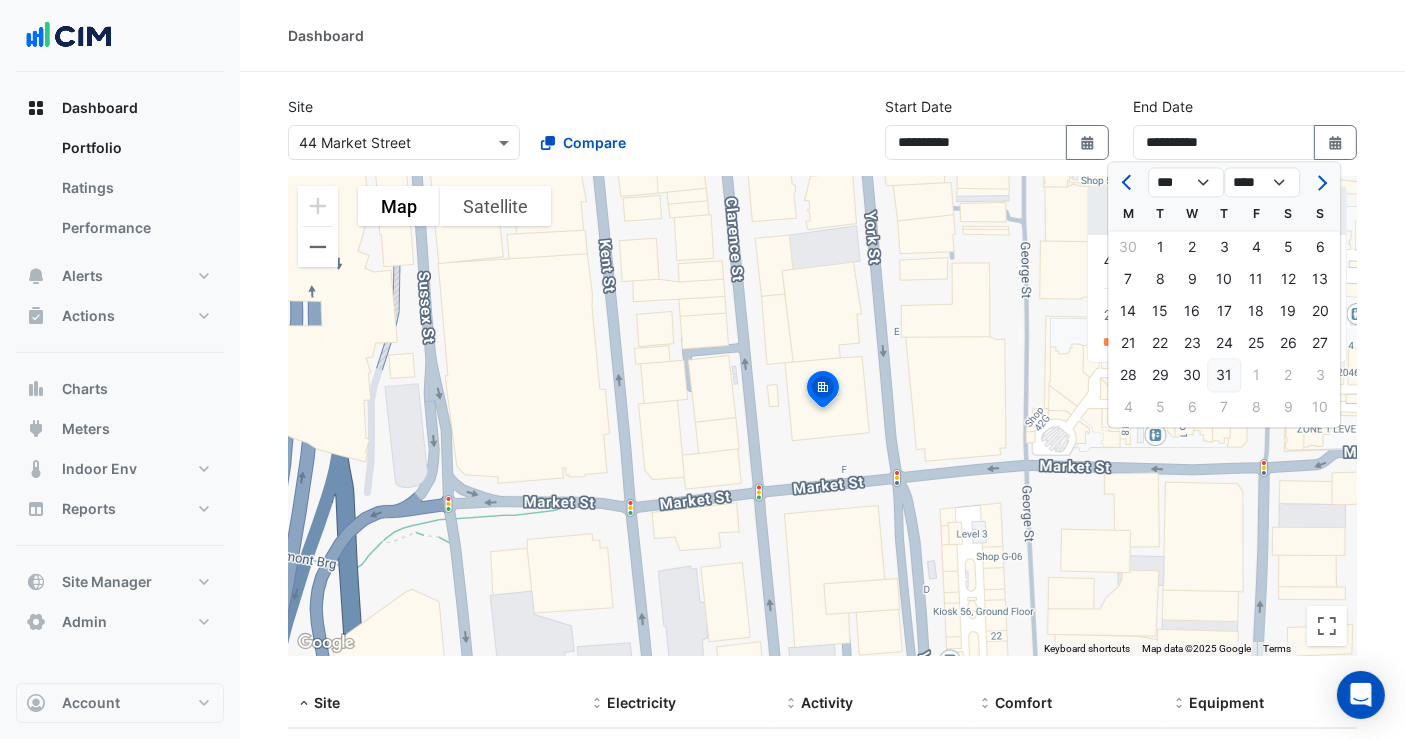 click on "31" 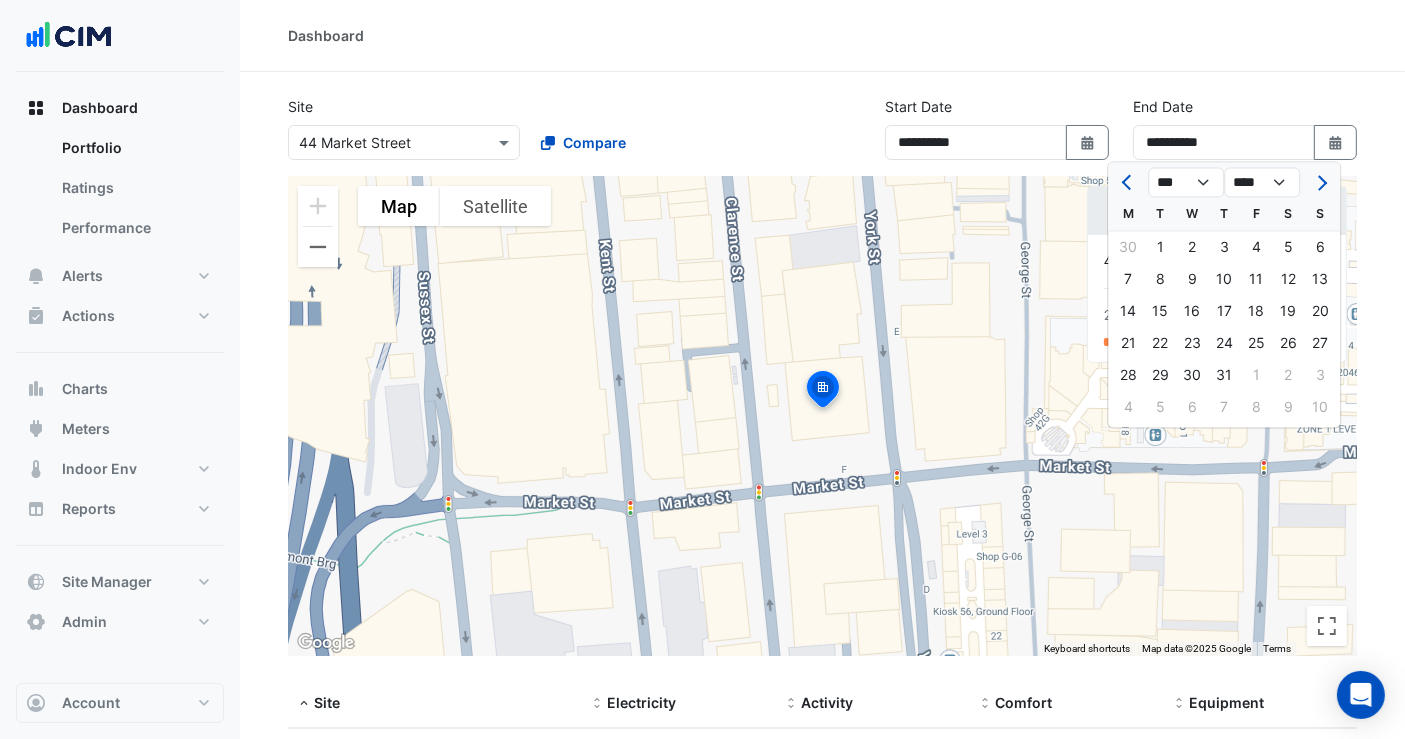 type on "**********" 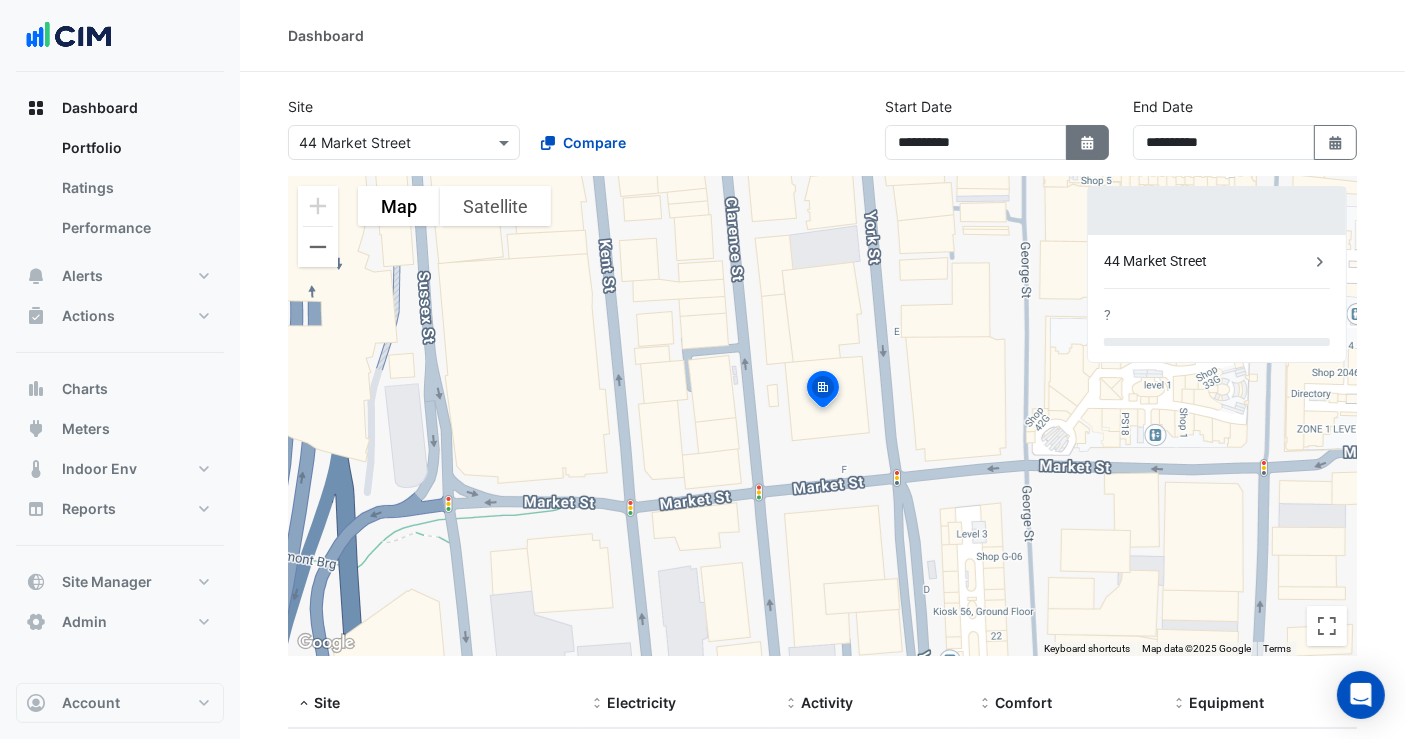 click on "Select Date" 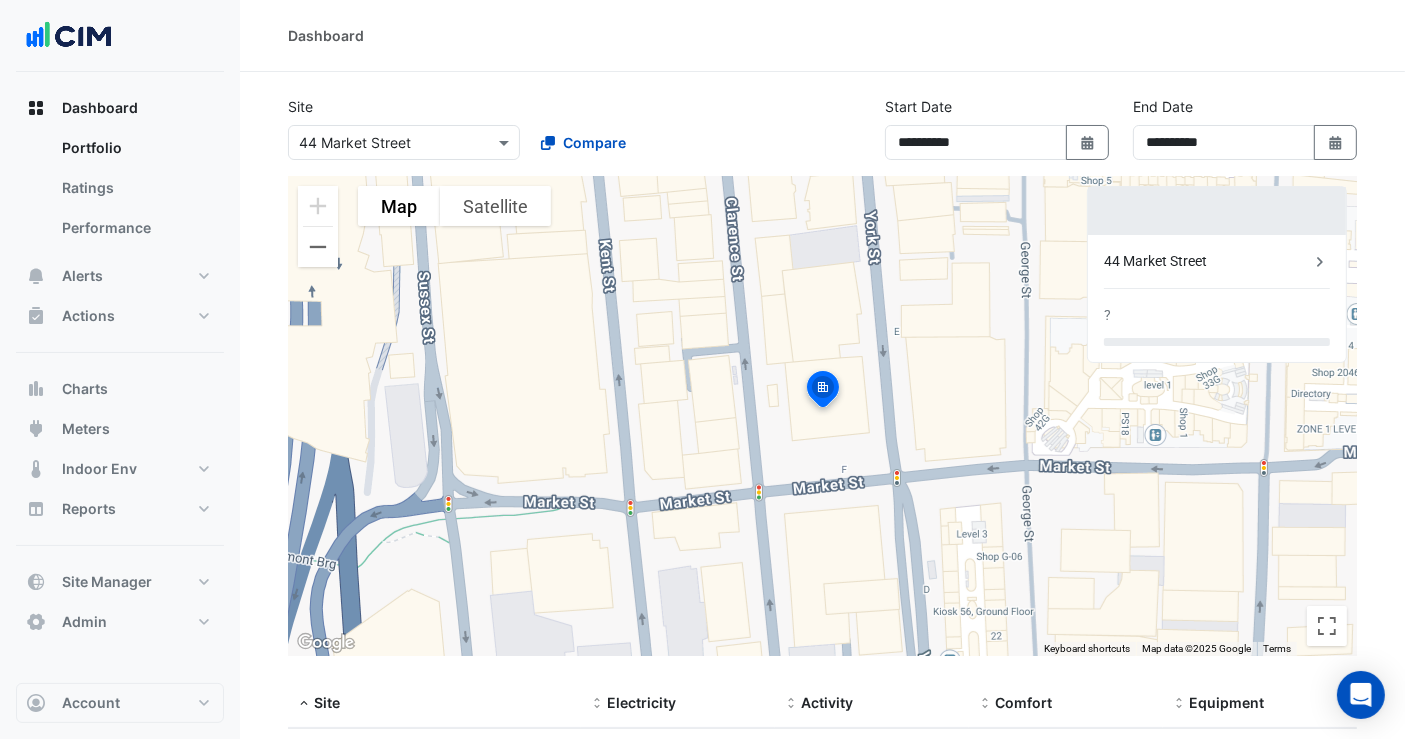 select on "*" 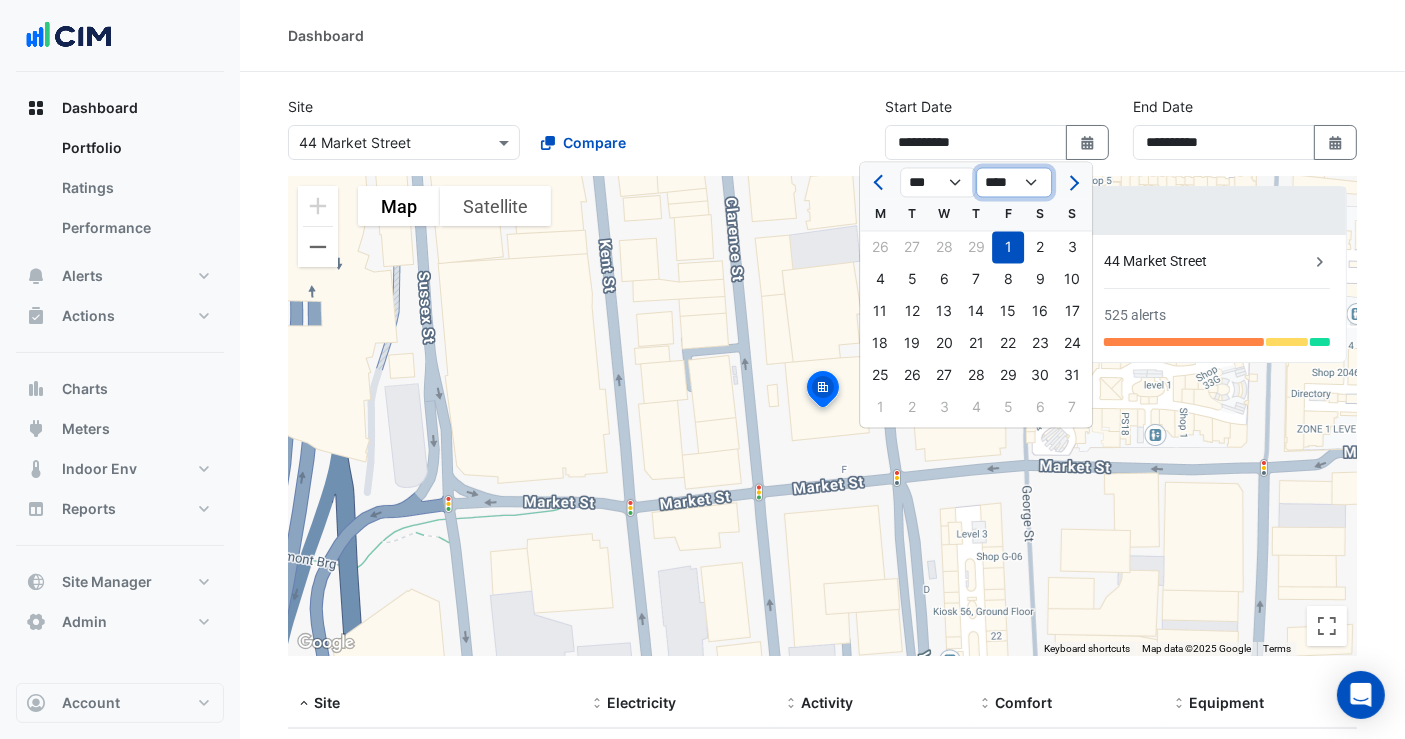click on "**** **** **** **** **** **** **** **** **** **** **** ****" 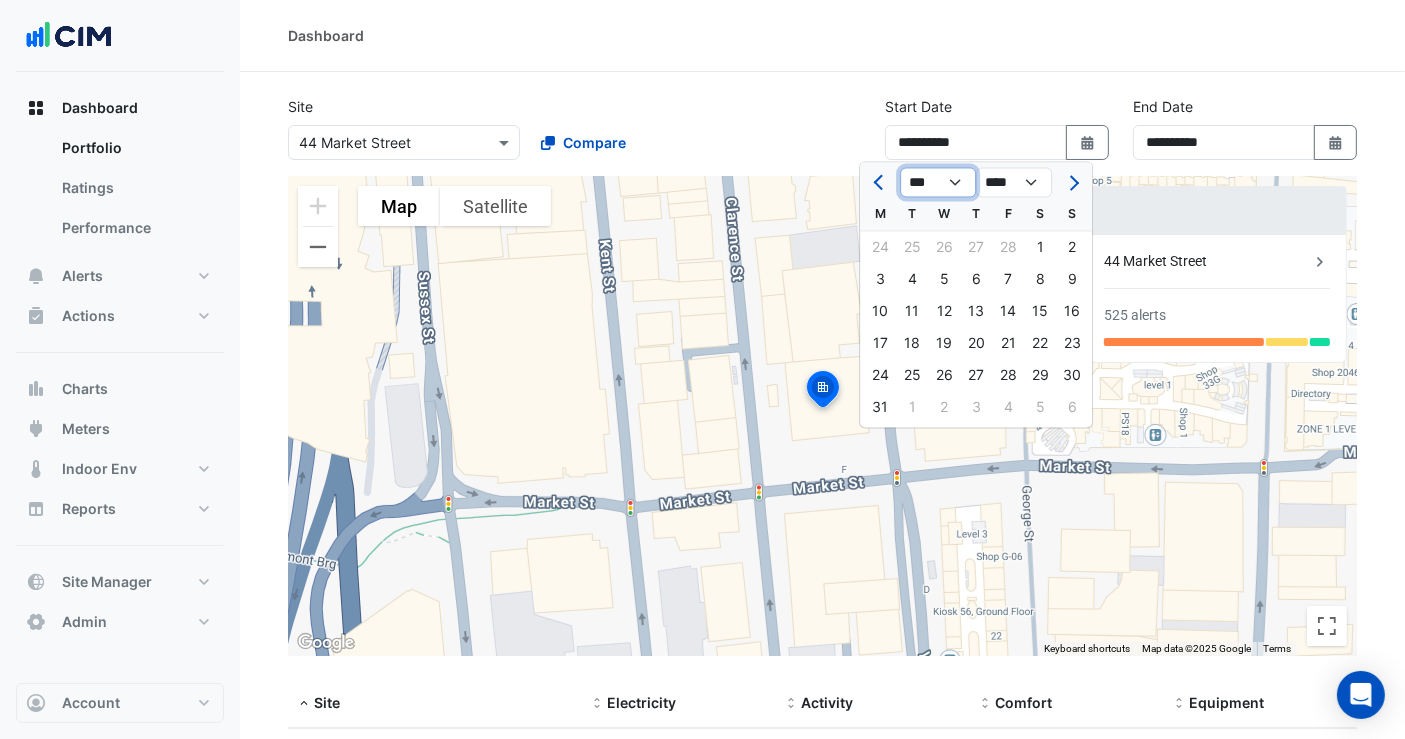 click on "*** *** *** *** *** *** ***" 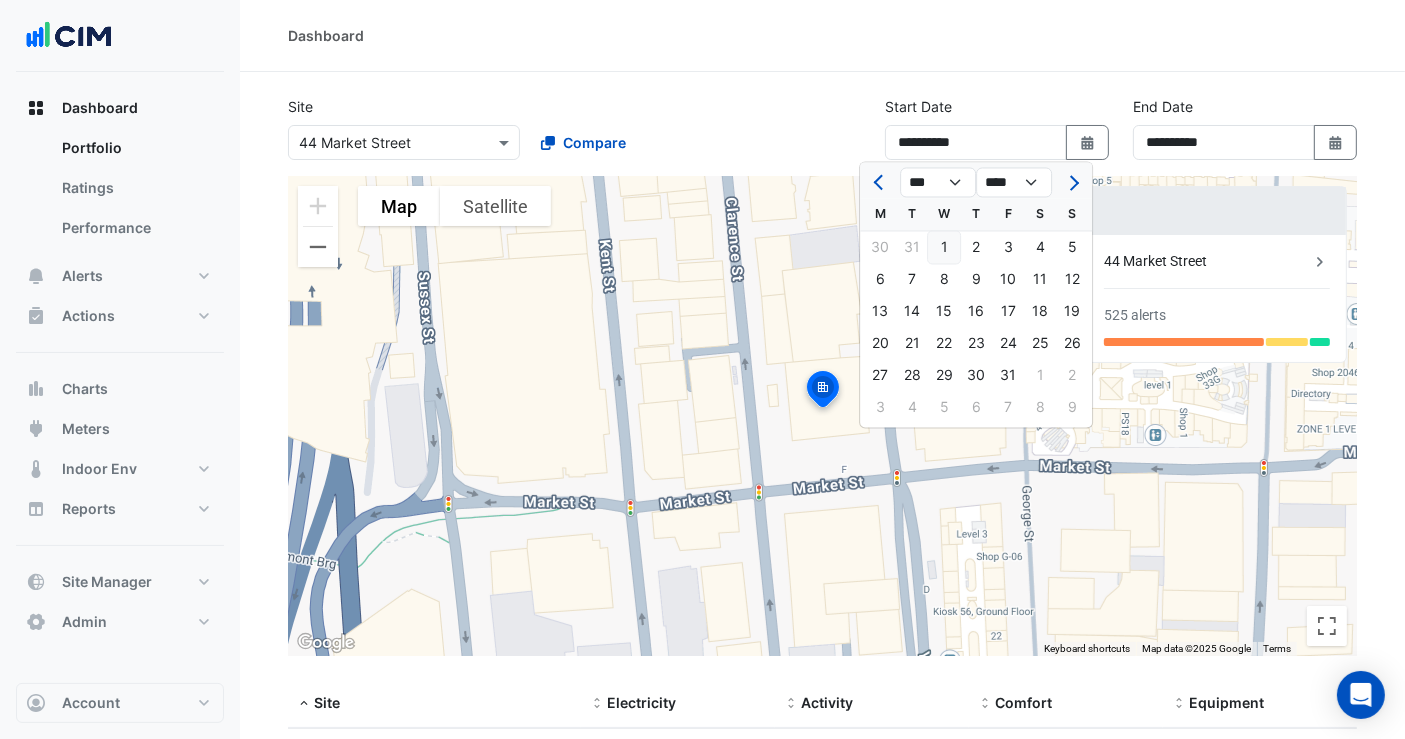 click on "1" 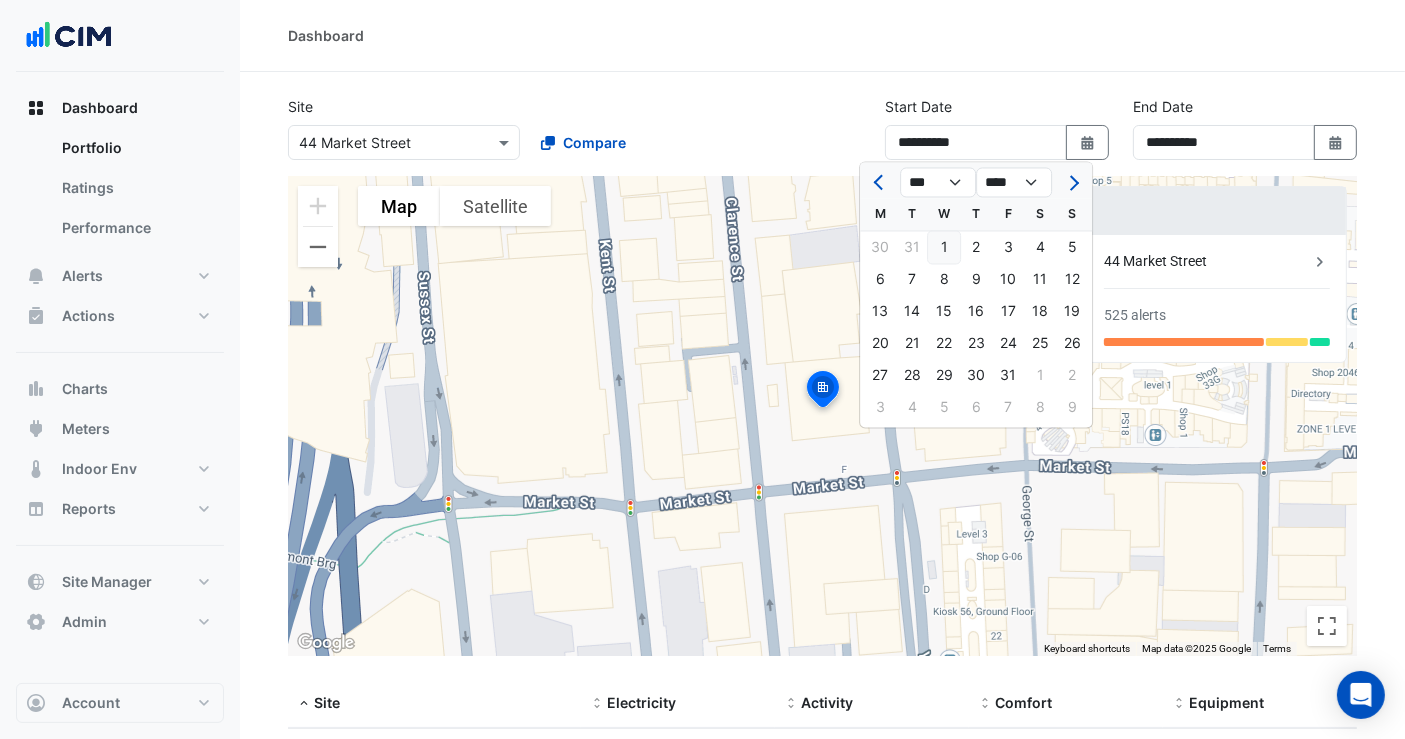 type on "**********" 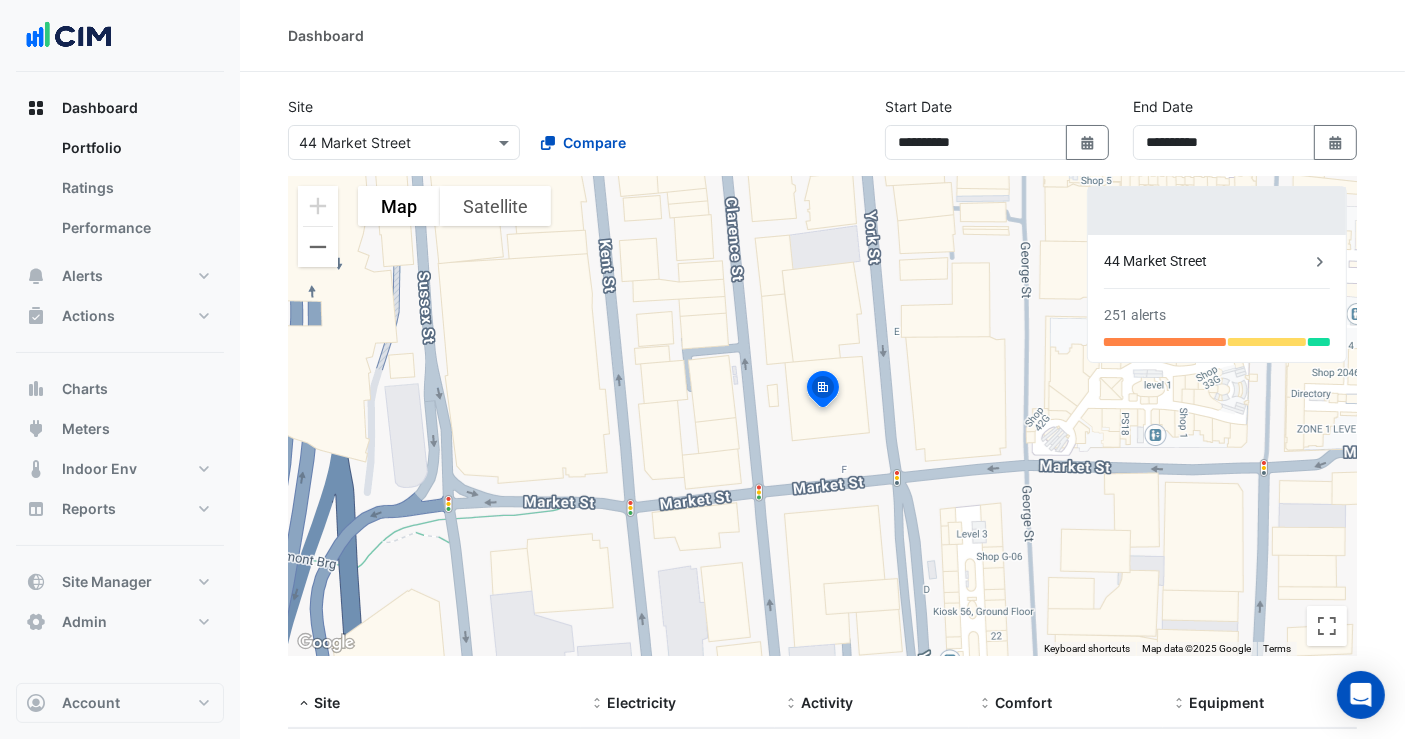 click on "**********" 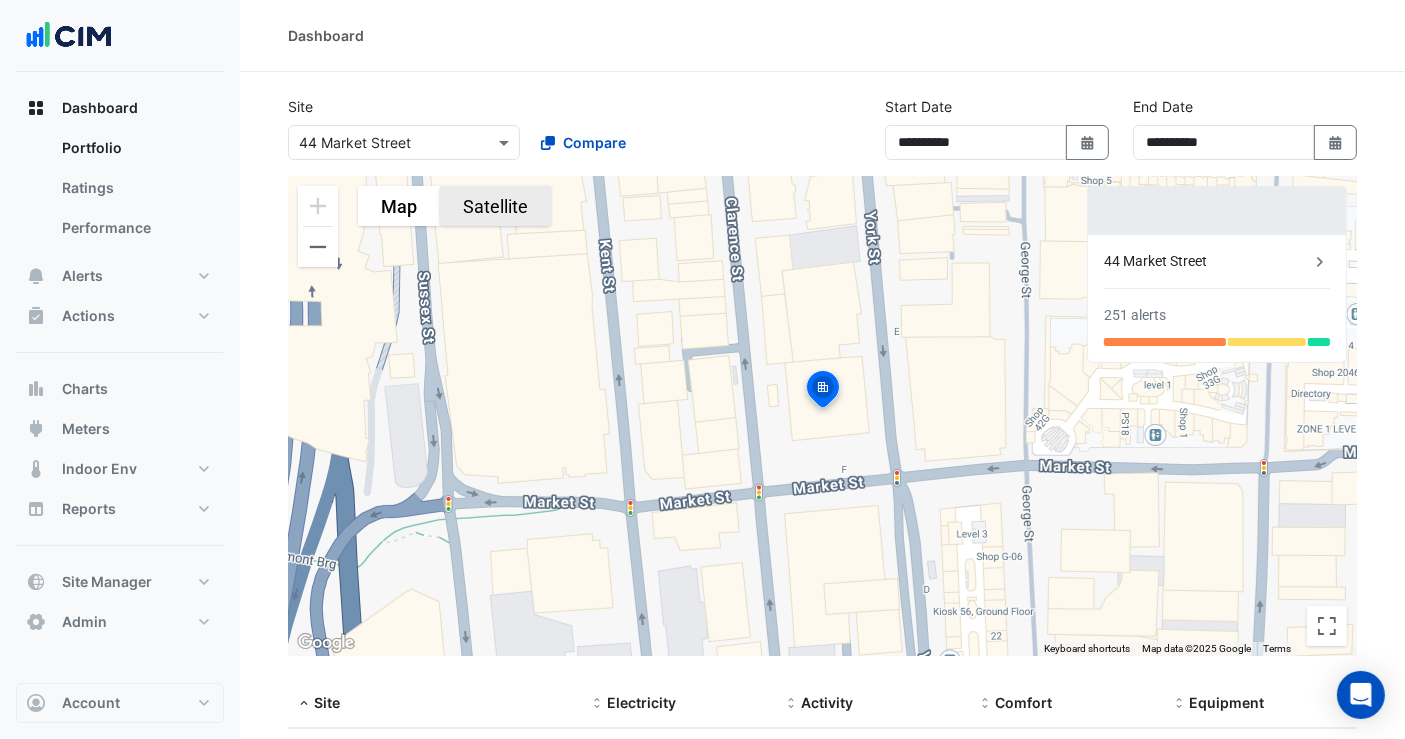 click on "Satellite" 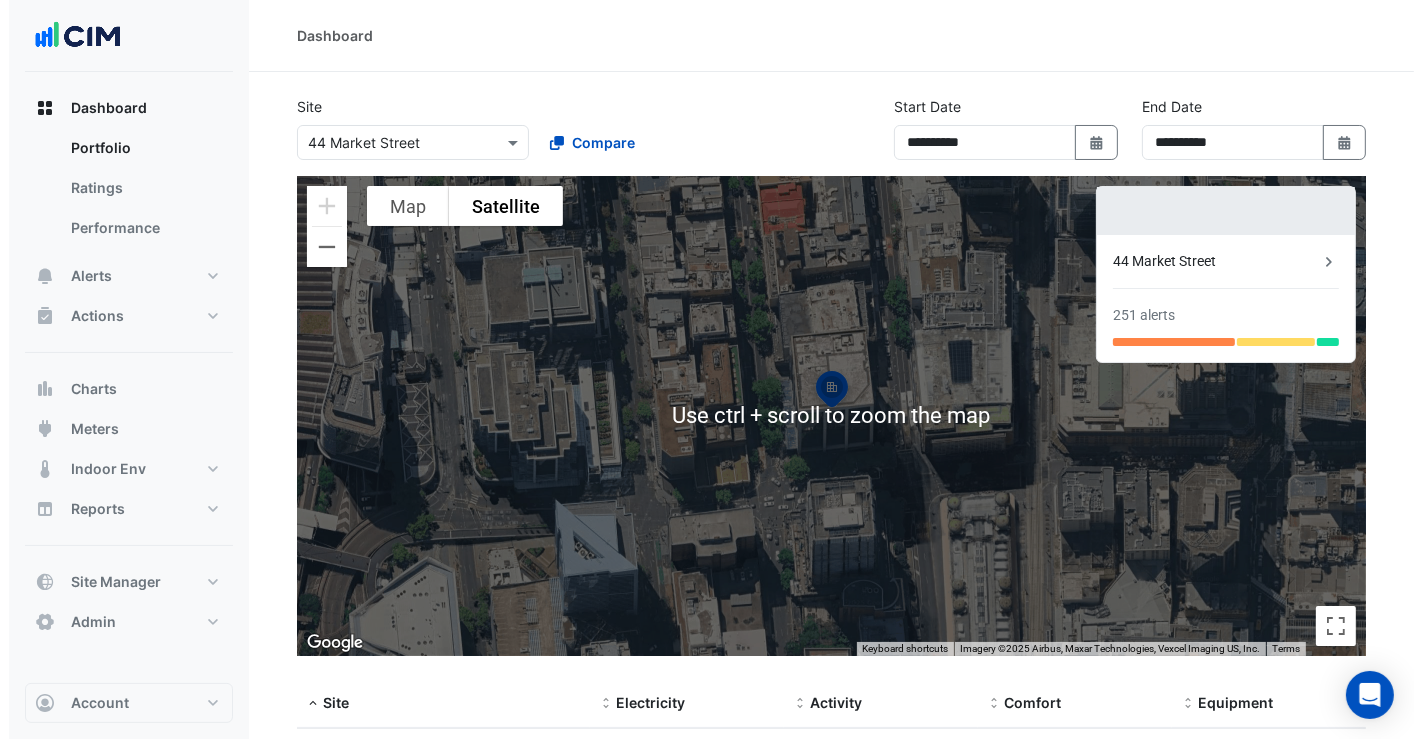 scroll, scrollTop: 154, scrollLeft: 0, axis: vertical 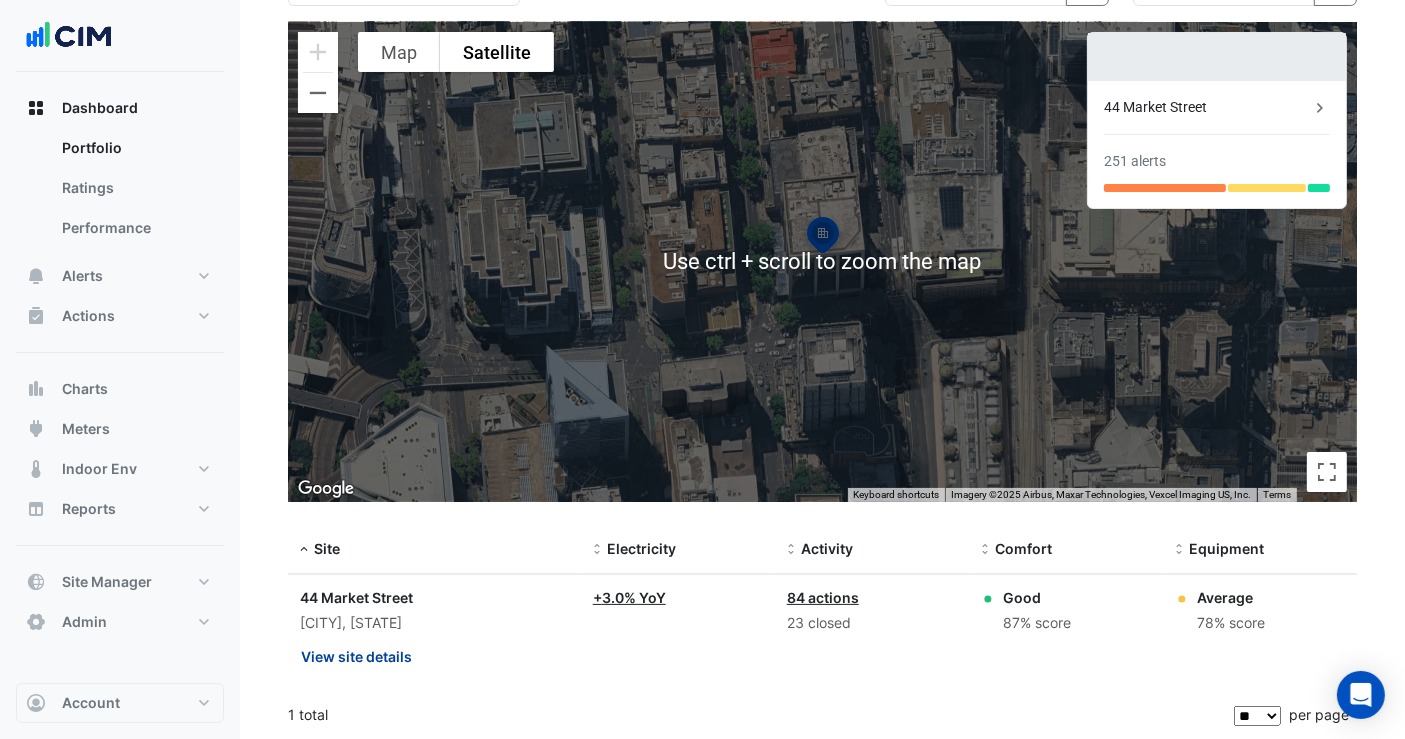 click on "View site details" 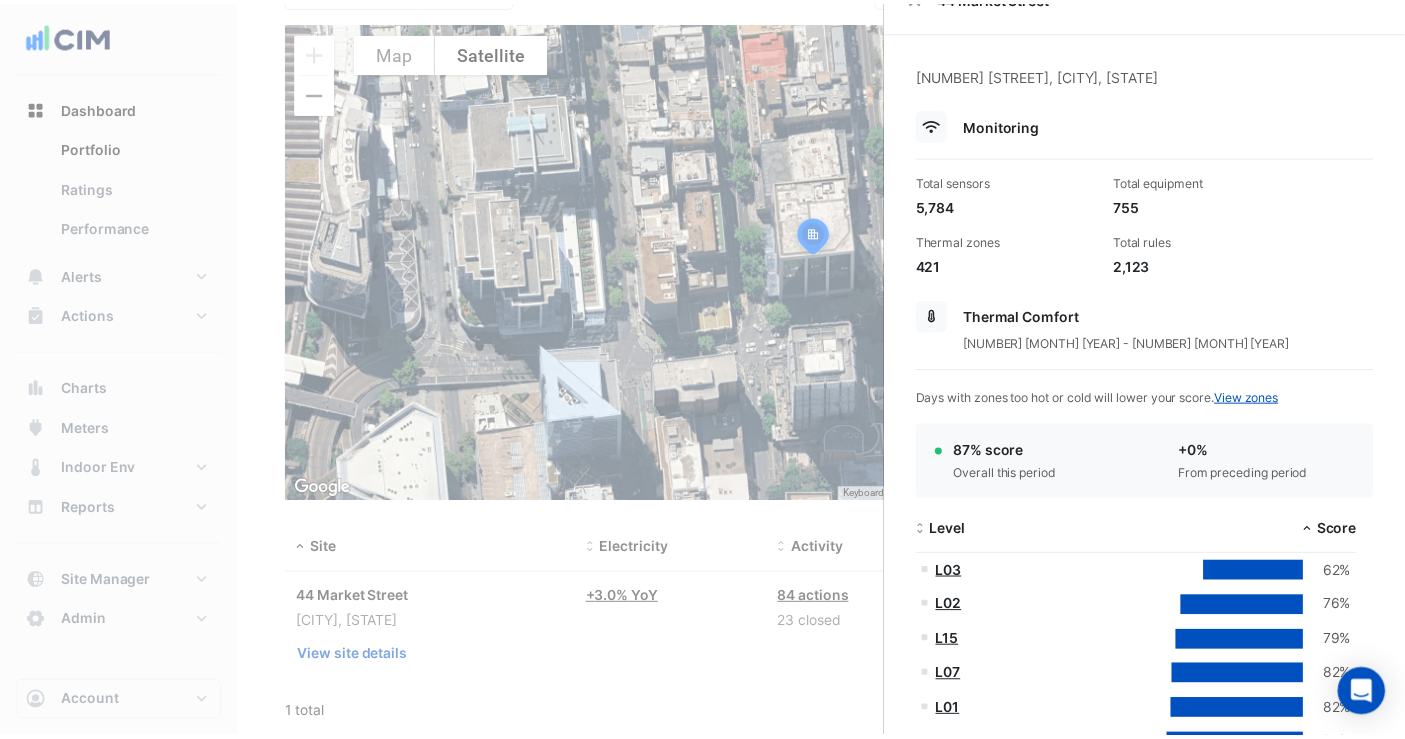 scroll, scrollTop: 0, scrollLeft: 0, axis: both 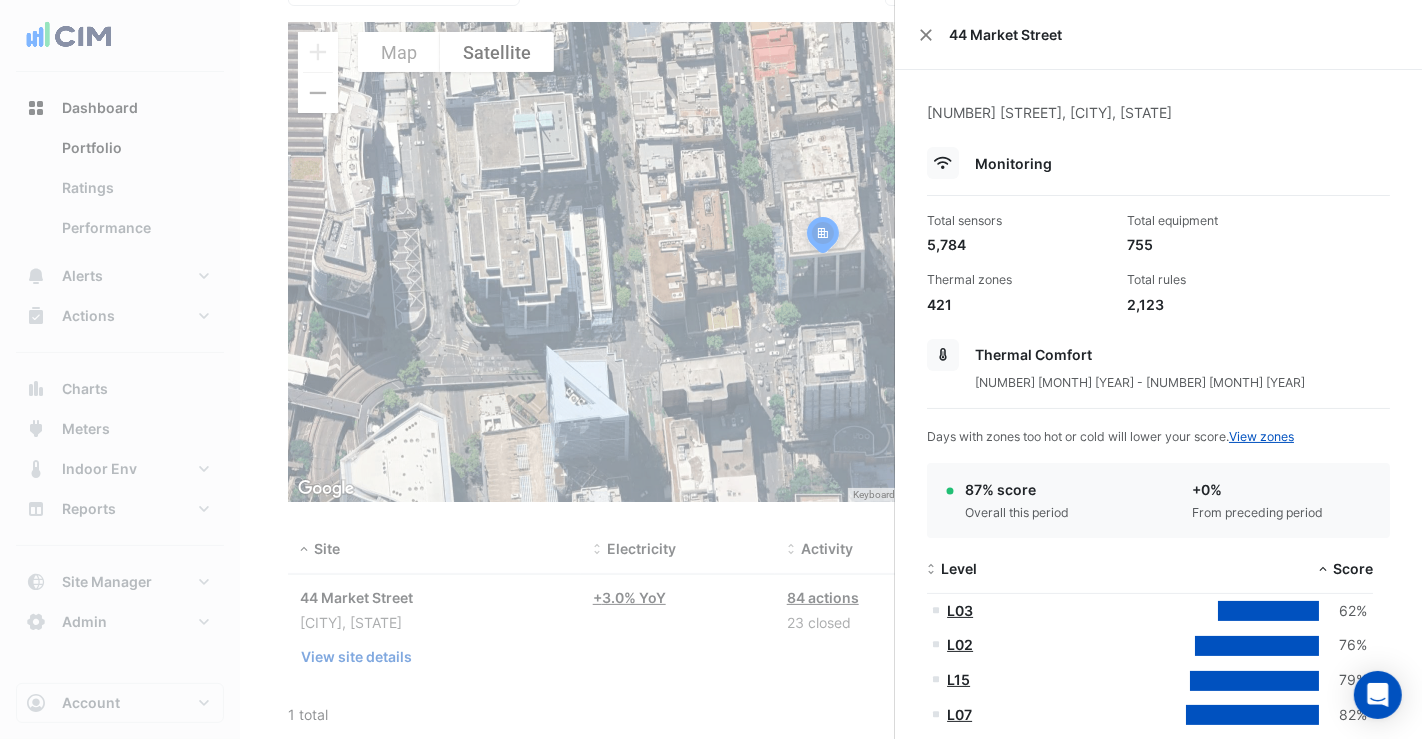 drag, startPoint x: 269, startPoint y: 39, endPoint x: 268, endPoint y: 52, distance: 13.038404 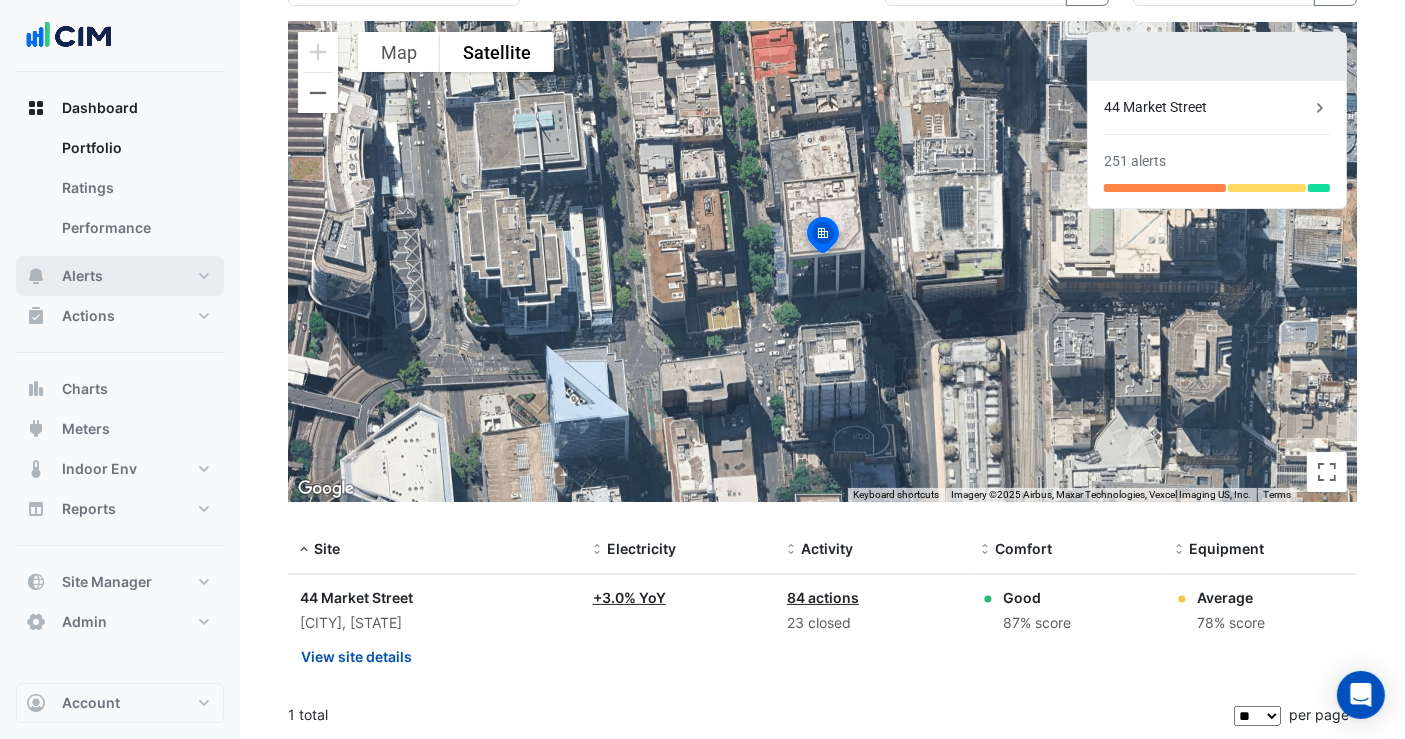 click on "Alerts" at bounding box center [120, 276] 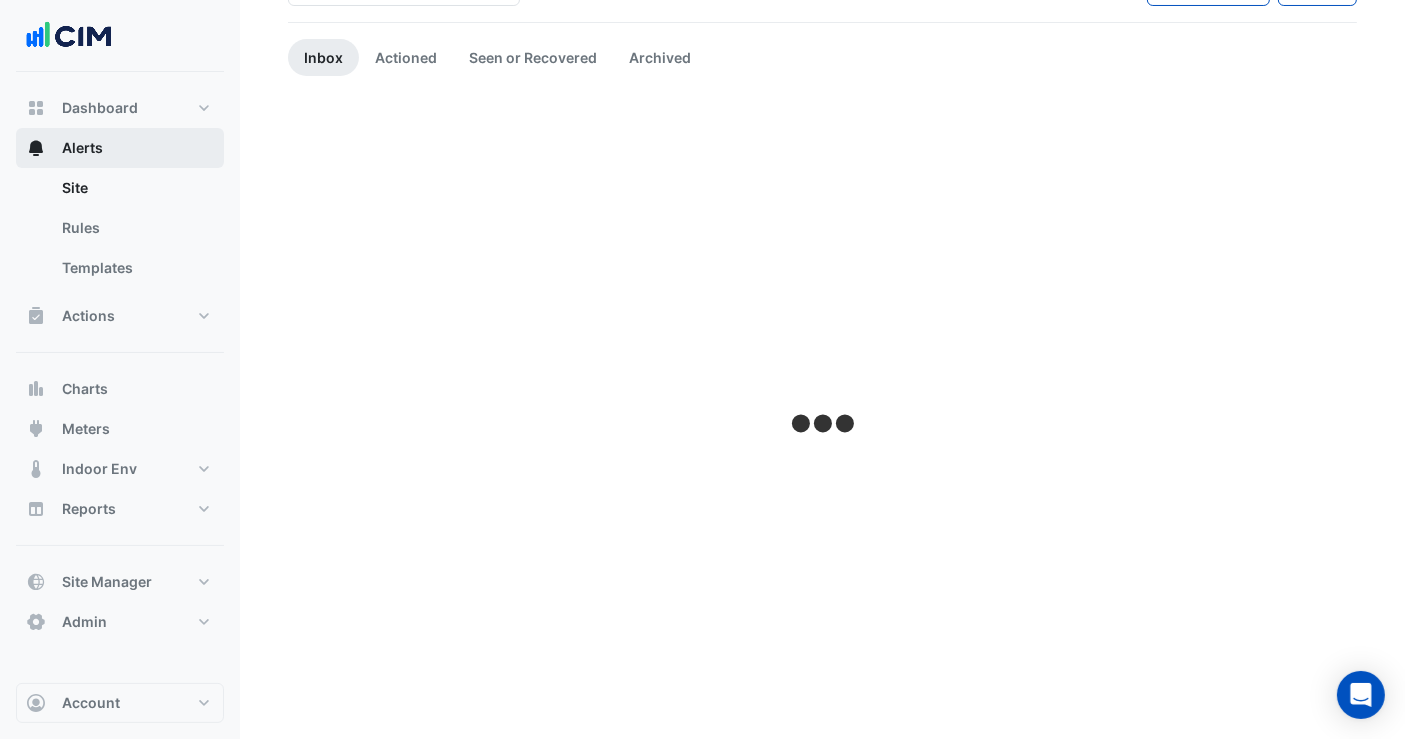 scroll, scrollTop: 0, scrollLeft: 0, axis: both 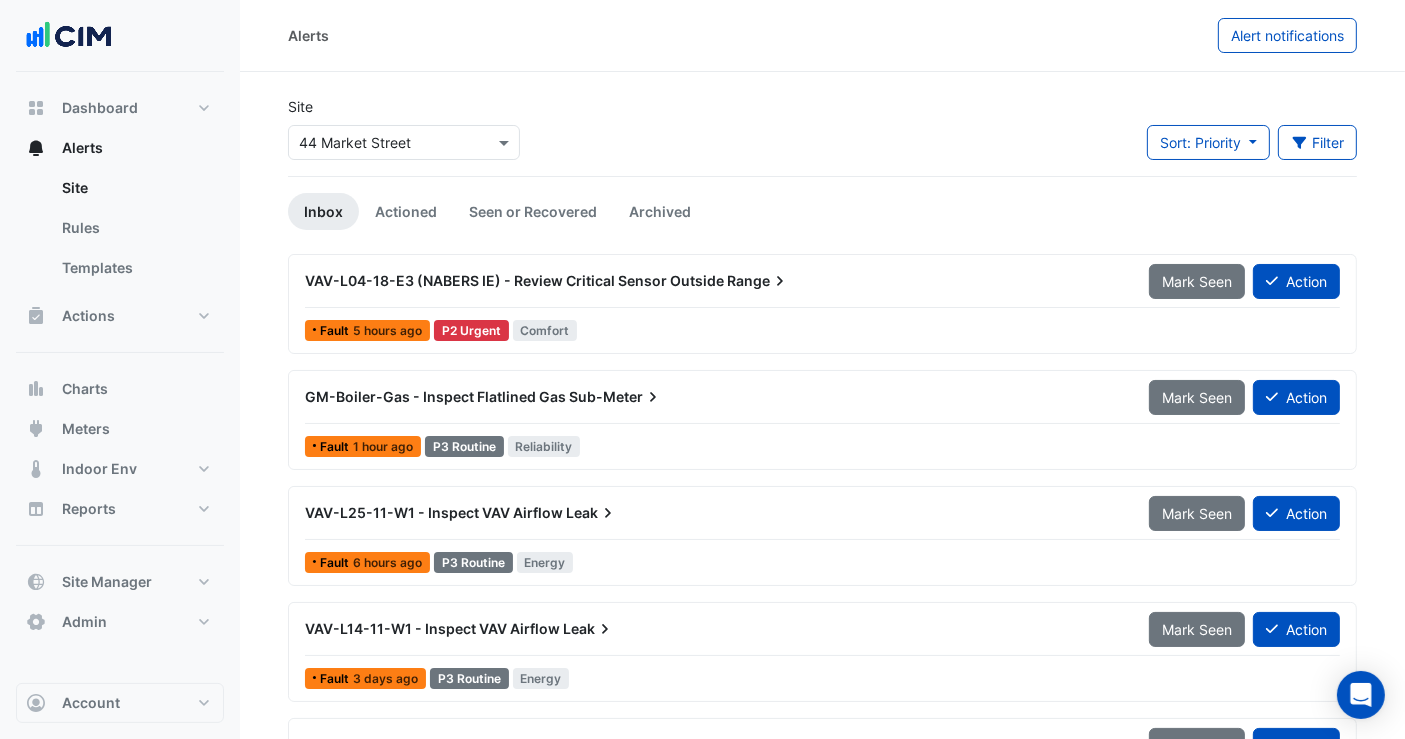click on "Sub-Meter" at bounding box center [616, 397] 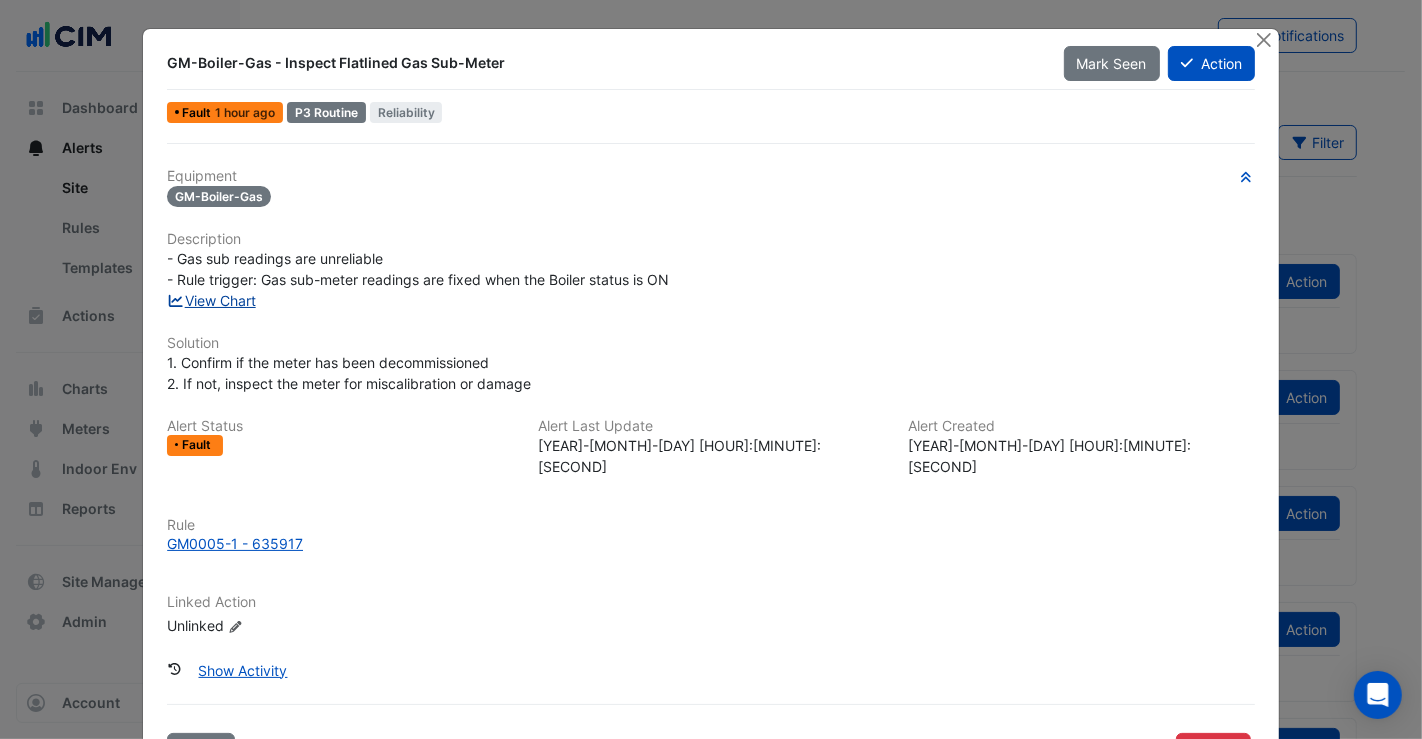 click on "View Chart" 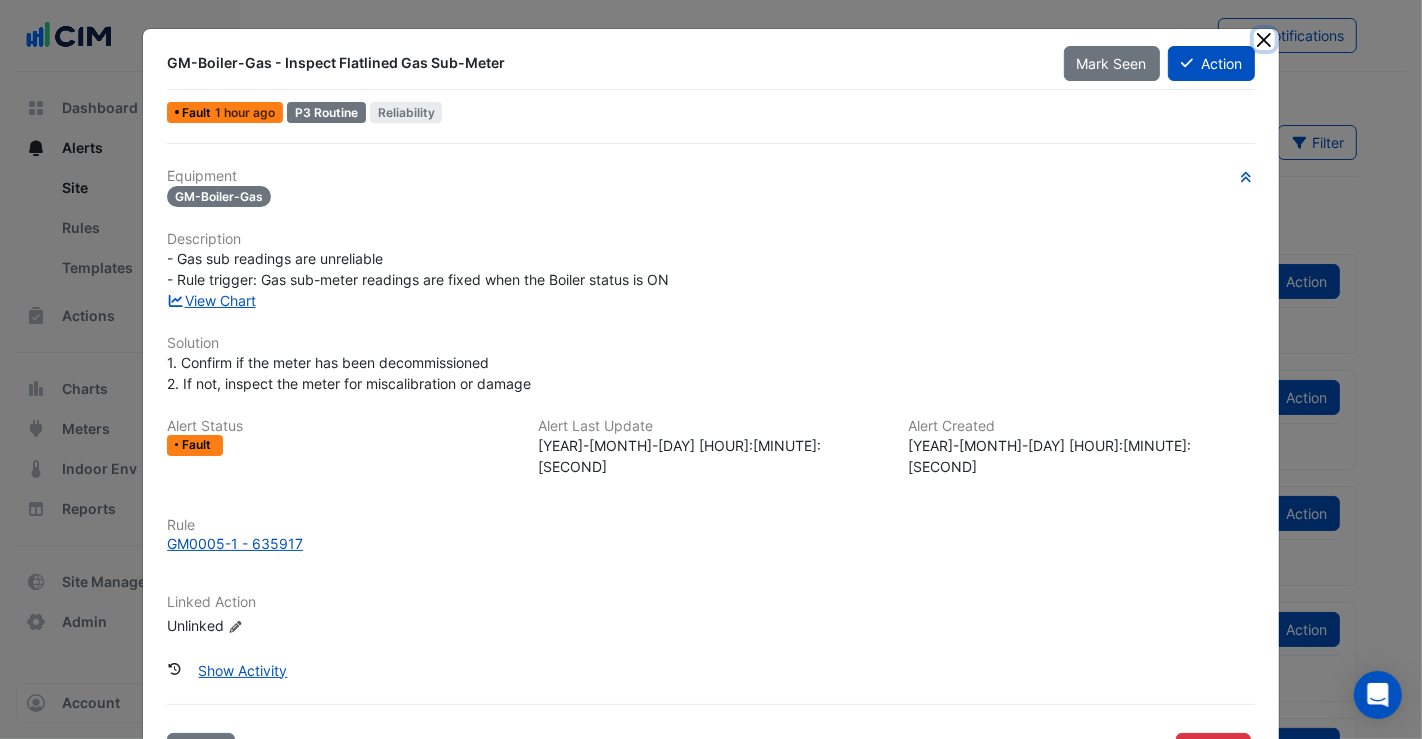 click 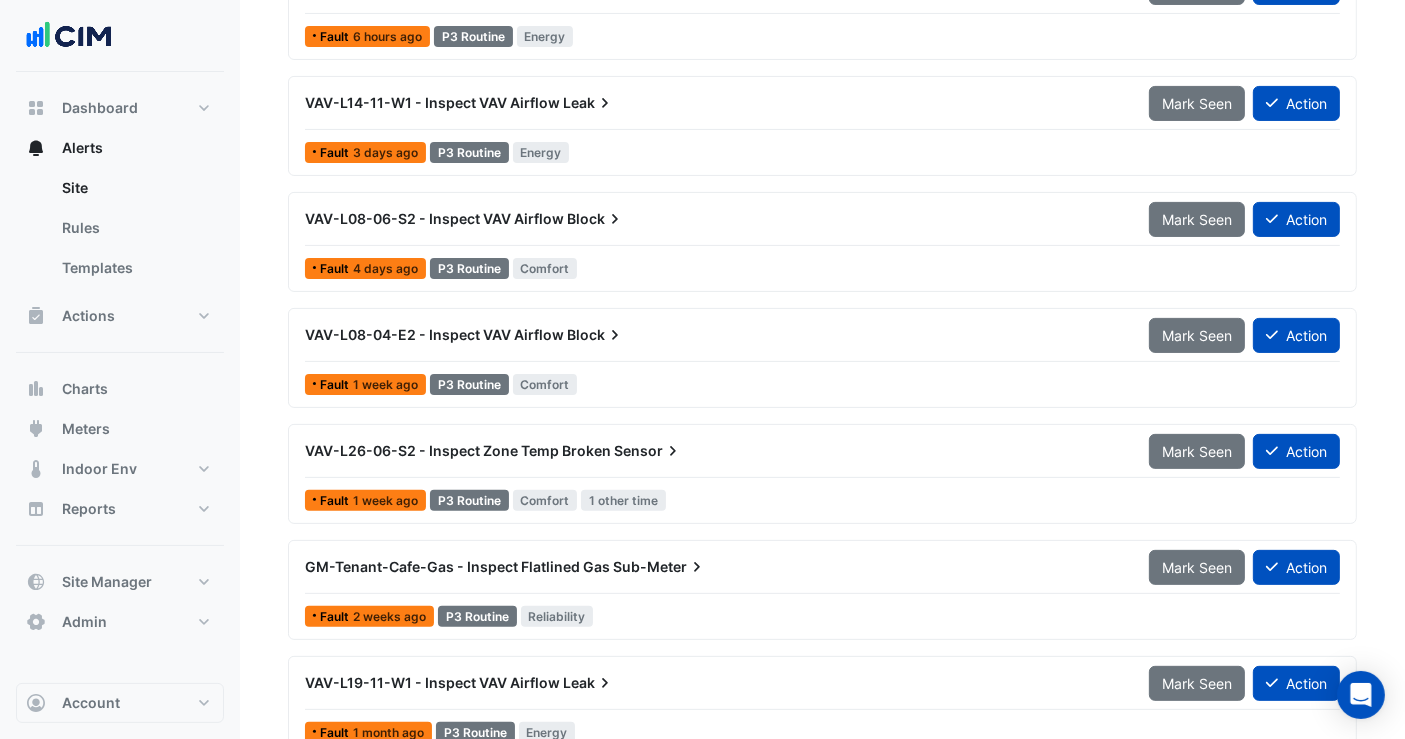 scroll, scrollTop: 430, scrollLeft: 0, axis: vertical 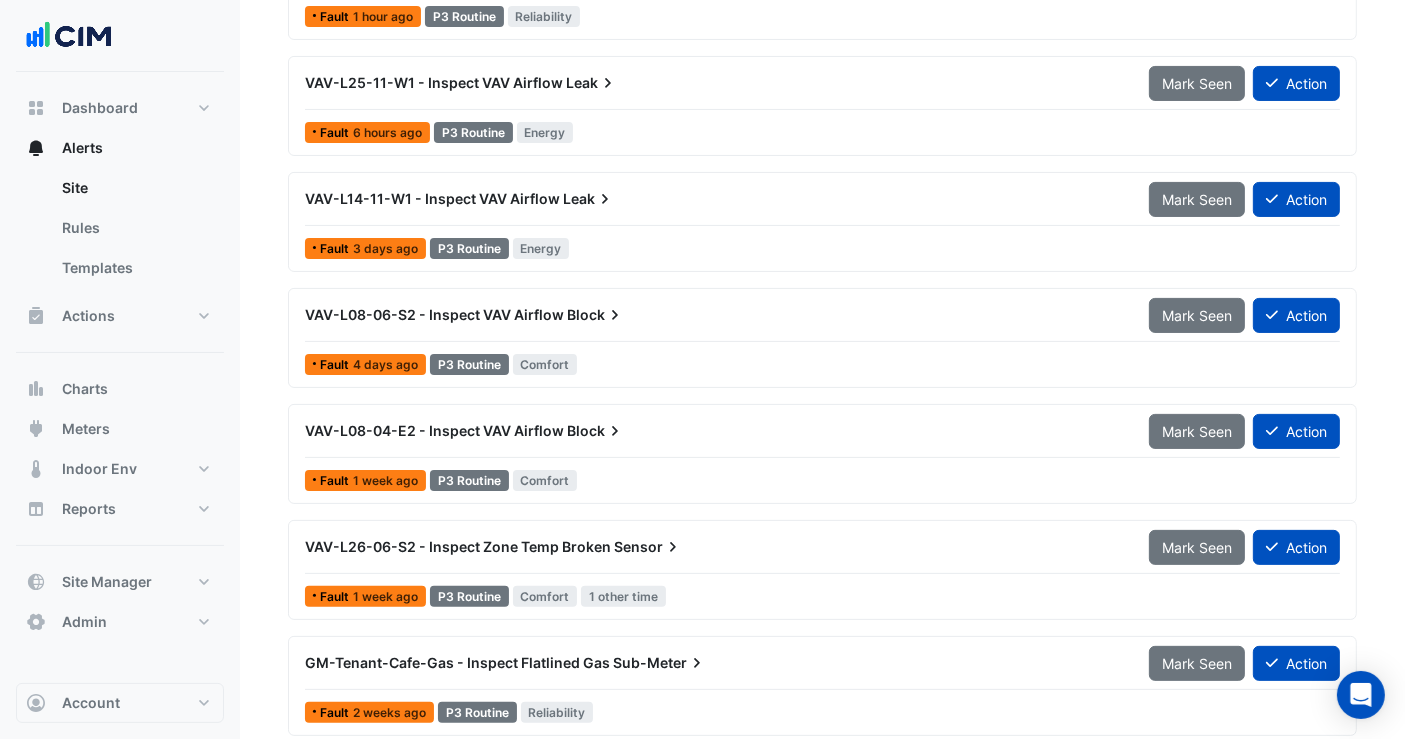 click on "VAV-L08-06-S2 - Inspect VAV Airflow" at bounding box center (434, 314) 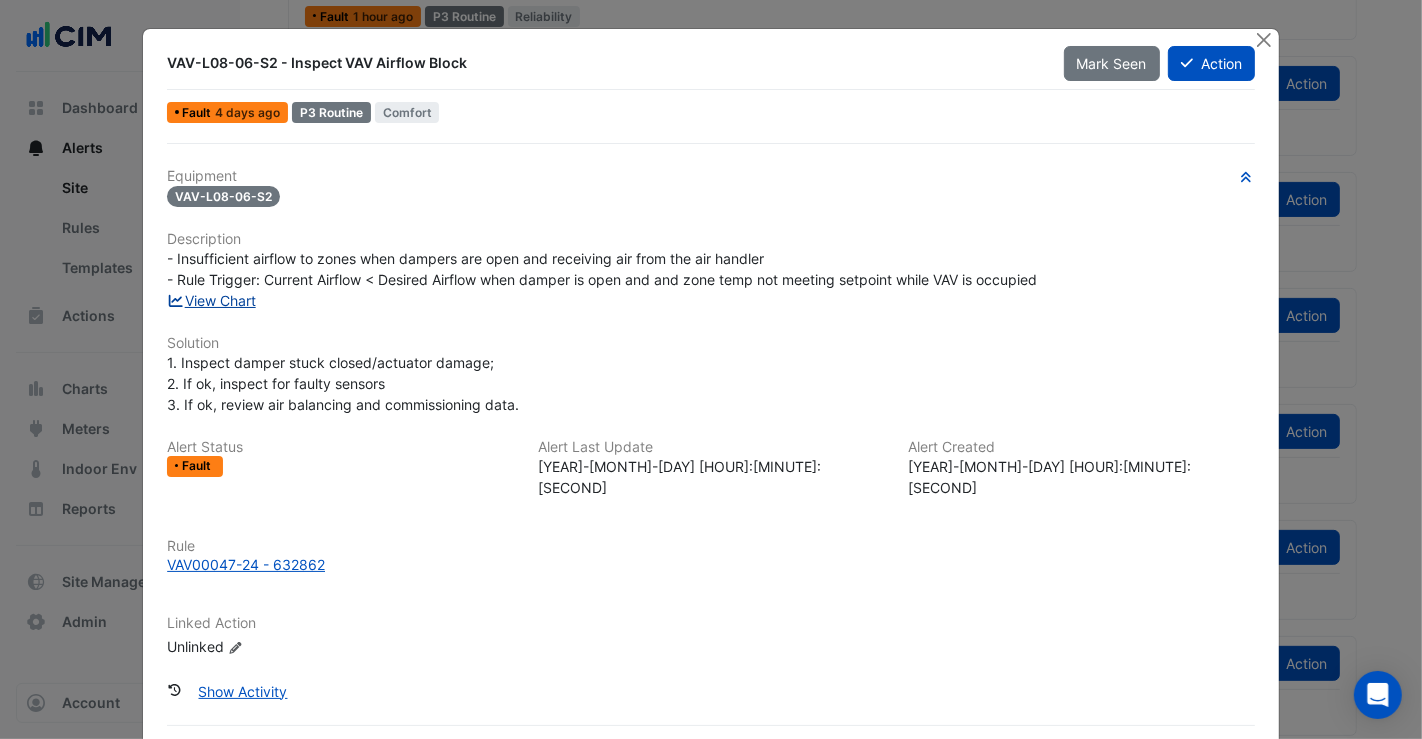 click on "View Chart" 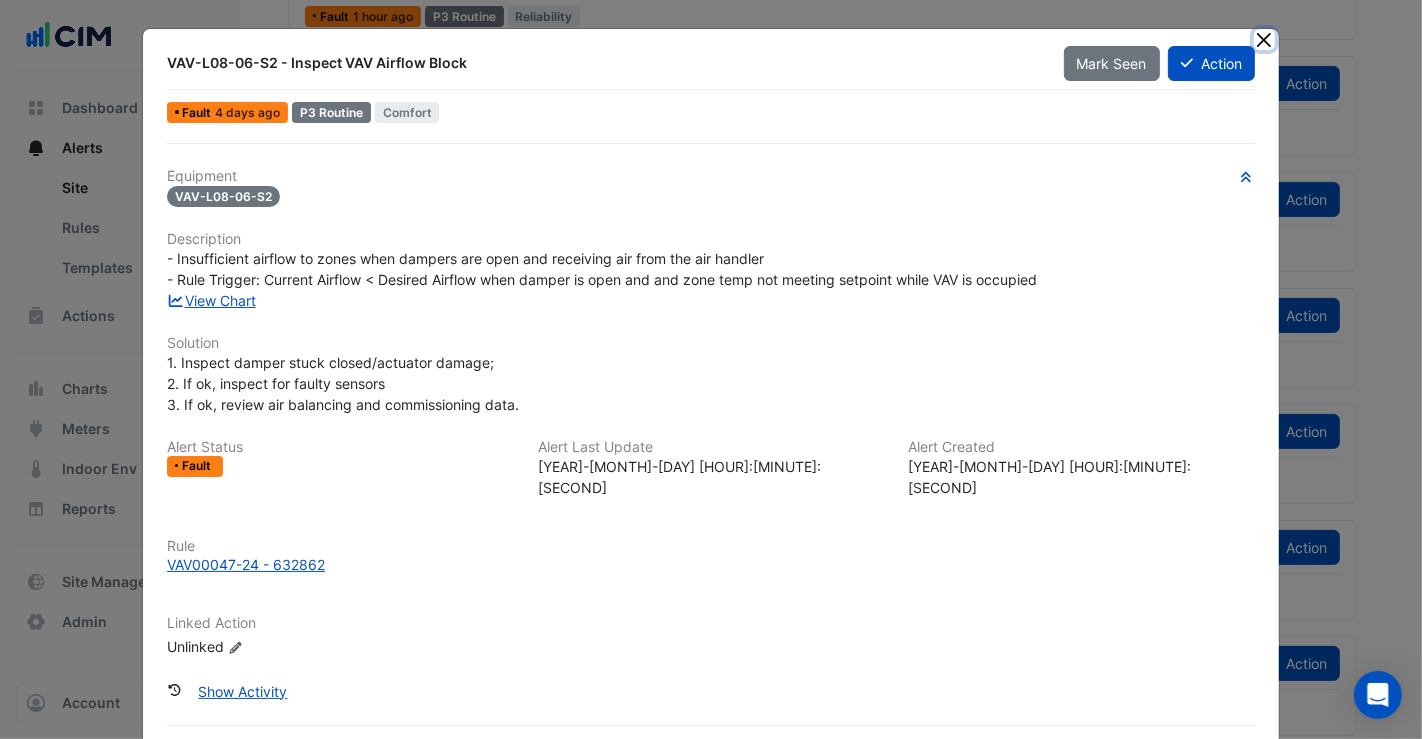 click 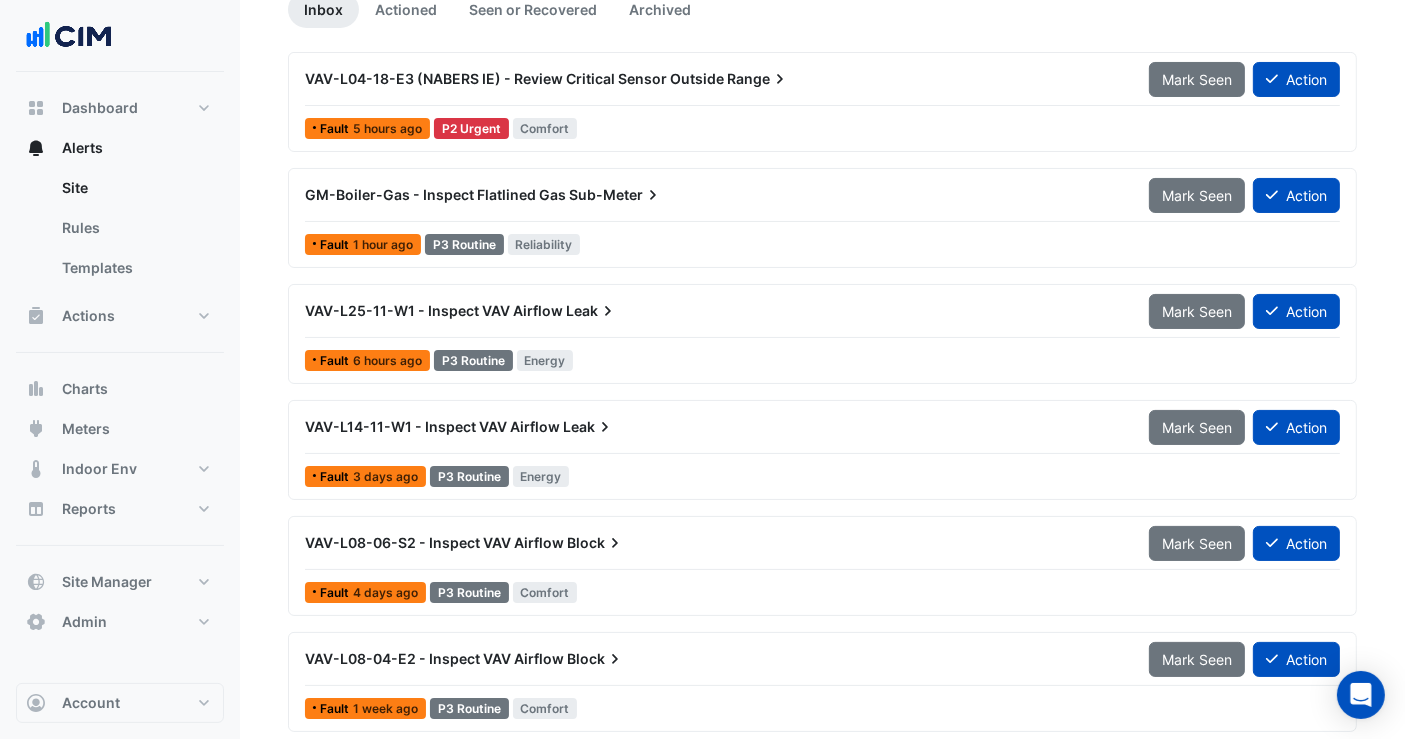 scroll, scrollTop: 97, scrollLeft: 0, axis: vertical 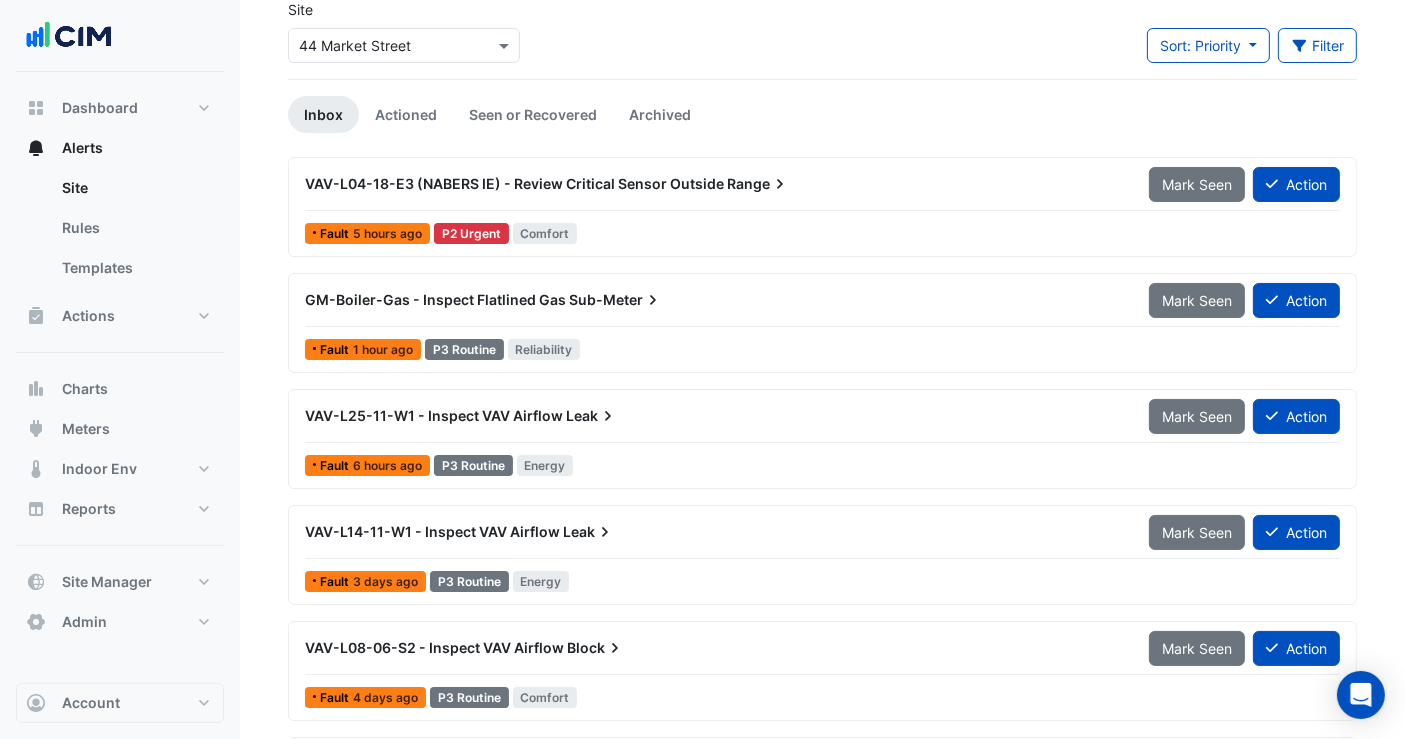 click on "GM-Boiler-Gas - Inspect Flatlined Gas" at bounding box center (435, 299) 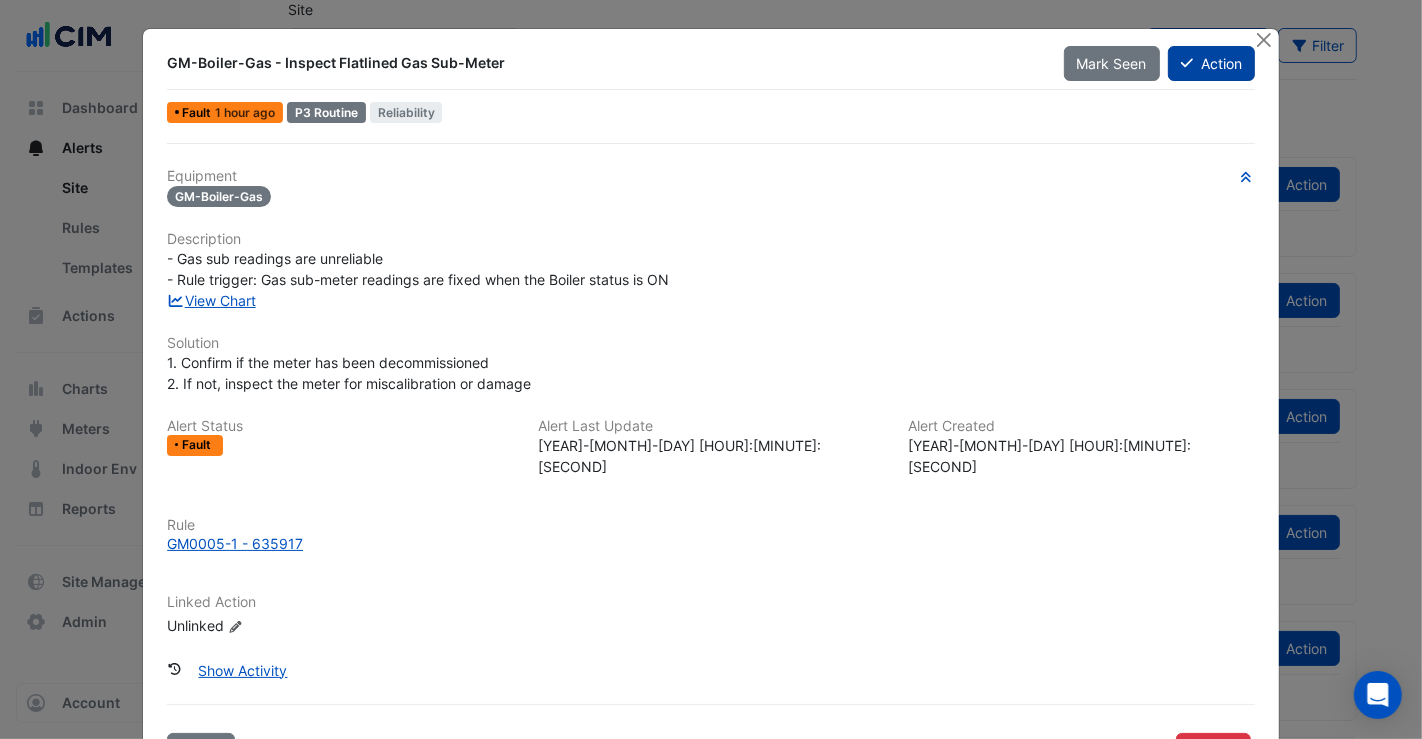 click on "Action" 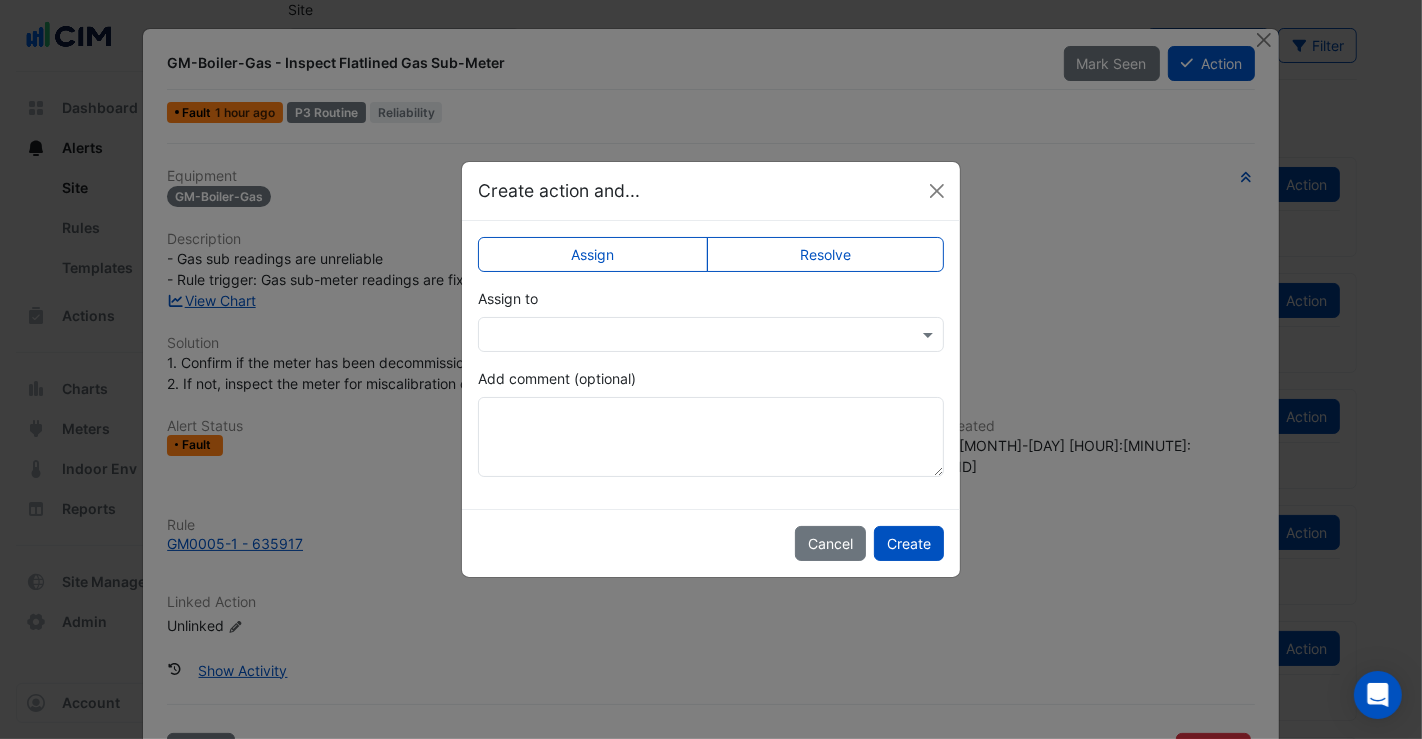 click at bounding box center (691, 335) 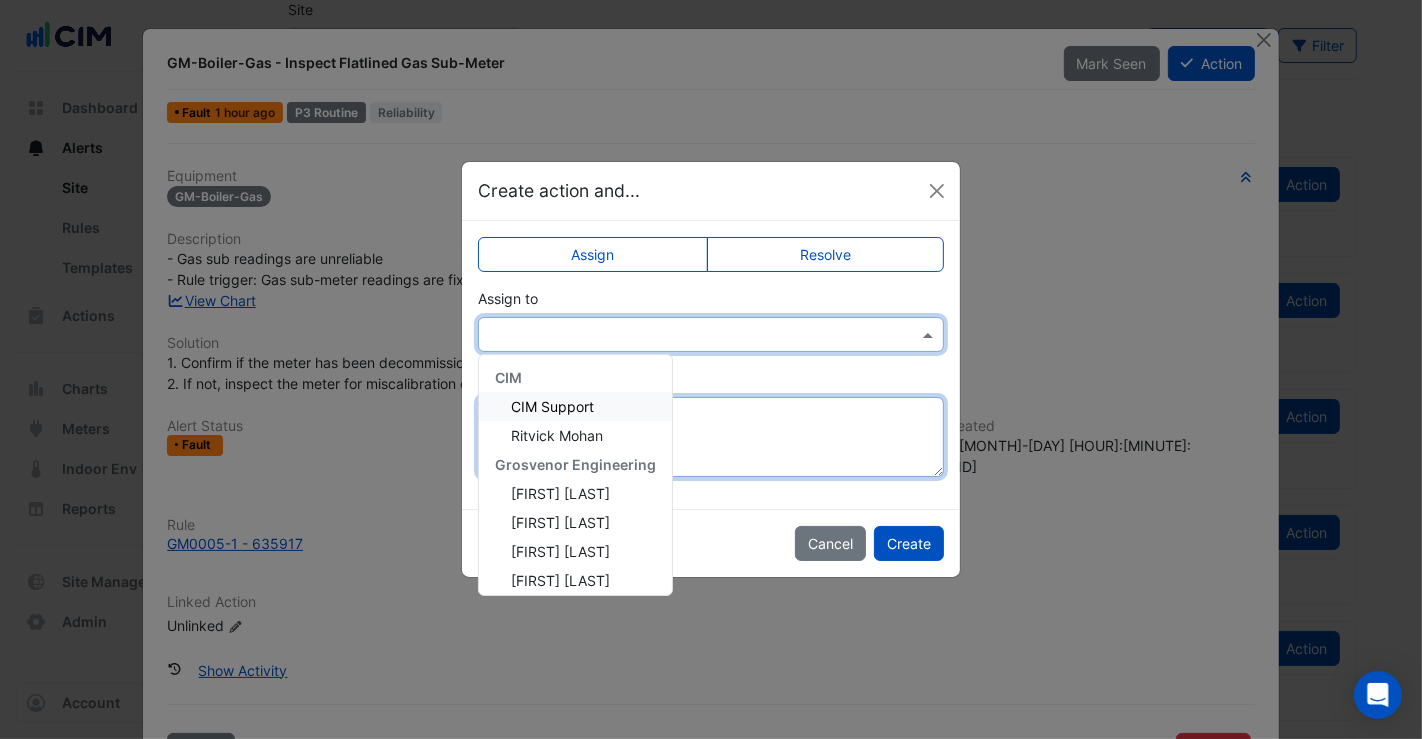 click on "Add comment (optional)" at bounding box center (711, 437) 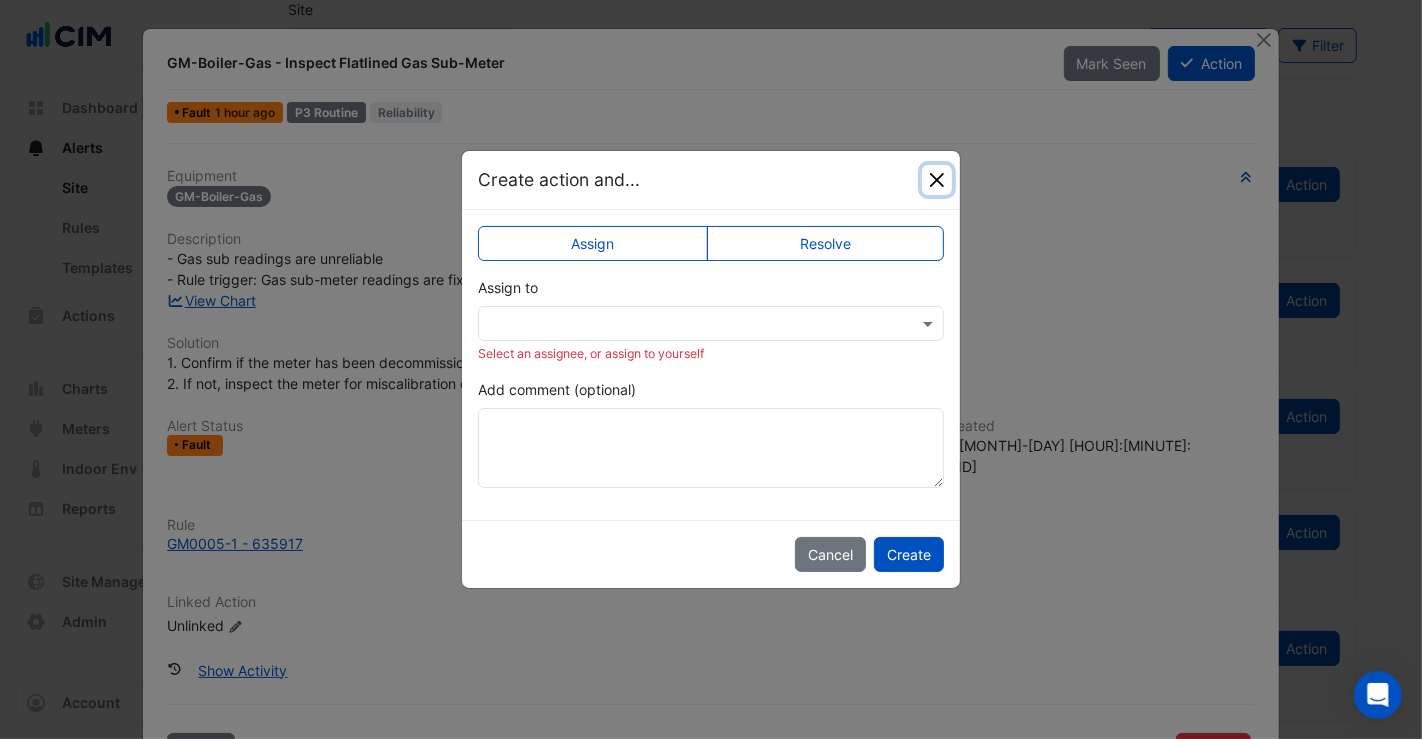 click 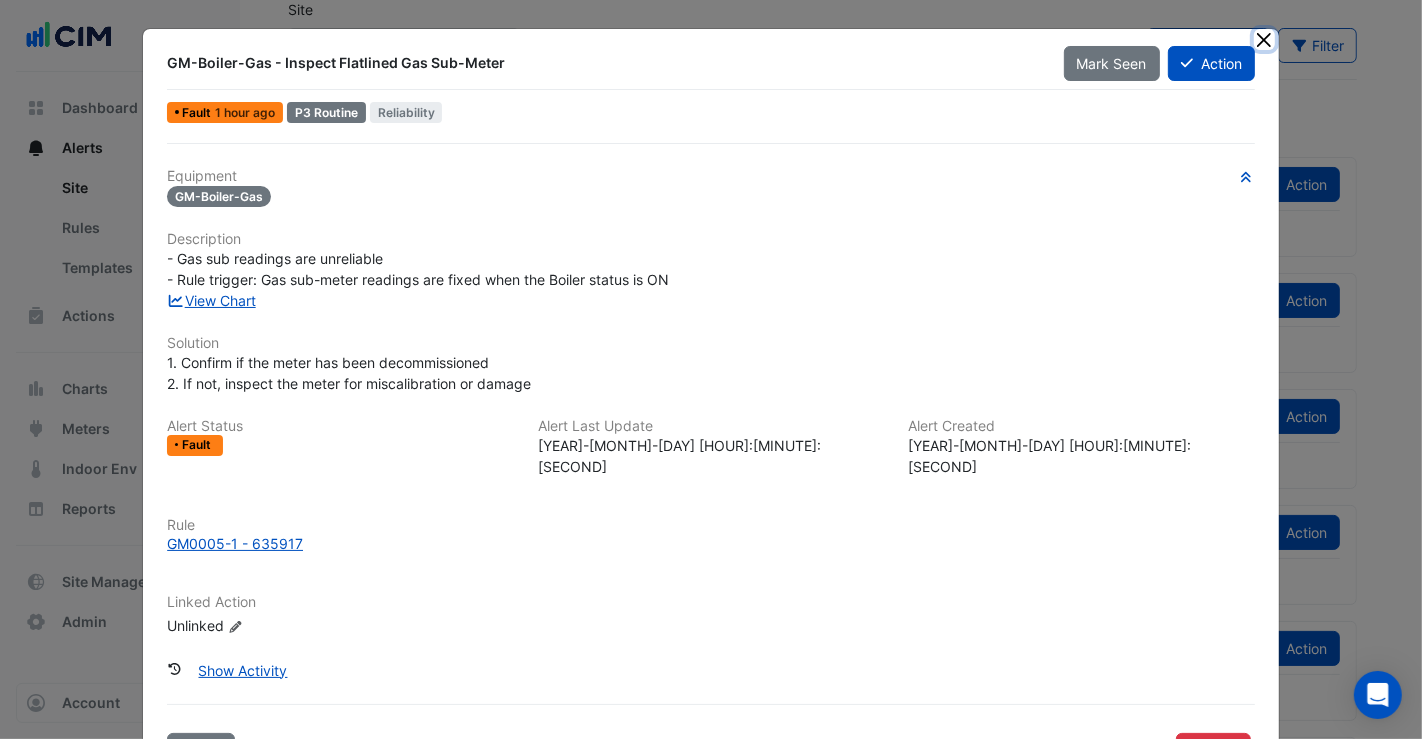 click 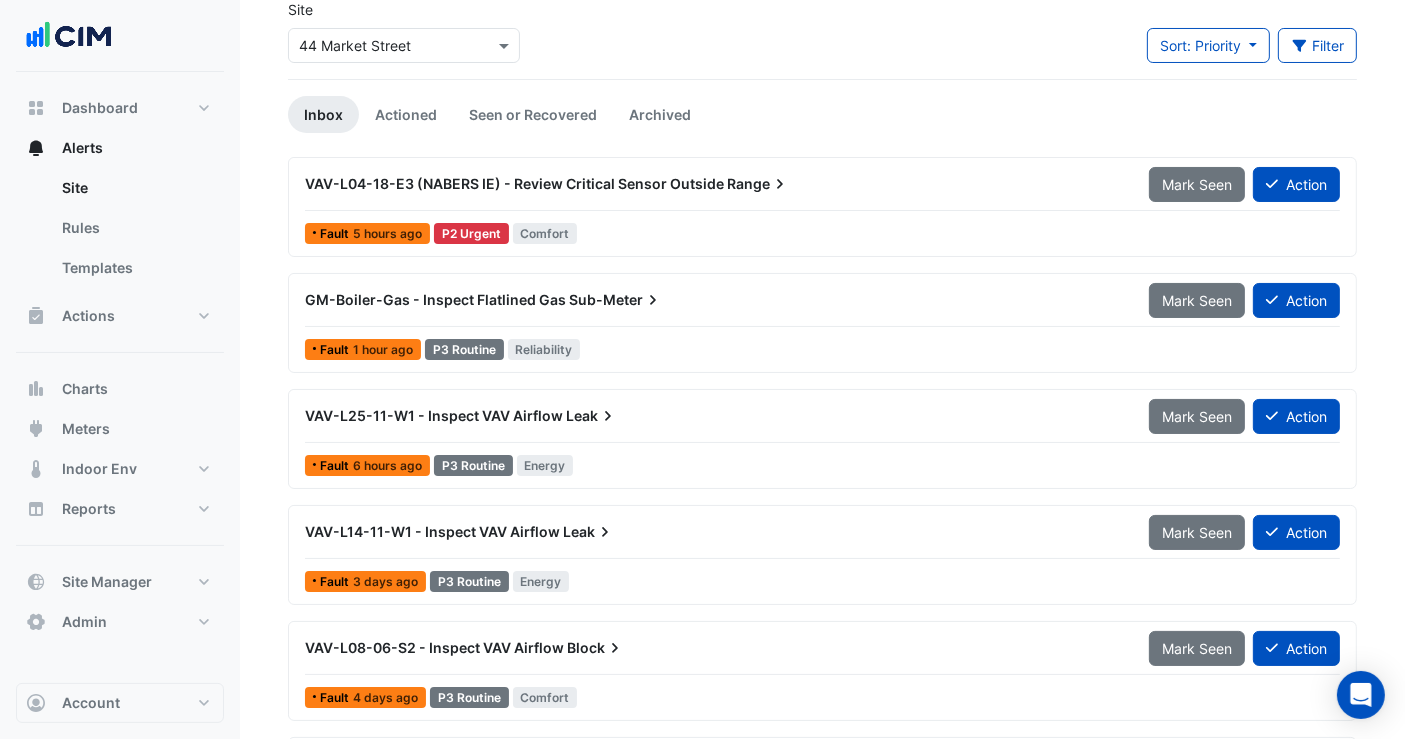 click on "Actions
Site
Manager" at bounding box center (120, 324) 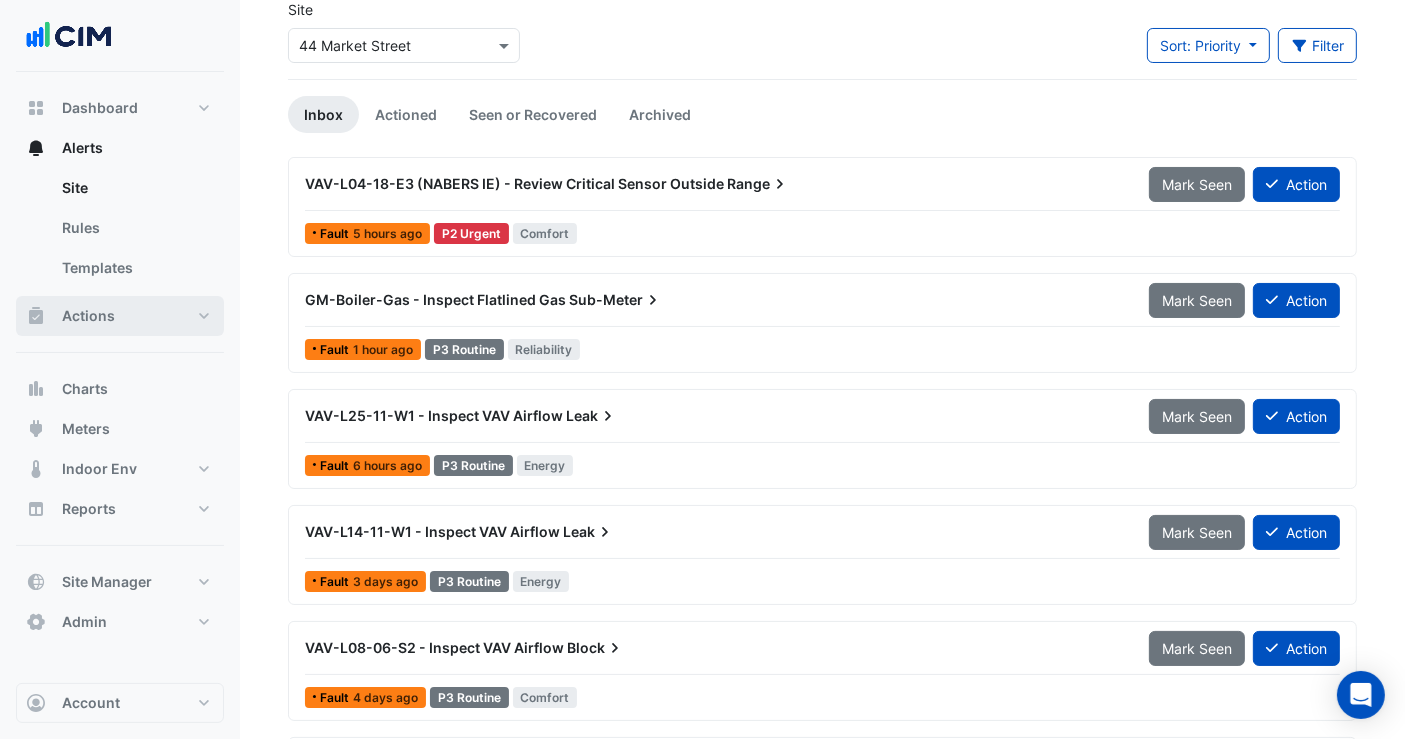 click on "Actions" at bounding box center [88, 316] 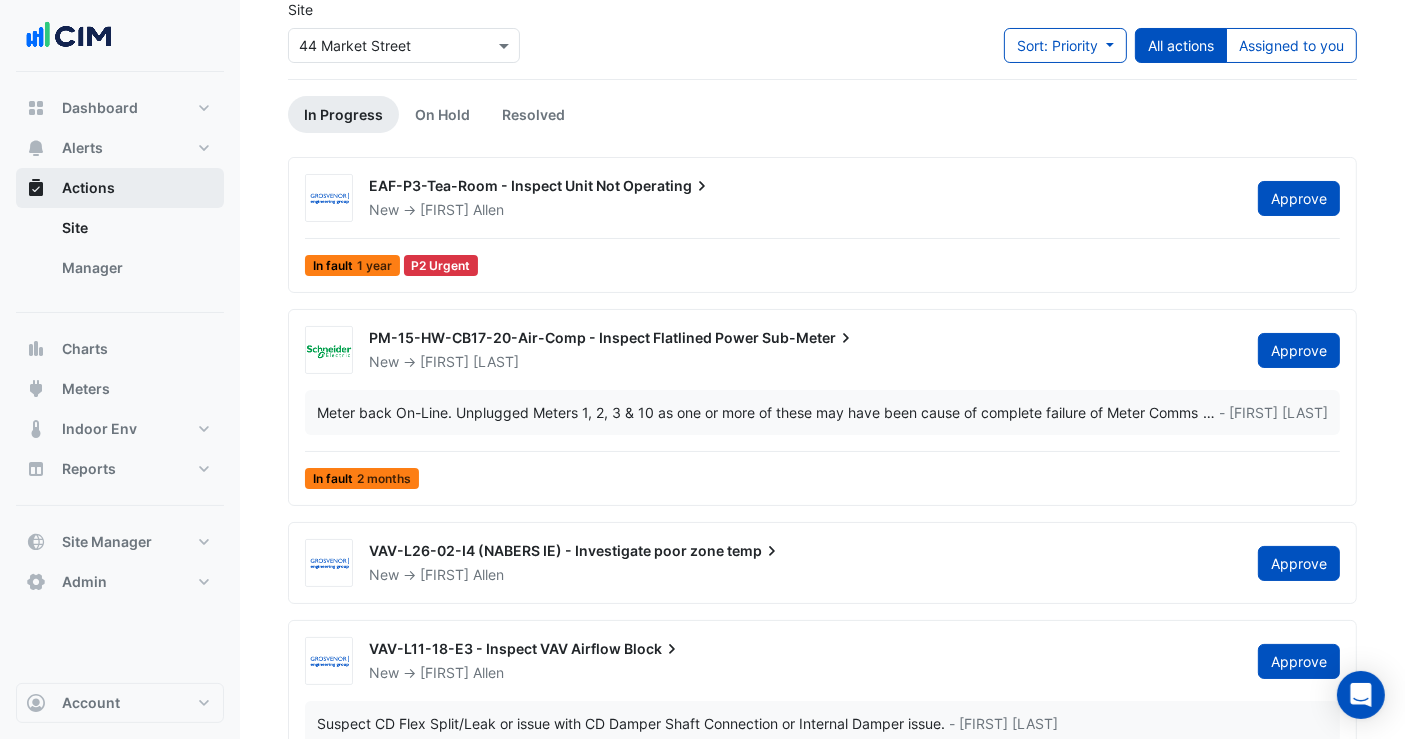 scroll, scrollTop: 0, scrollLeft: 0, axis: both 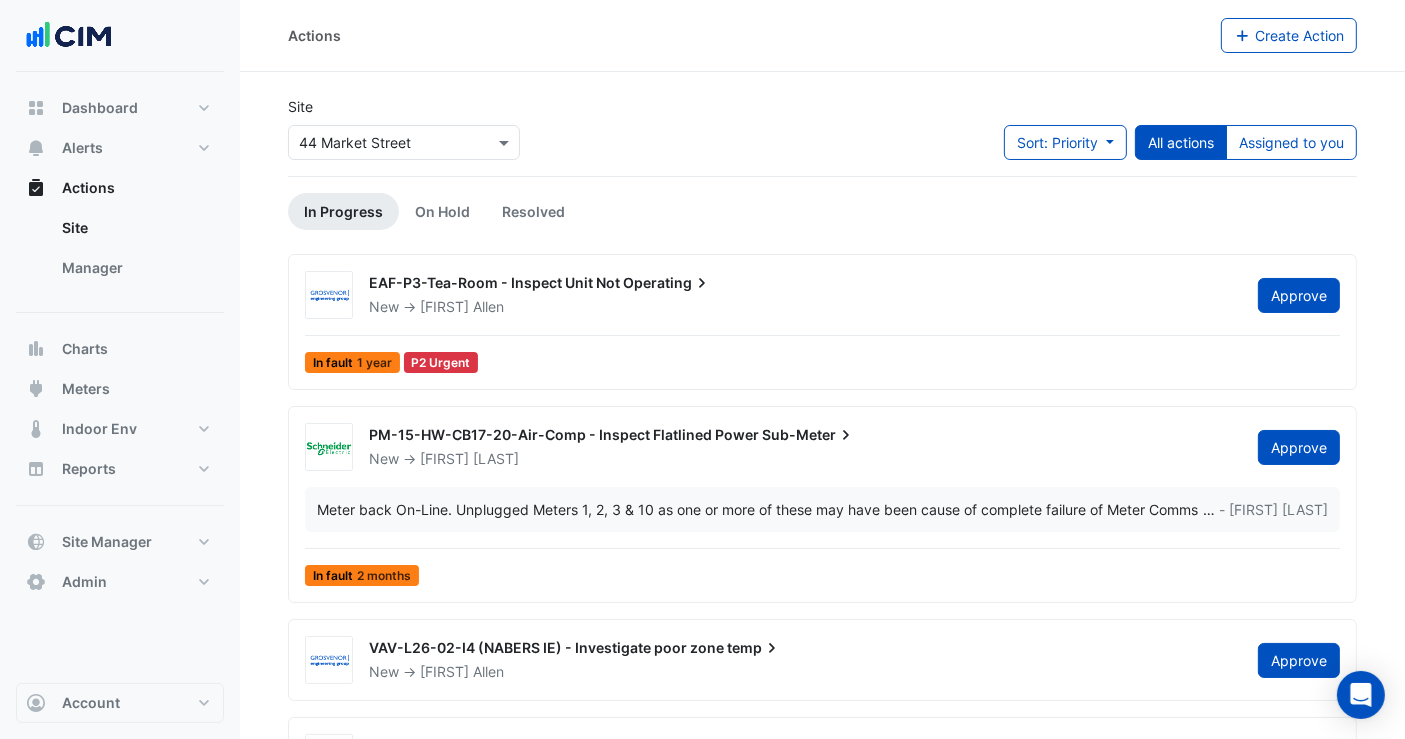 click on "PM-15-HW-CB17-20-Air-Comp - Inspect Flatlined Power" at bounding box center [564, 434] 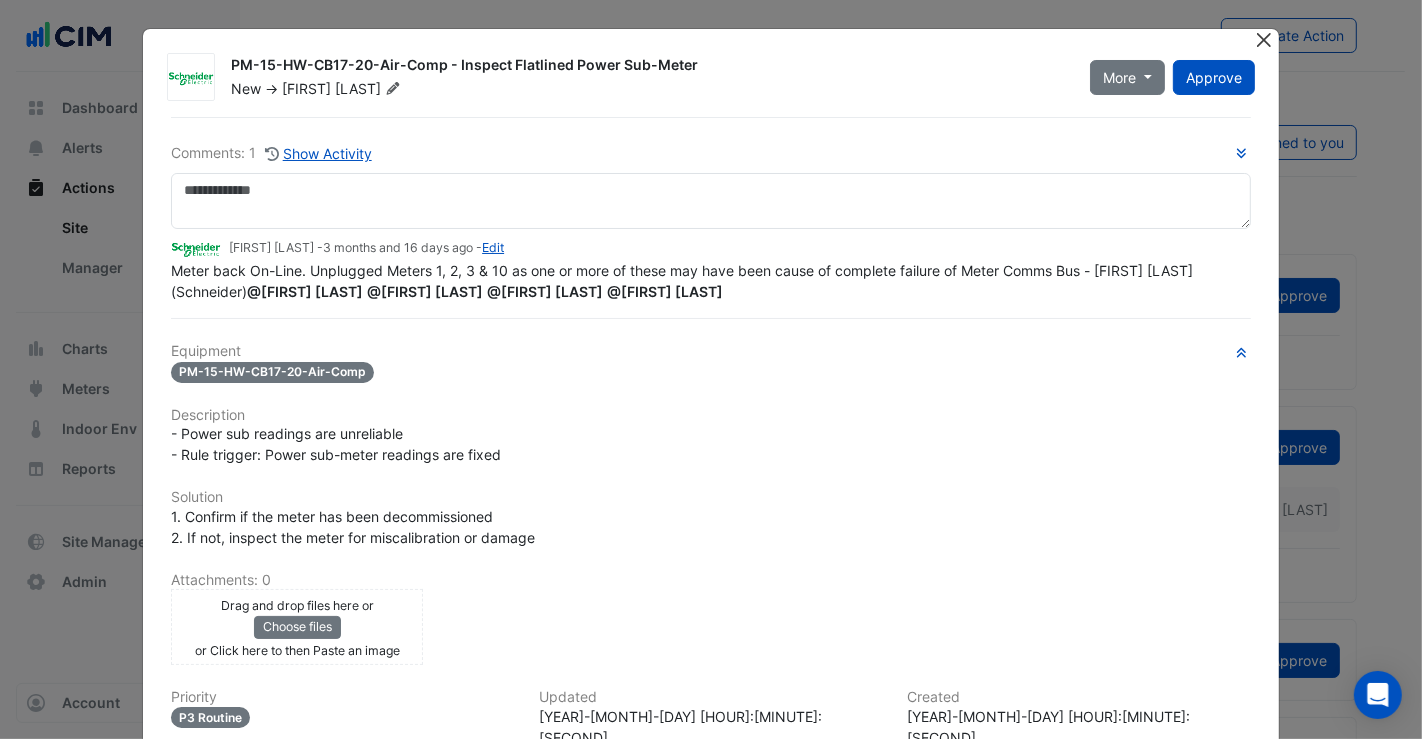 click 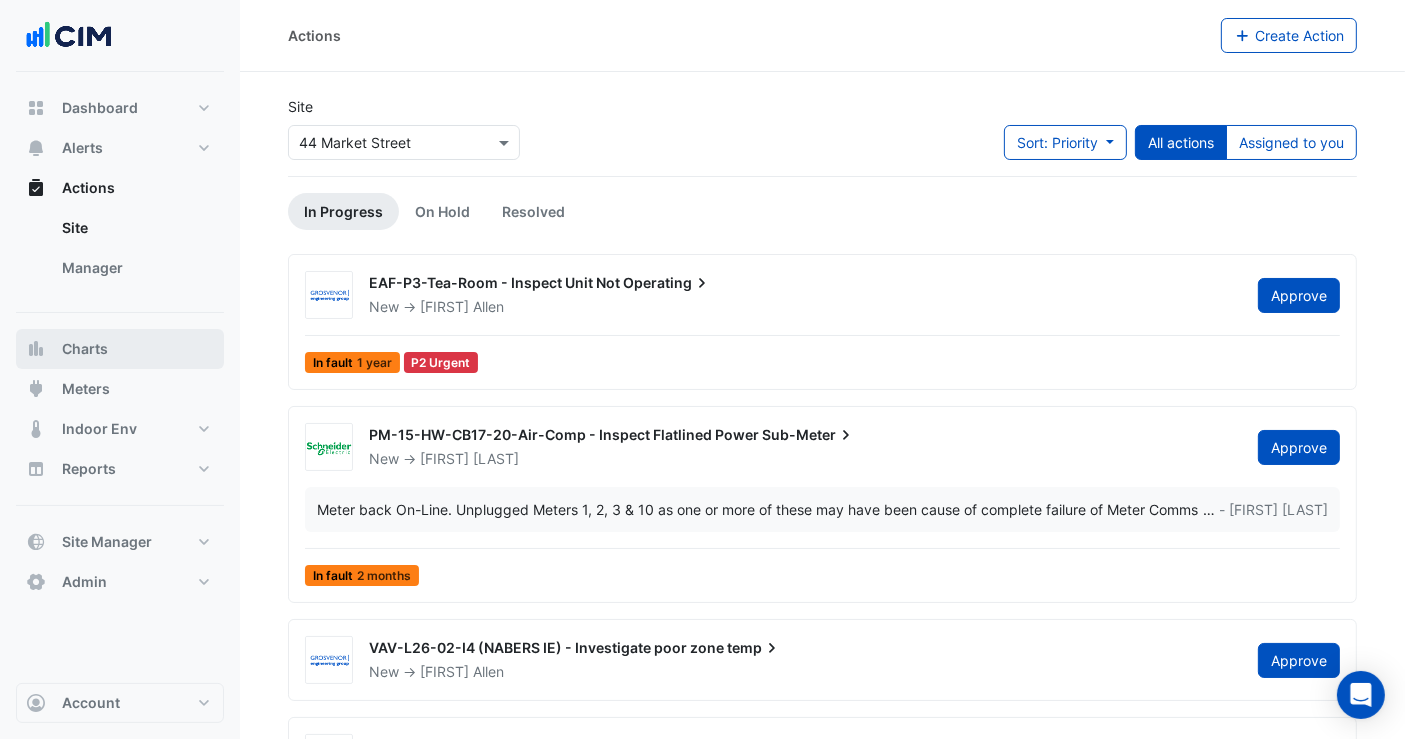 click 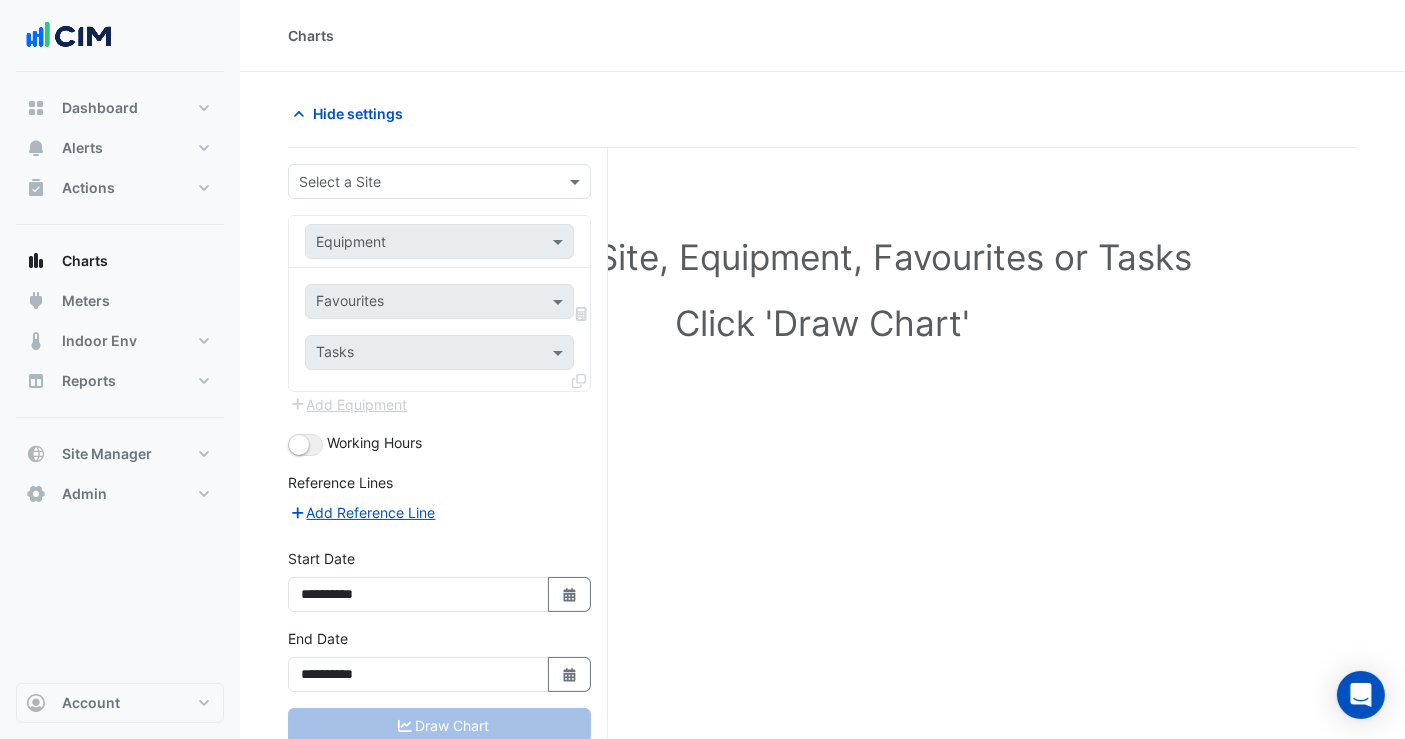 click at bounding box center (419, 182) 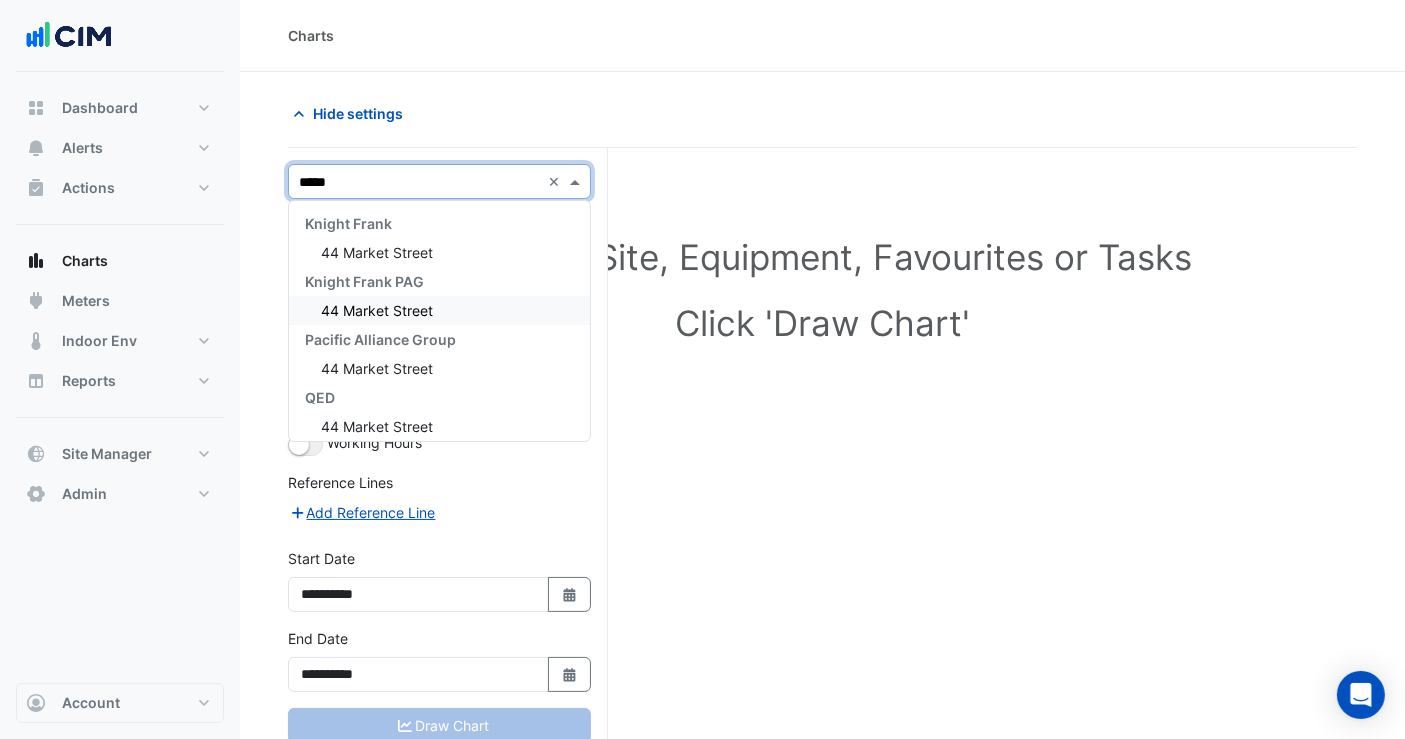 type on "******" 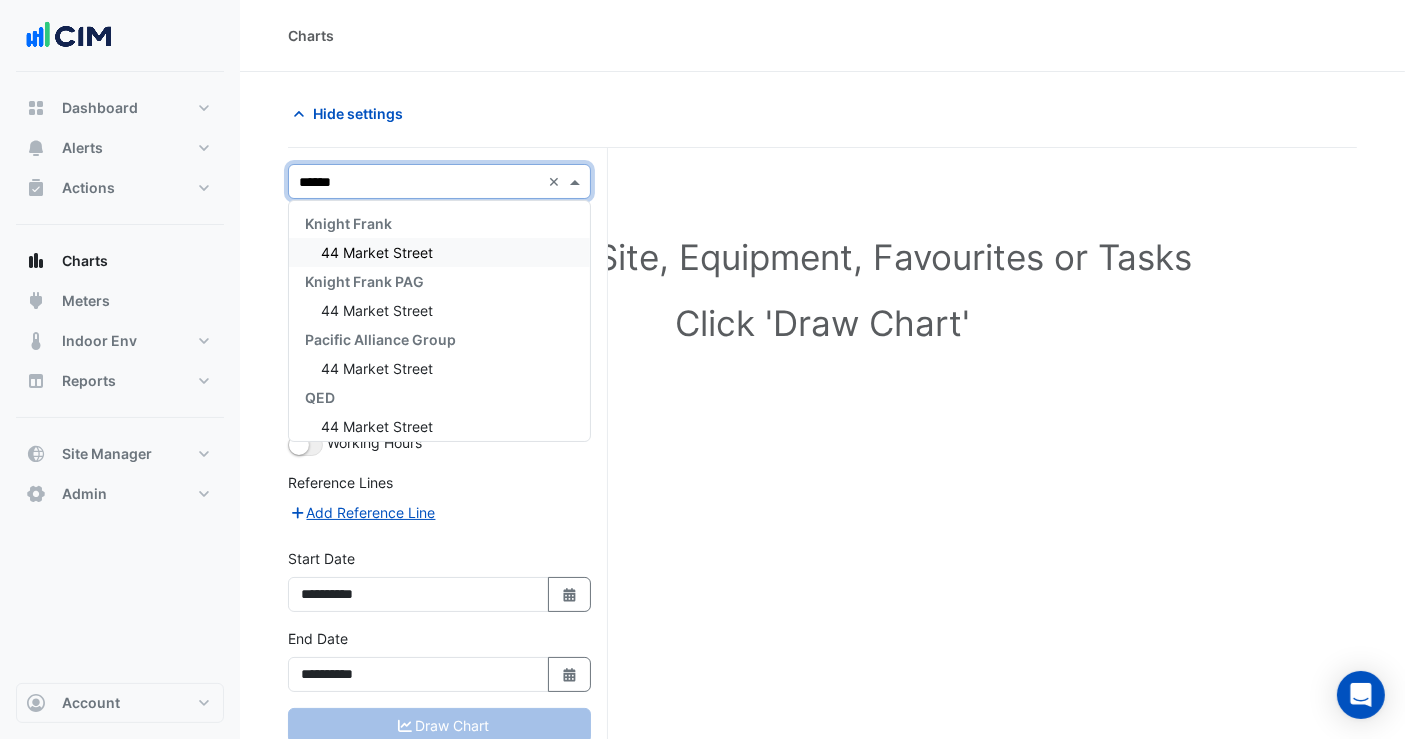 click on "44 Market Street" at bounding box center [377, 252] 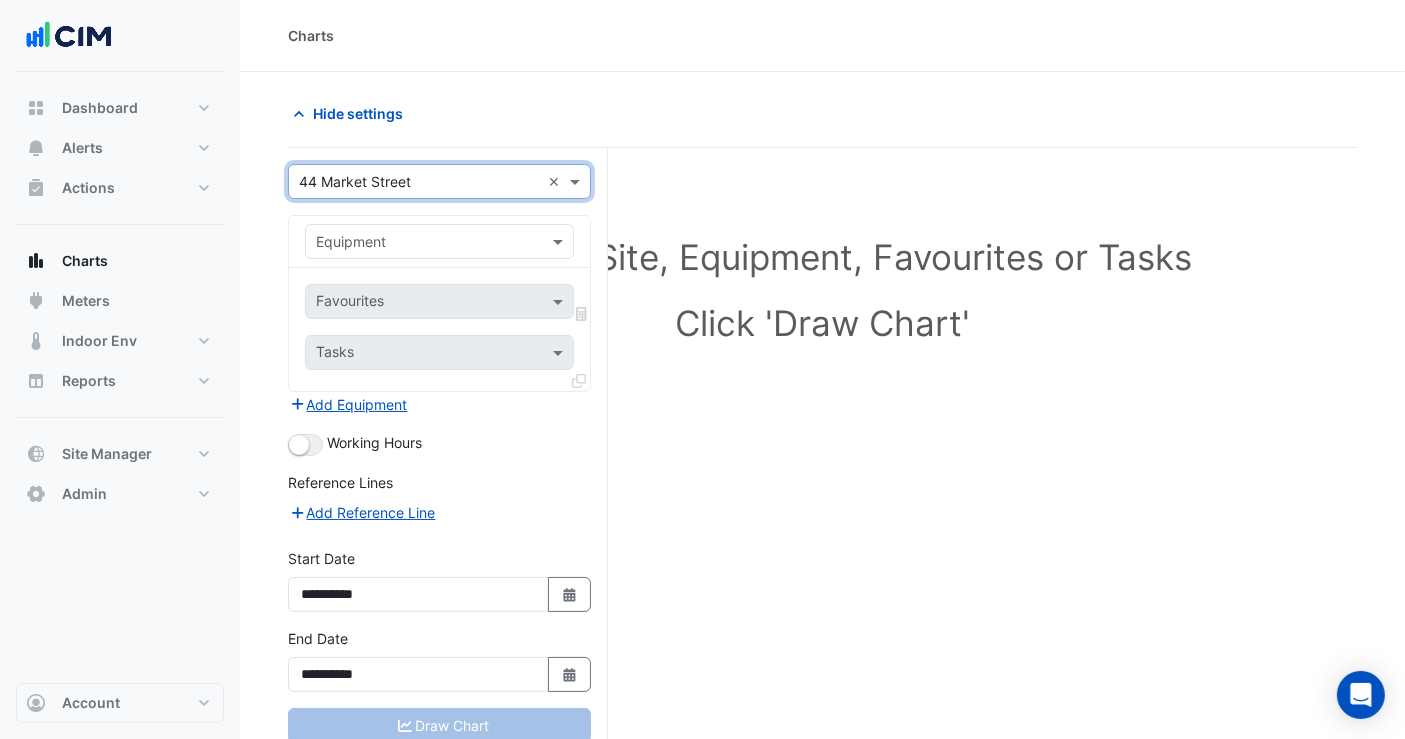 click at bounding box center [419, 242] 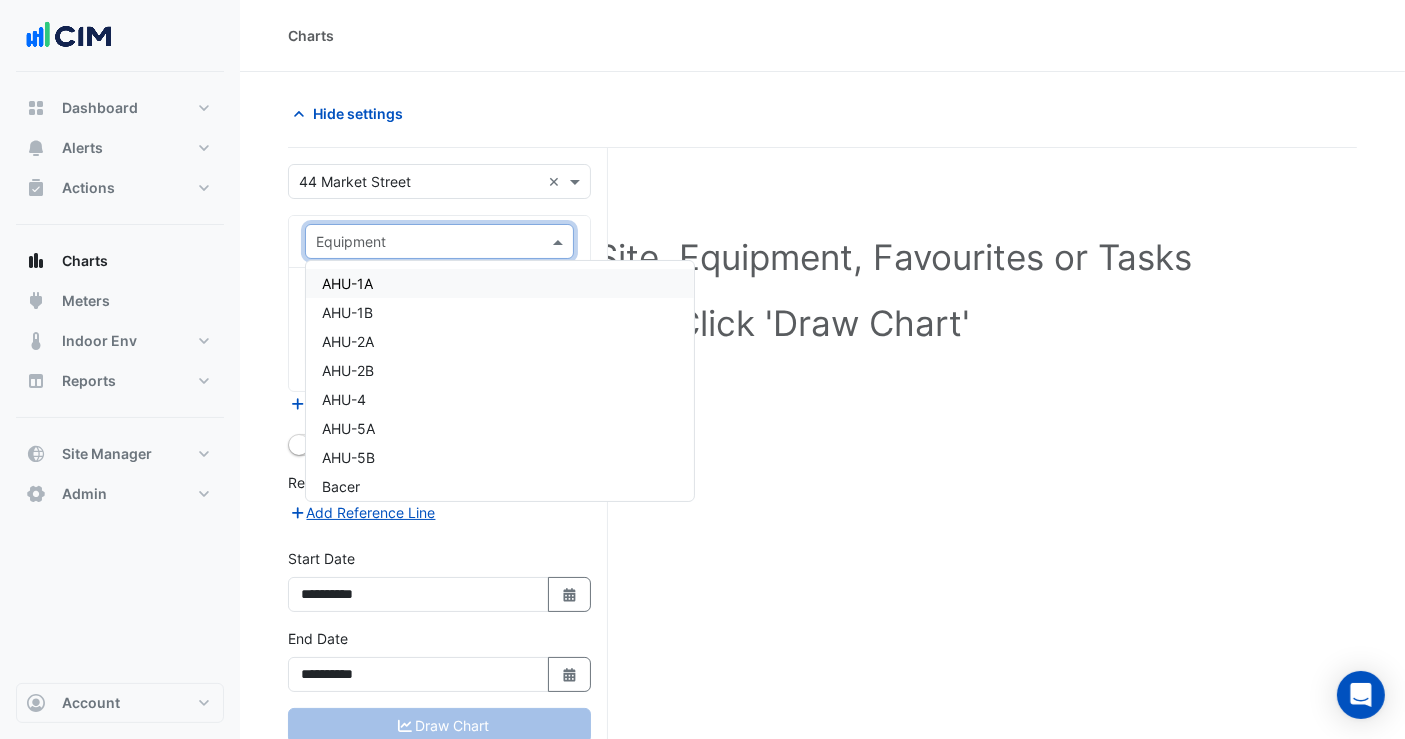 click on "AHU-1A" at bounding box center [500, 283] 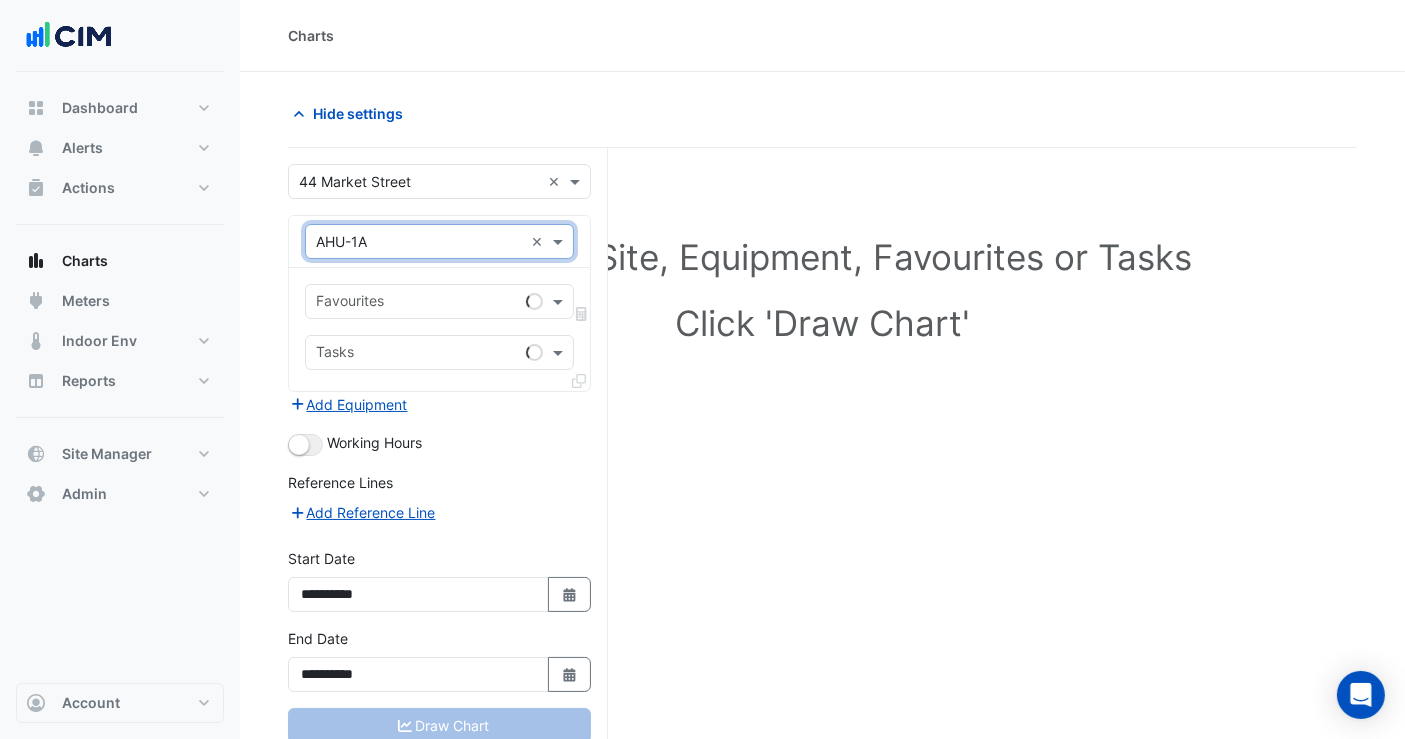 click at bounding box center (417, 303) 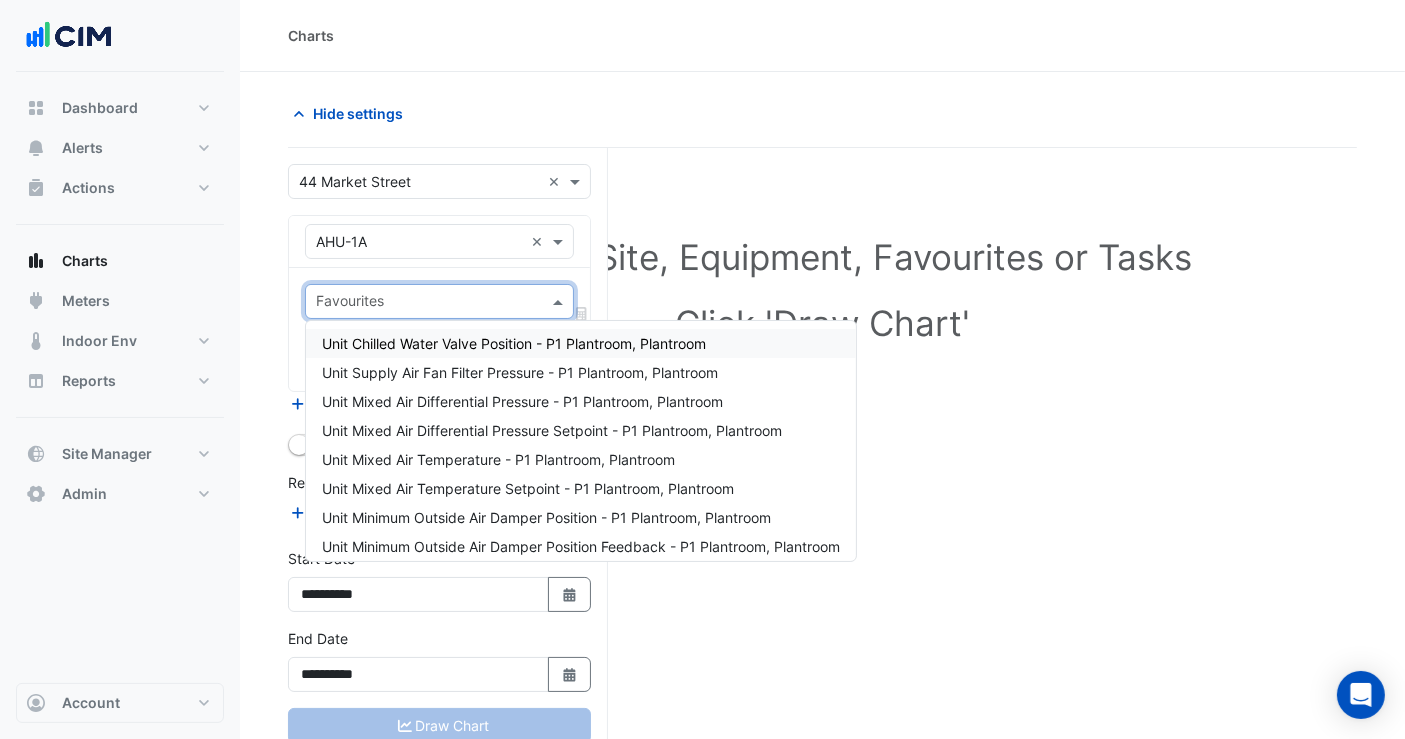 drag, startPoint x: 403, startPoint y: 350, endPoint x: 412, endPoint y: 321, distance: 30.364452 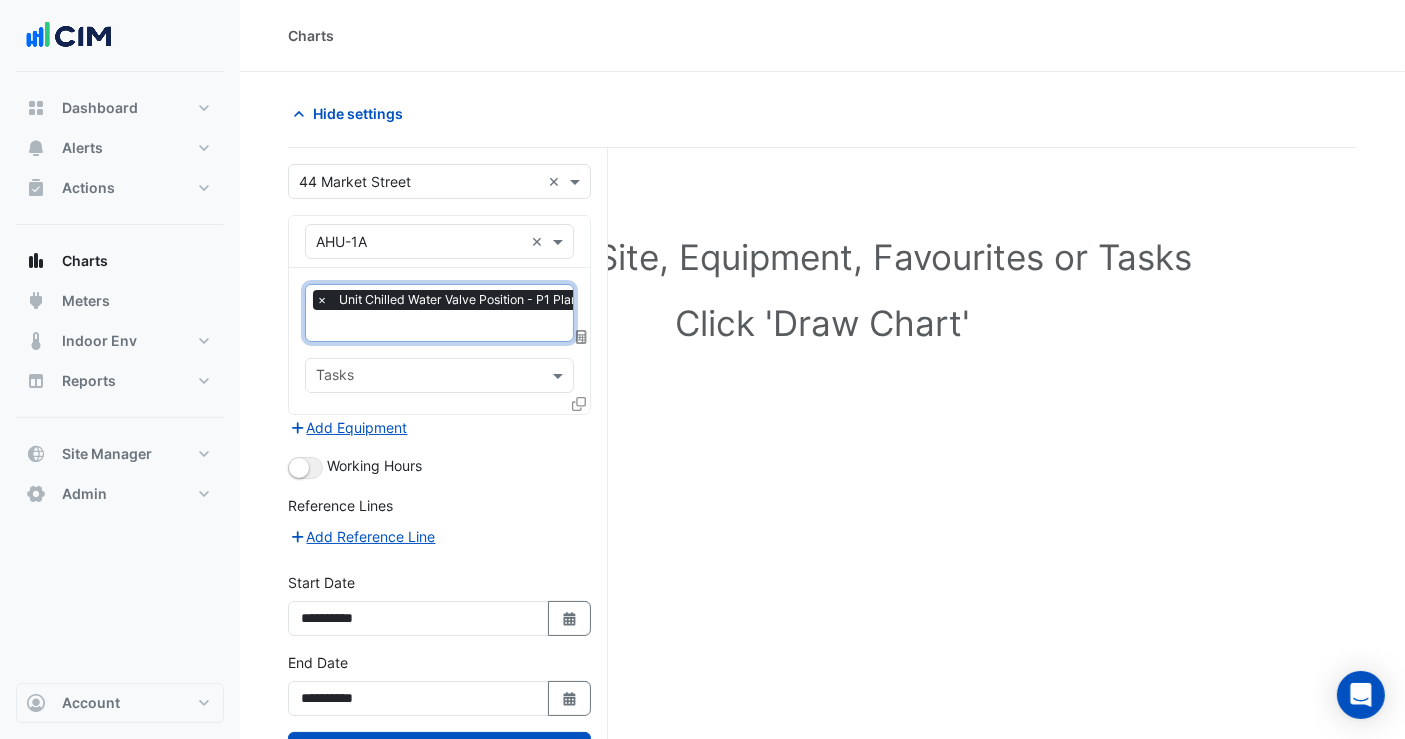 click at bounding box center (501, 327) 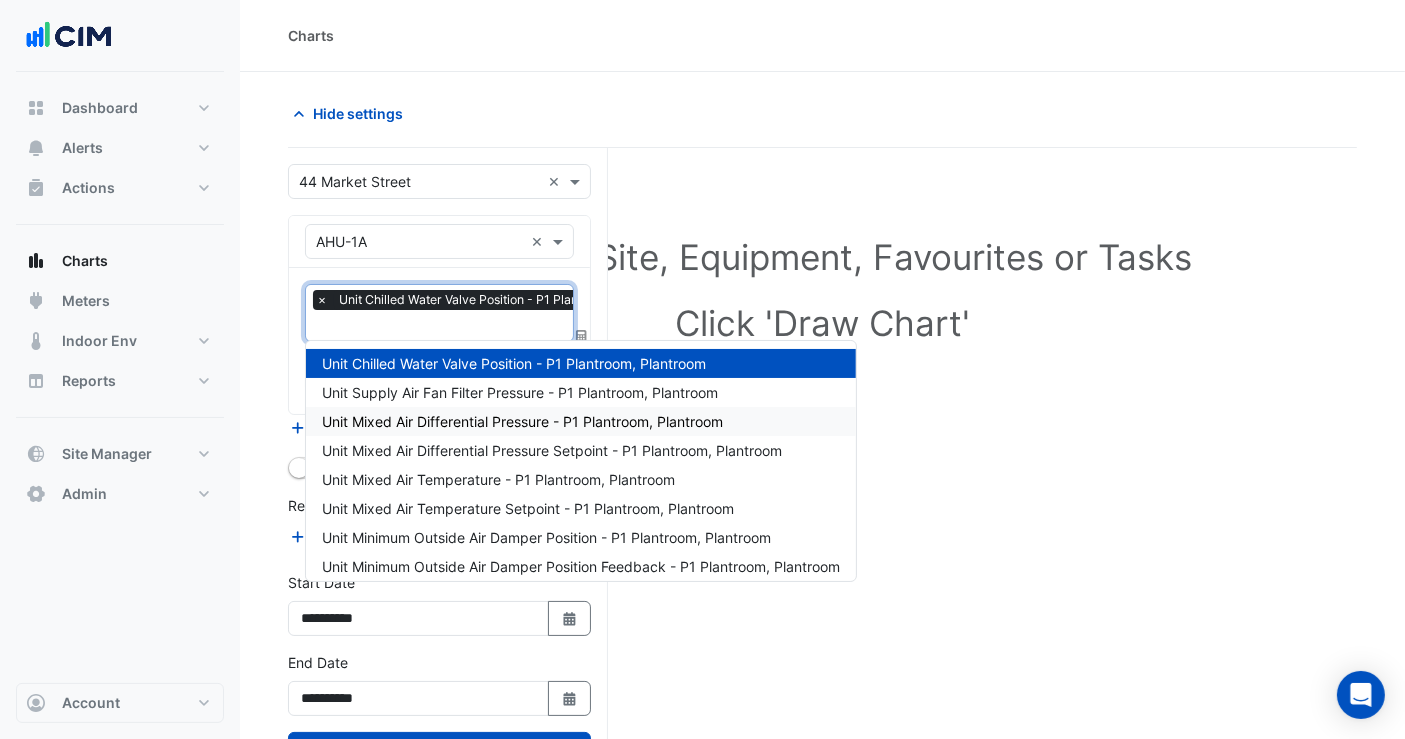 click on "Unit Mixed Air Differential Pressure - P1 Plantroom, Plantroom" at bounding box center [581, 421] 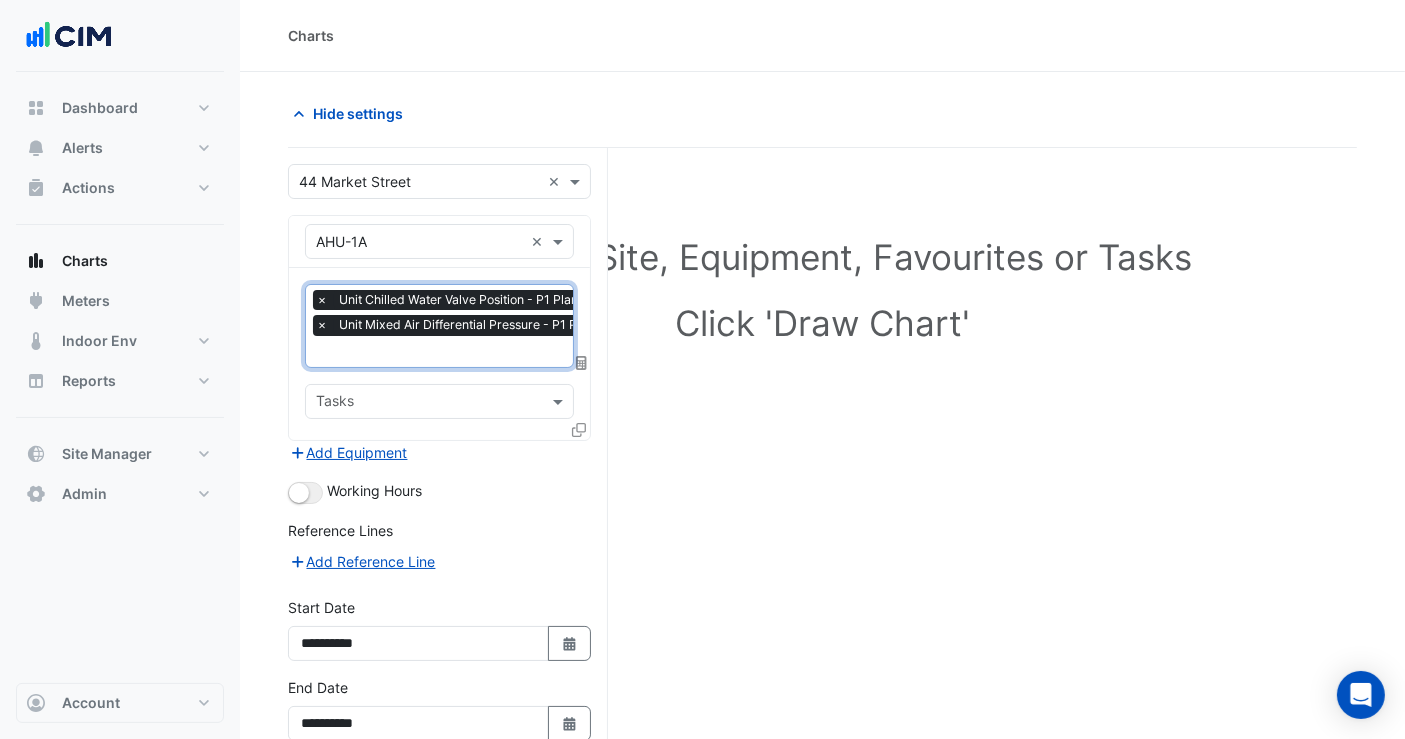 click at bounding box center (509, 353) 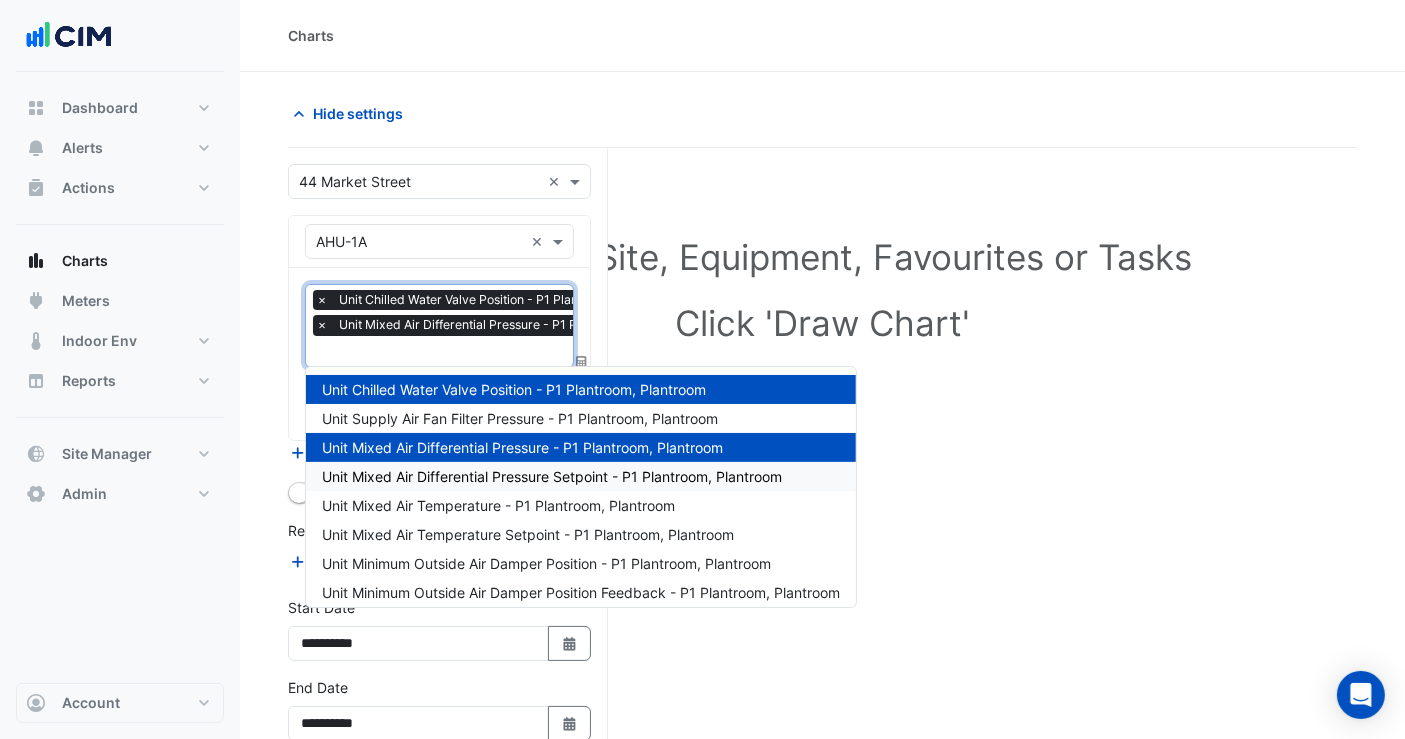 click on "Unit Mixed Air Differential Pressure Setpoint - P1 Plantroom, Plantroom" at bounding box center (552, 476) 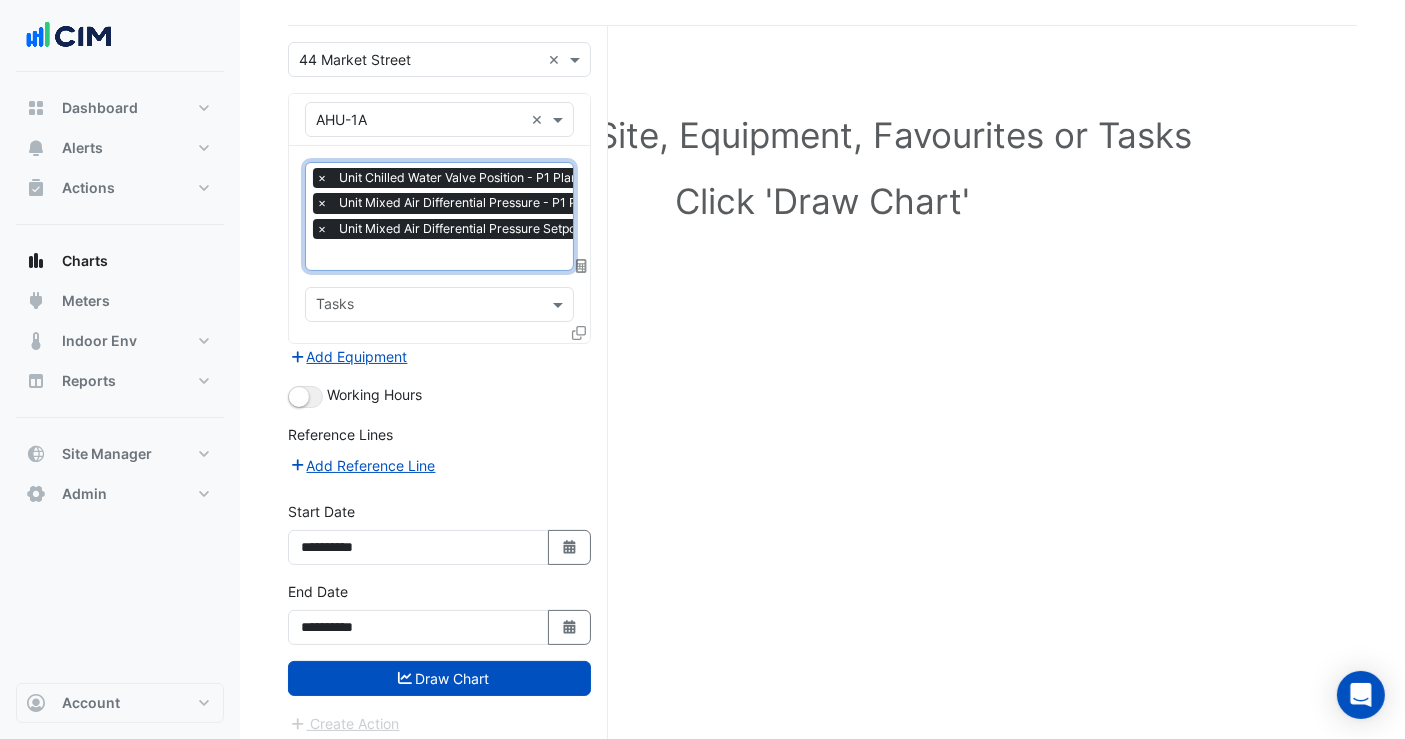 scroll, scrollTop: 123, scrollLeft: 0, axis: vertical 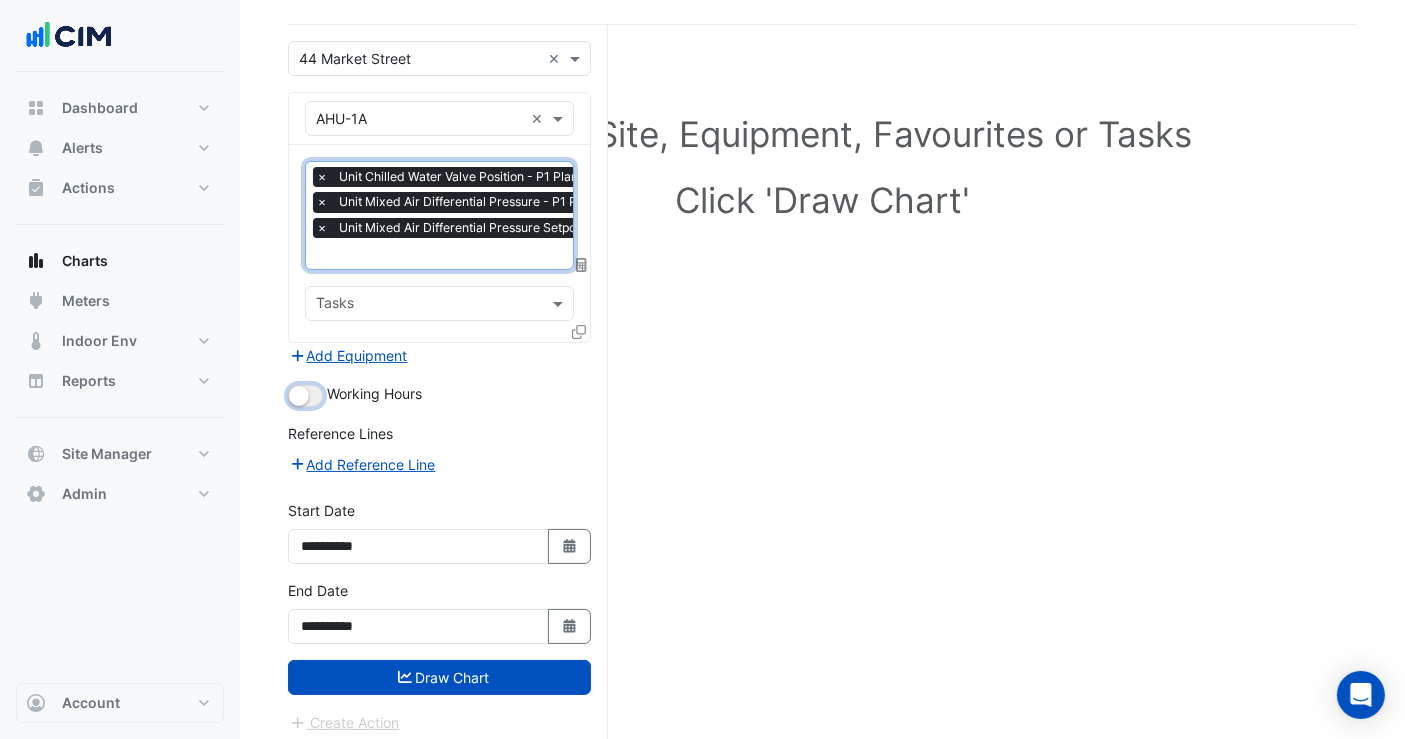 click at bounding box center (299, 396) 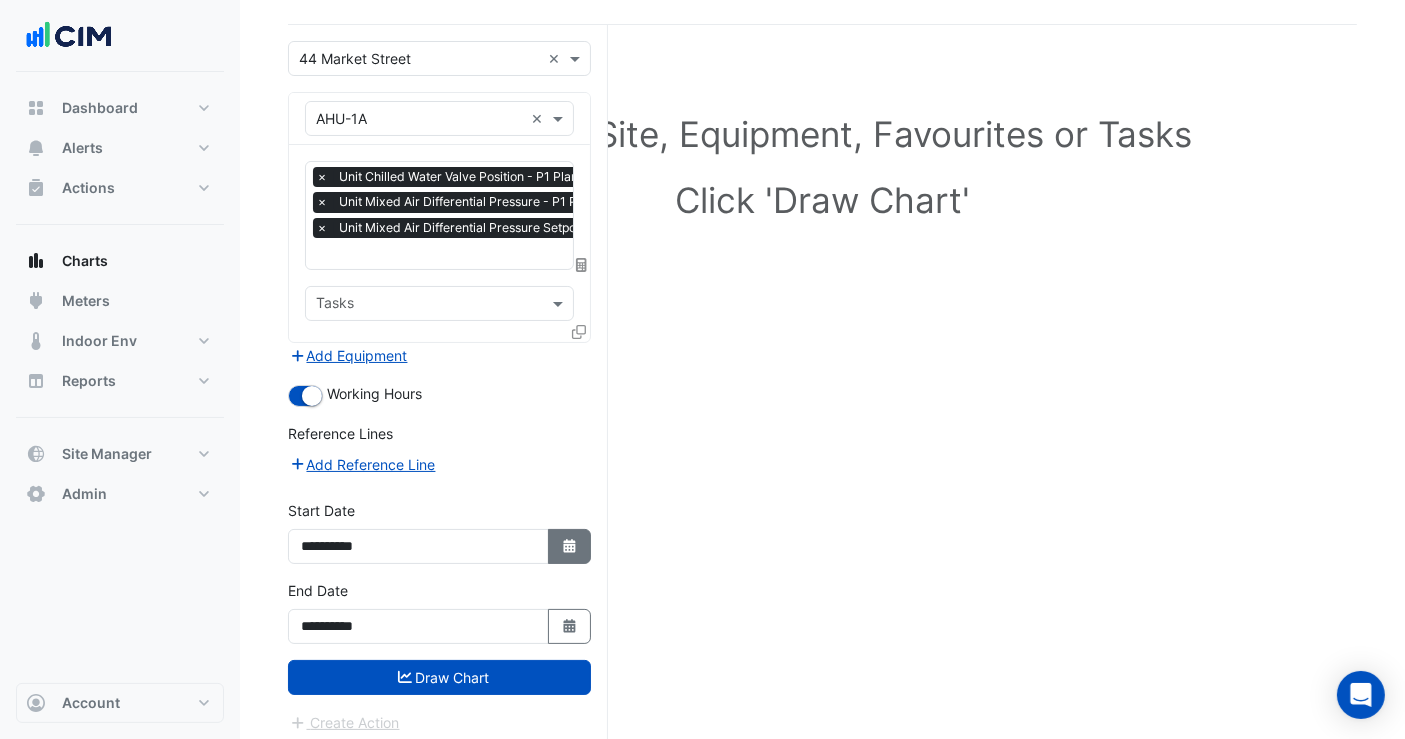 click on "Select Date" at bounding box center [570, 546] 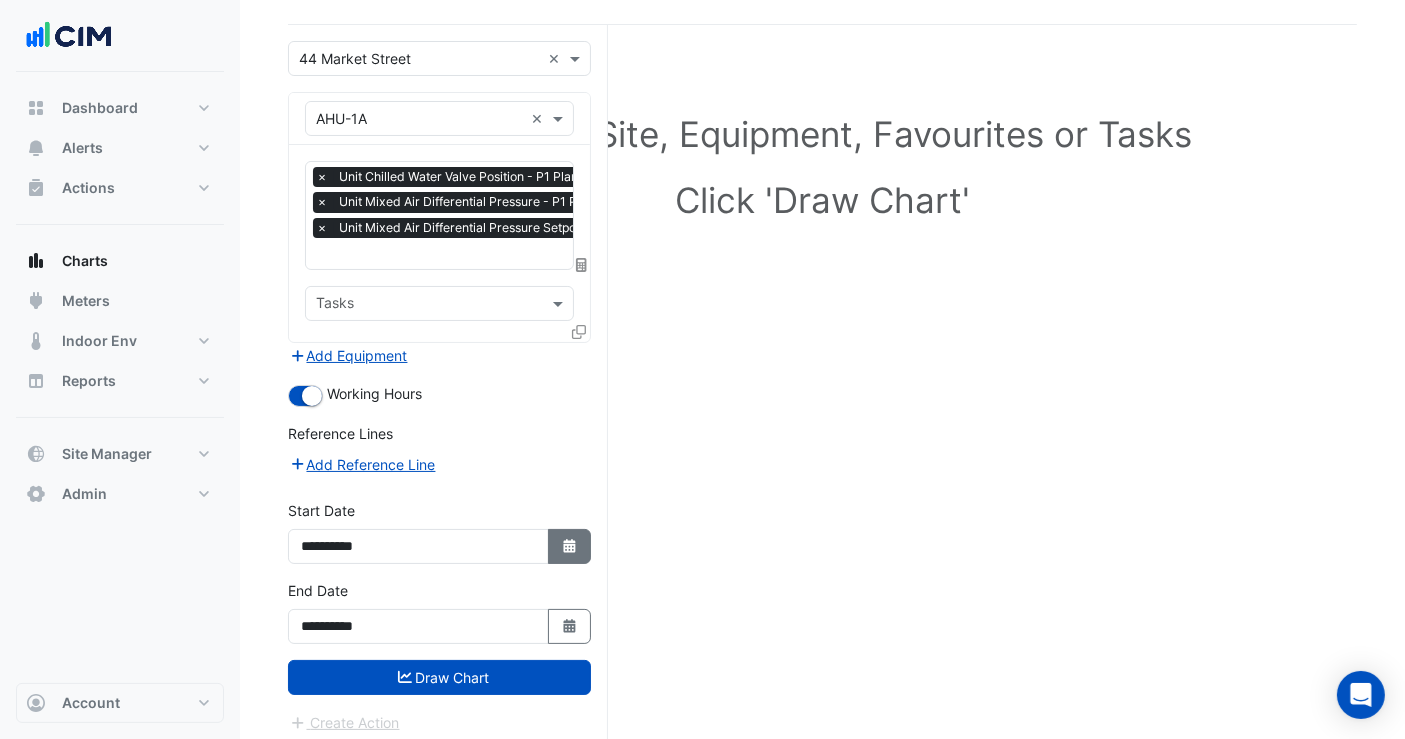 select on "*" 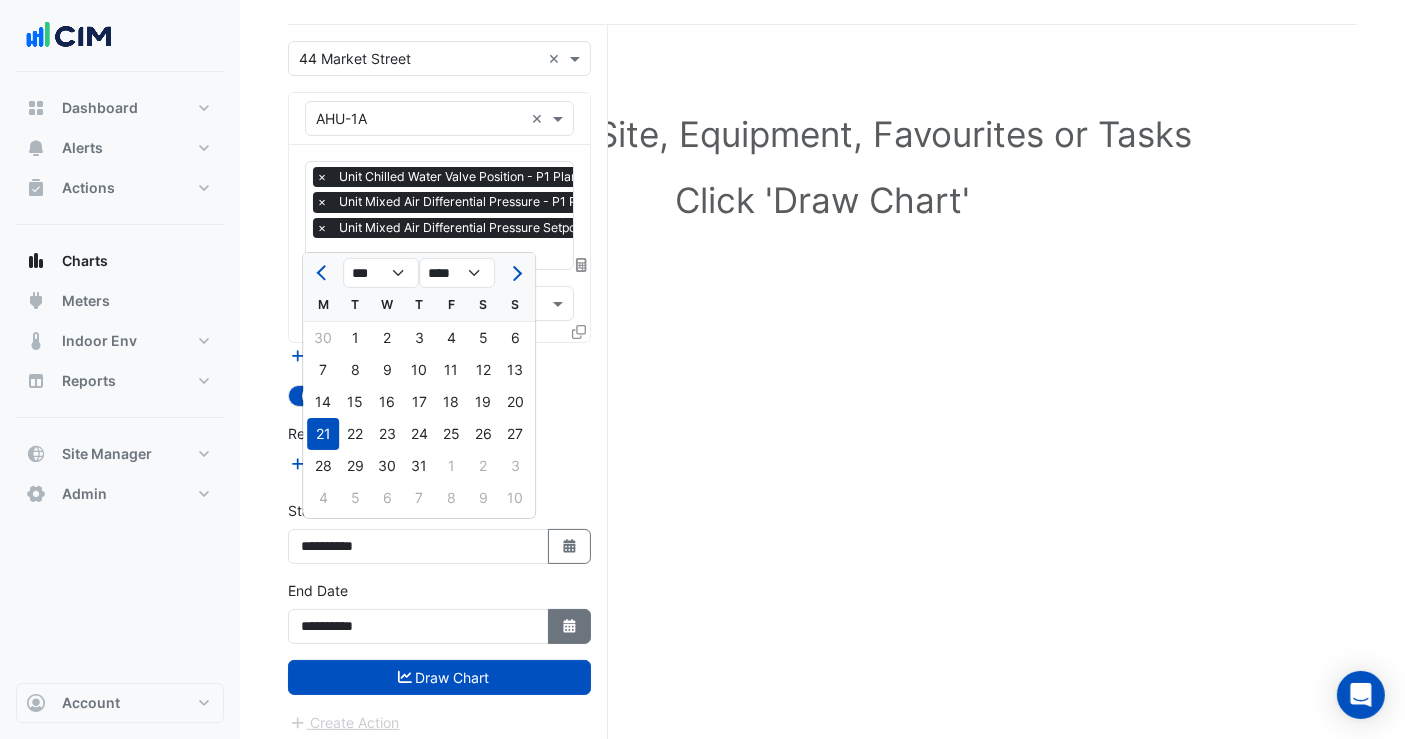 click on "Select Date" at bounding box center (570, 626) 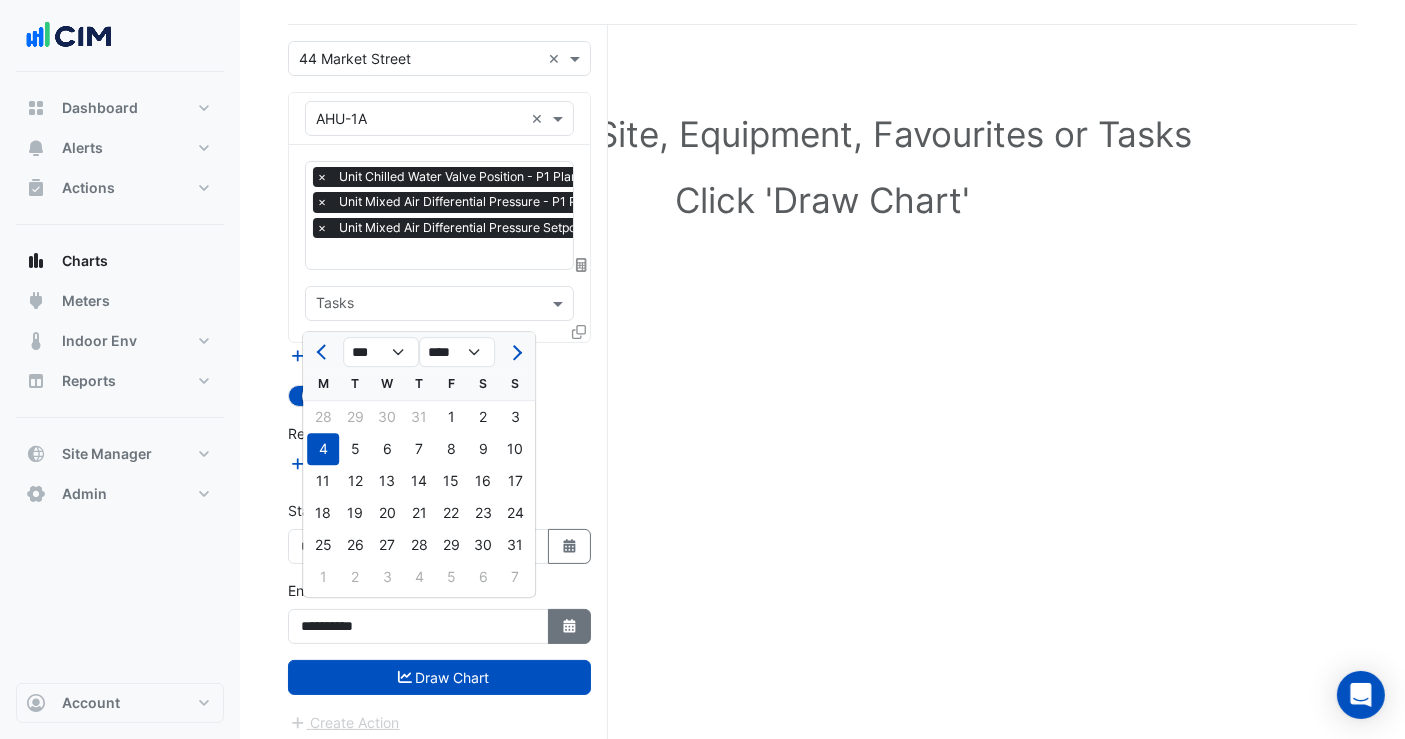 click on "Select Date" at bounding box center [570, 626] 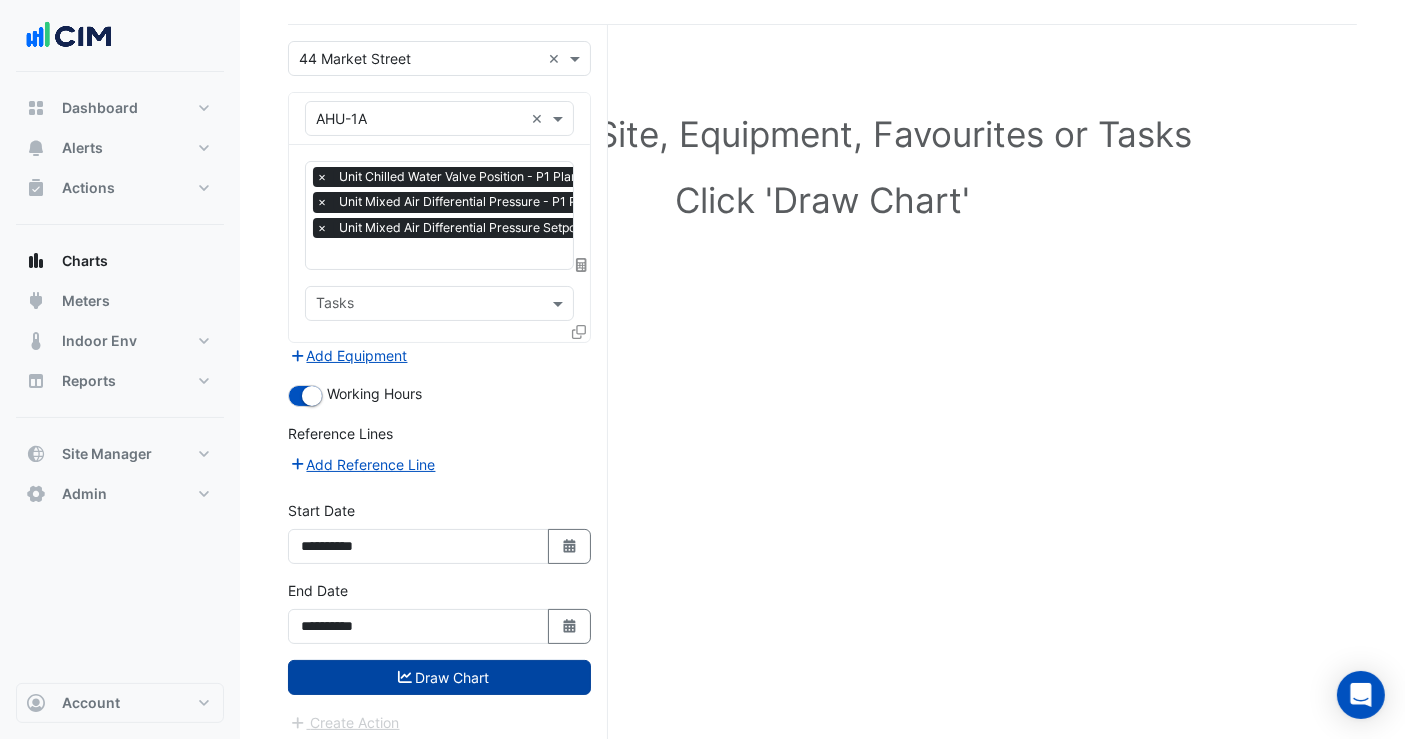 click on "Draw Chart" at bounding box center [439, 677] 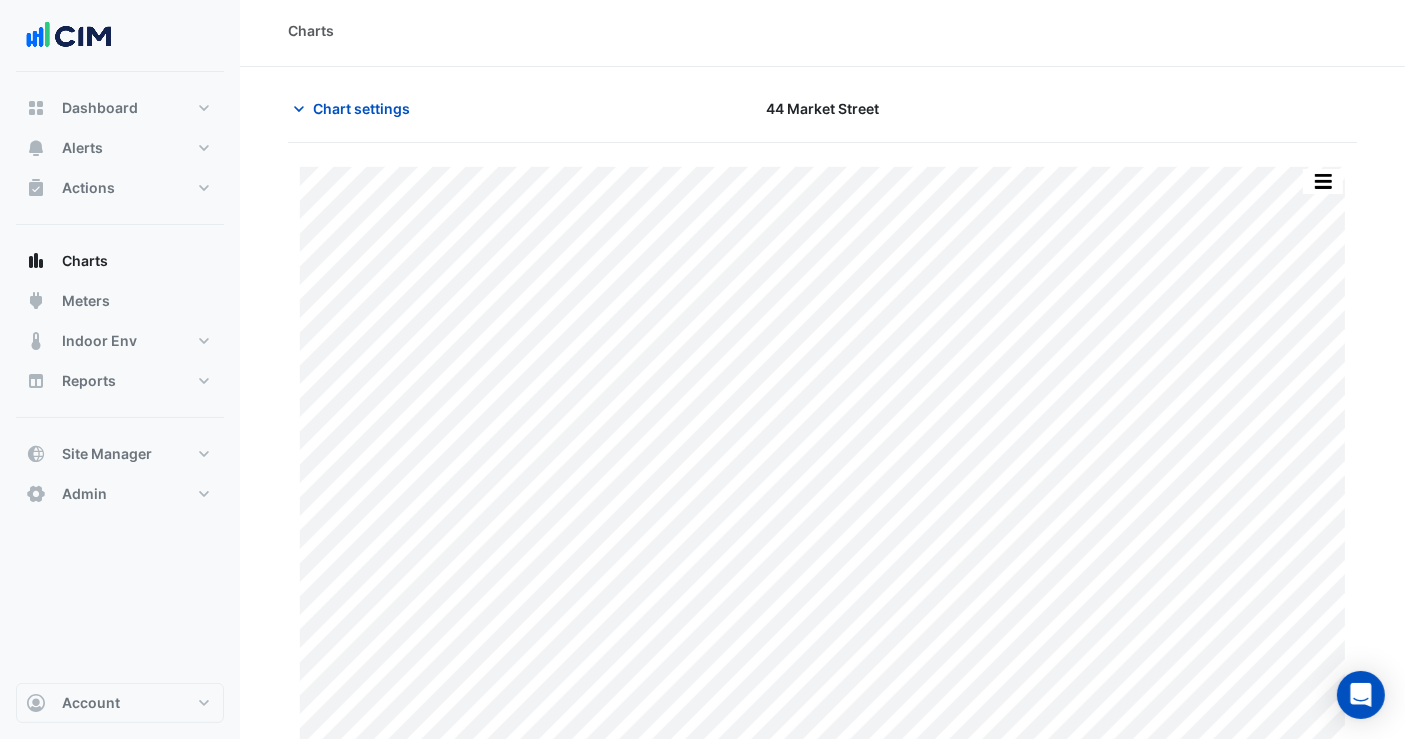 scroll, scrollTop: 0, scrollLeft: 0, axis: both 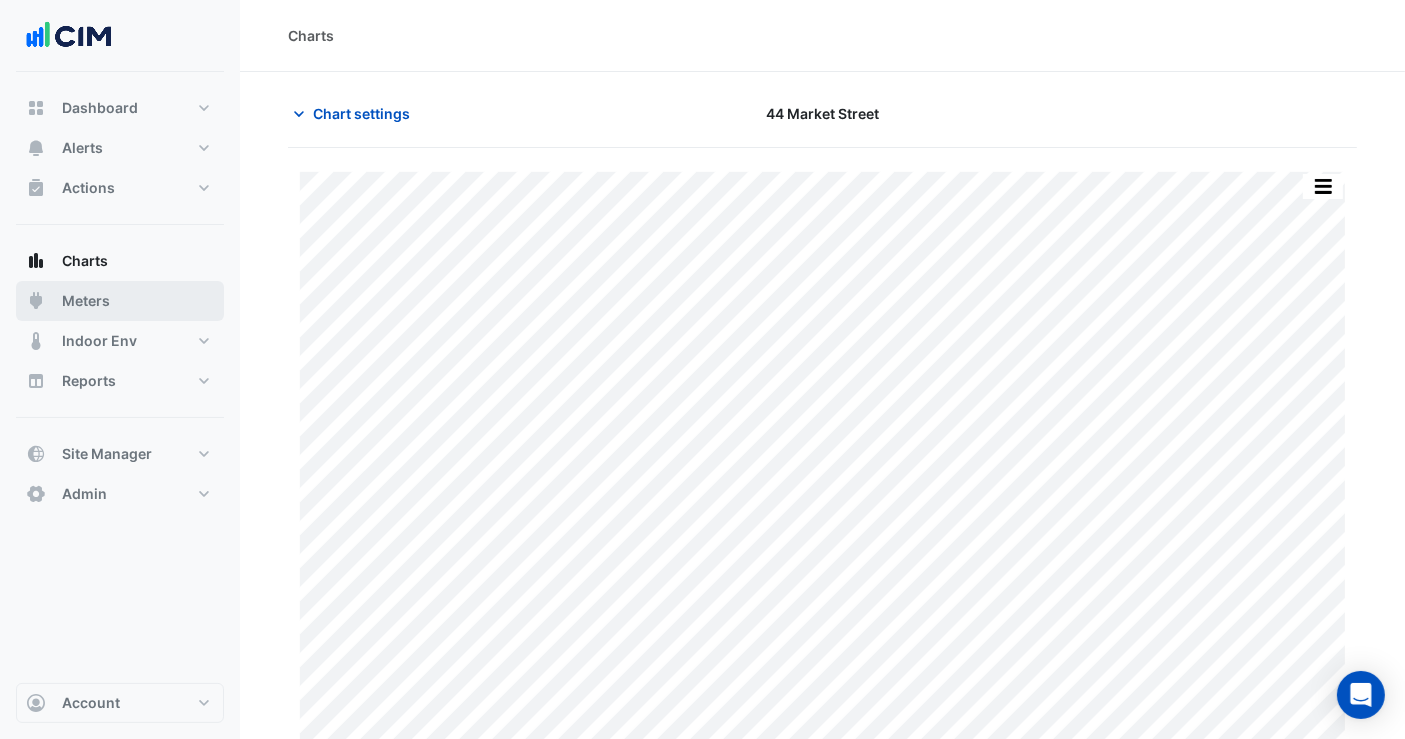 click on "Meters" at bounding box center [86, 301] 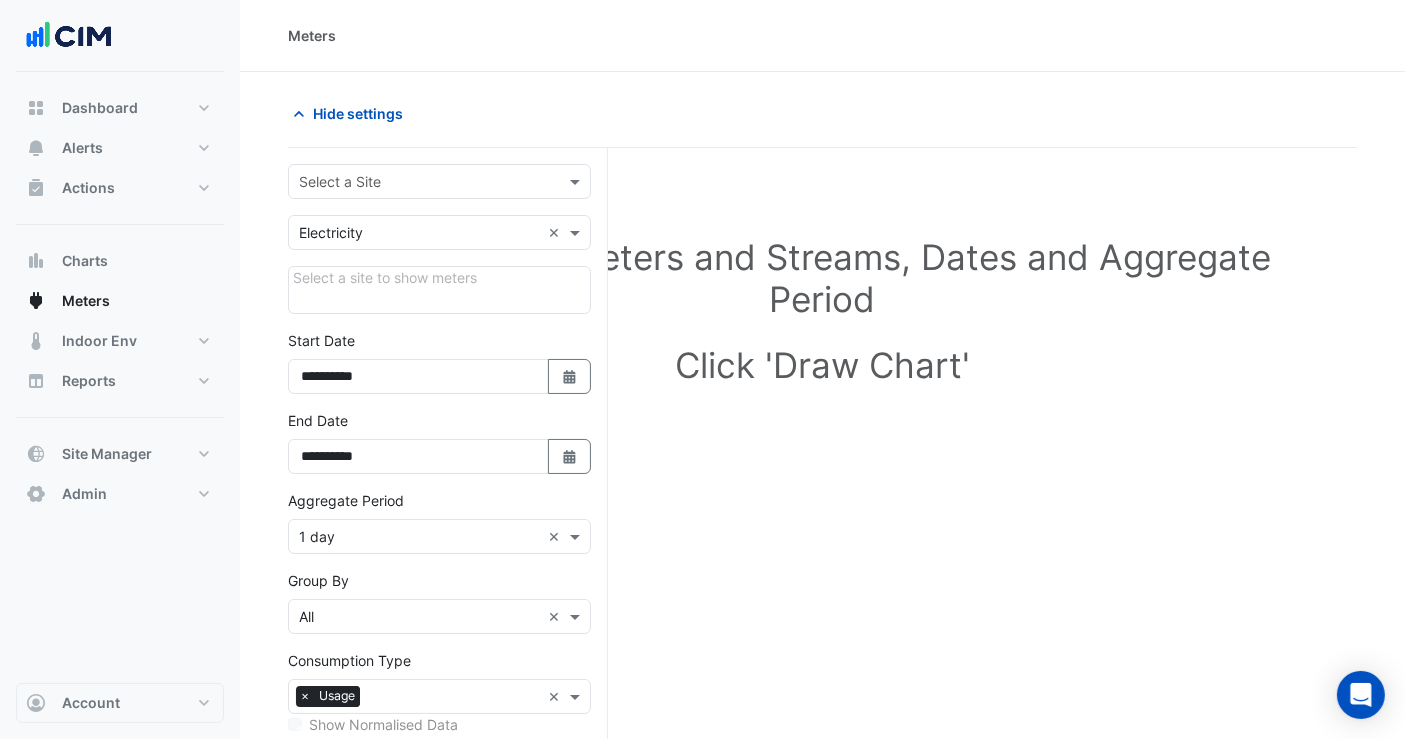 click at bounding box center [419, 182] 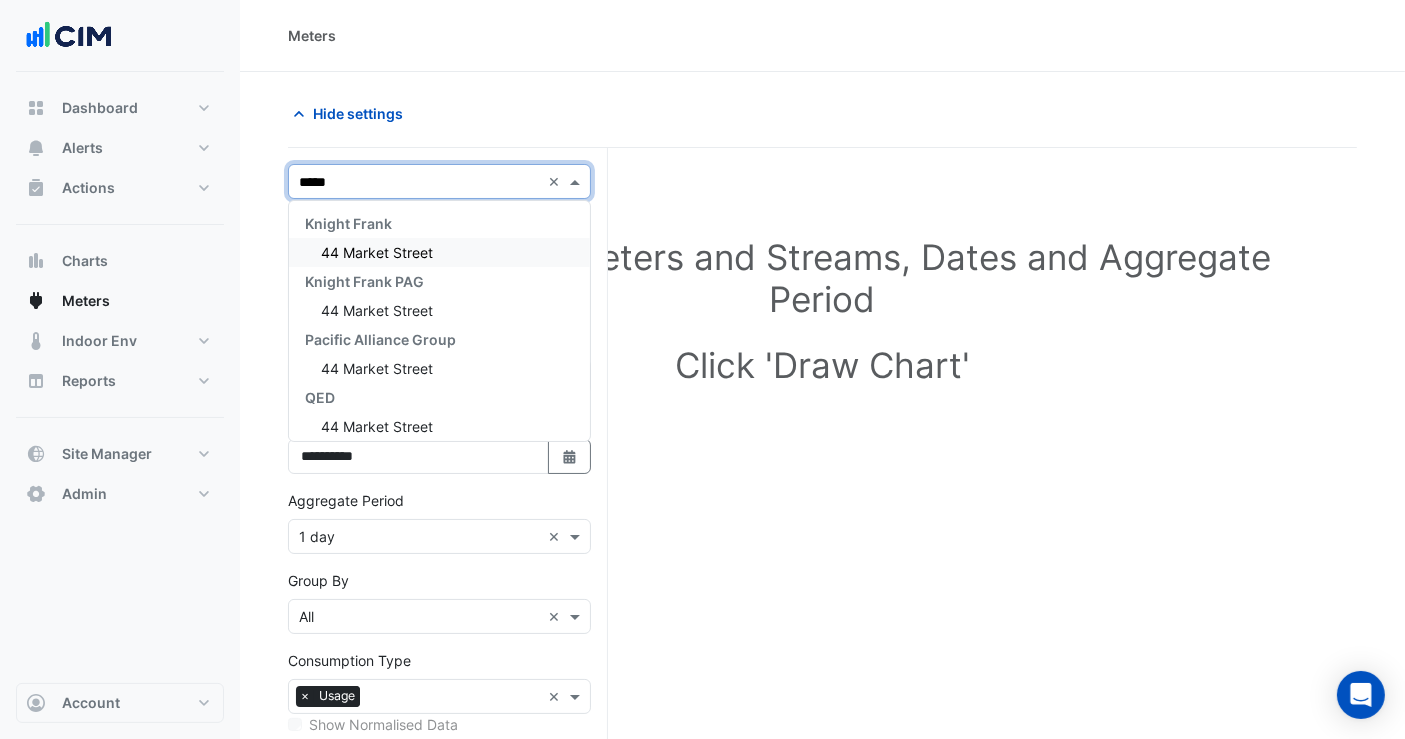type on "******" 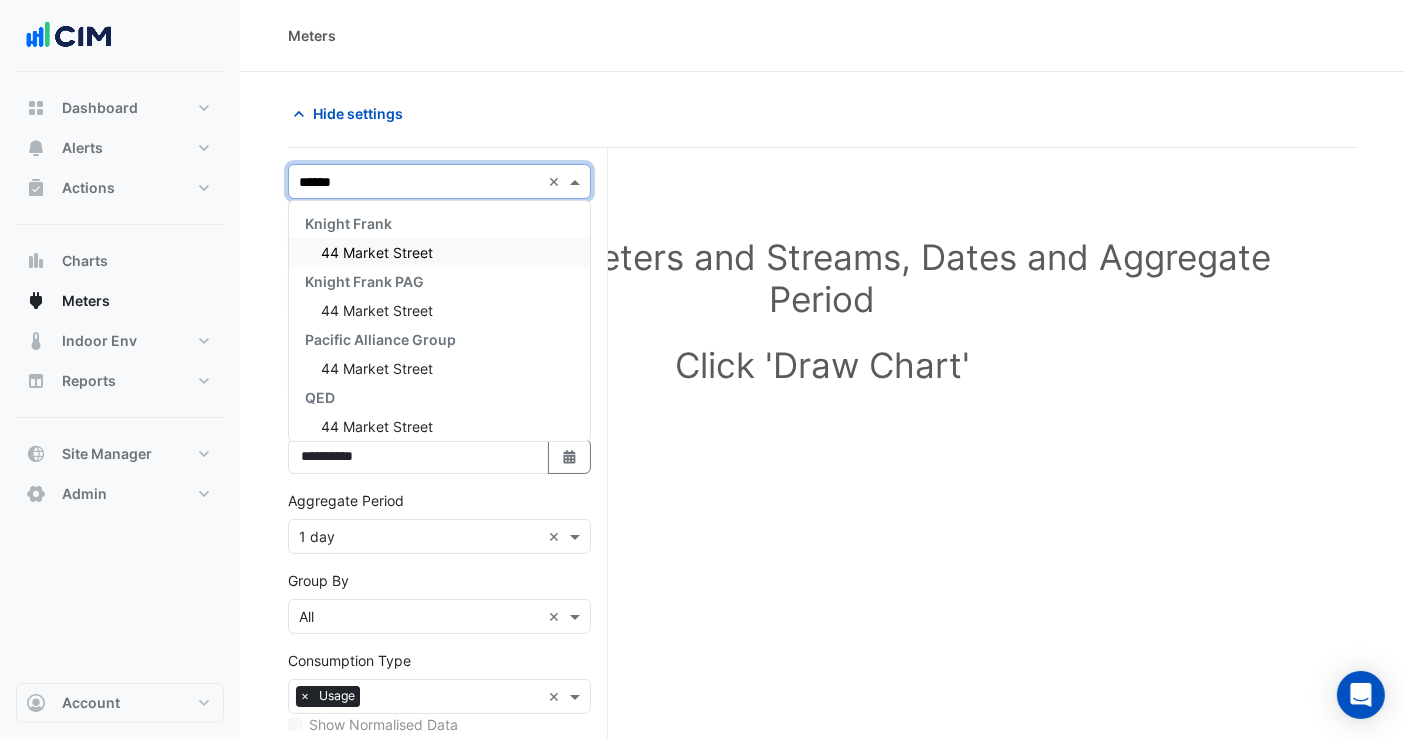 click on "44 Market Street" at bounding box center (439, 252) 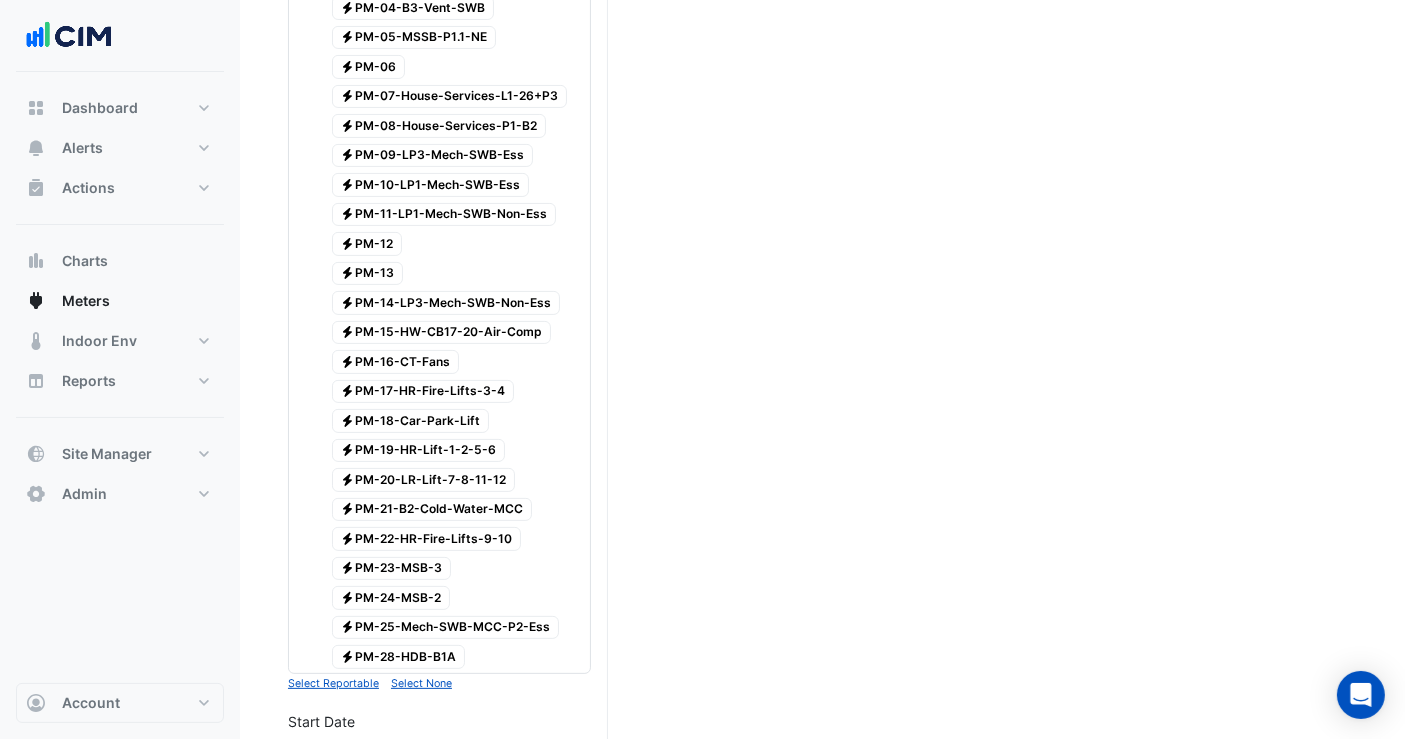 scroll, scrollTop: 888, scrollLeft: 0, axis: vertical 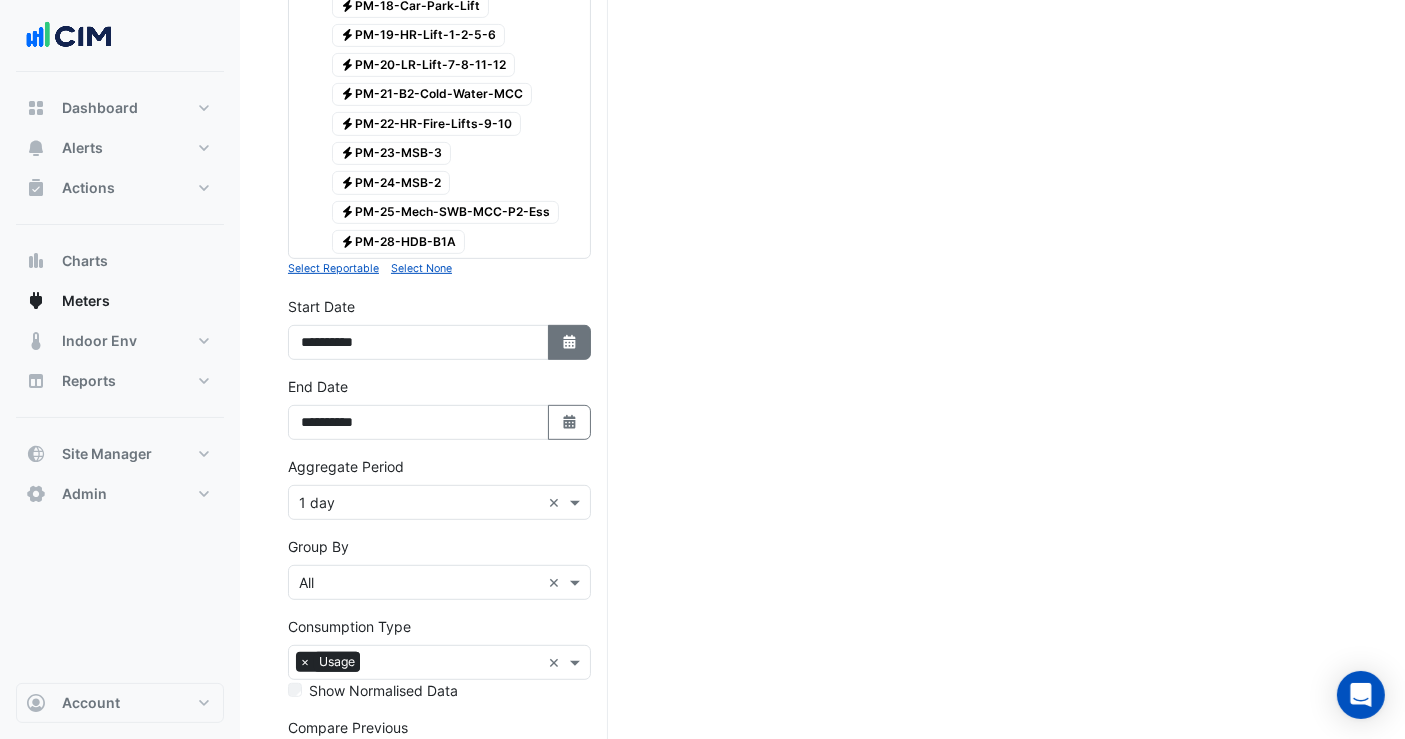 click on "Select Date" at bounding box center [570, 342] 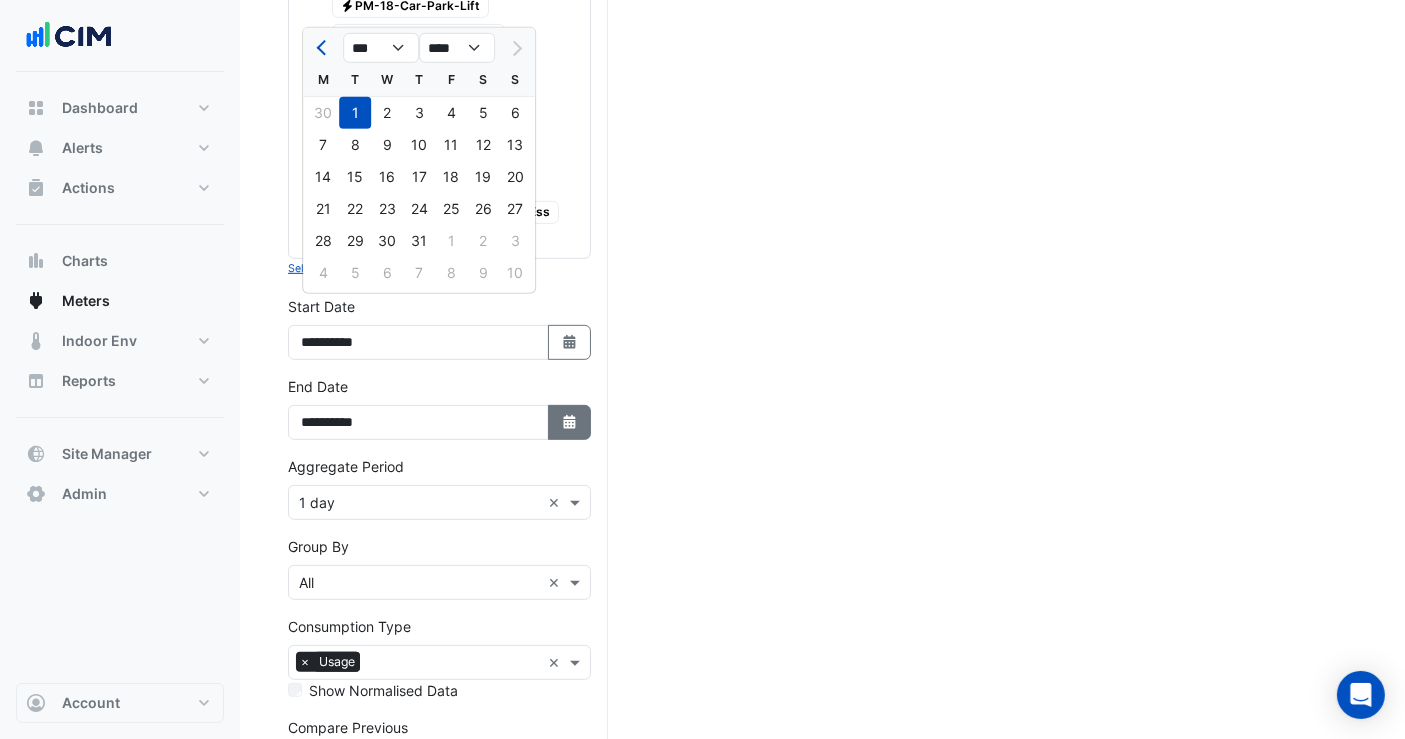 click on "Select Date" at bounding box center [570, 422] 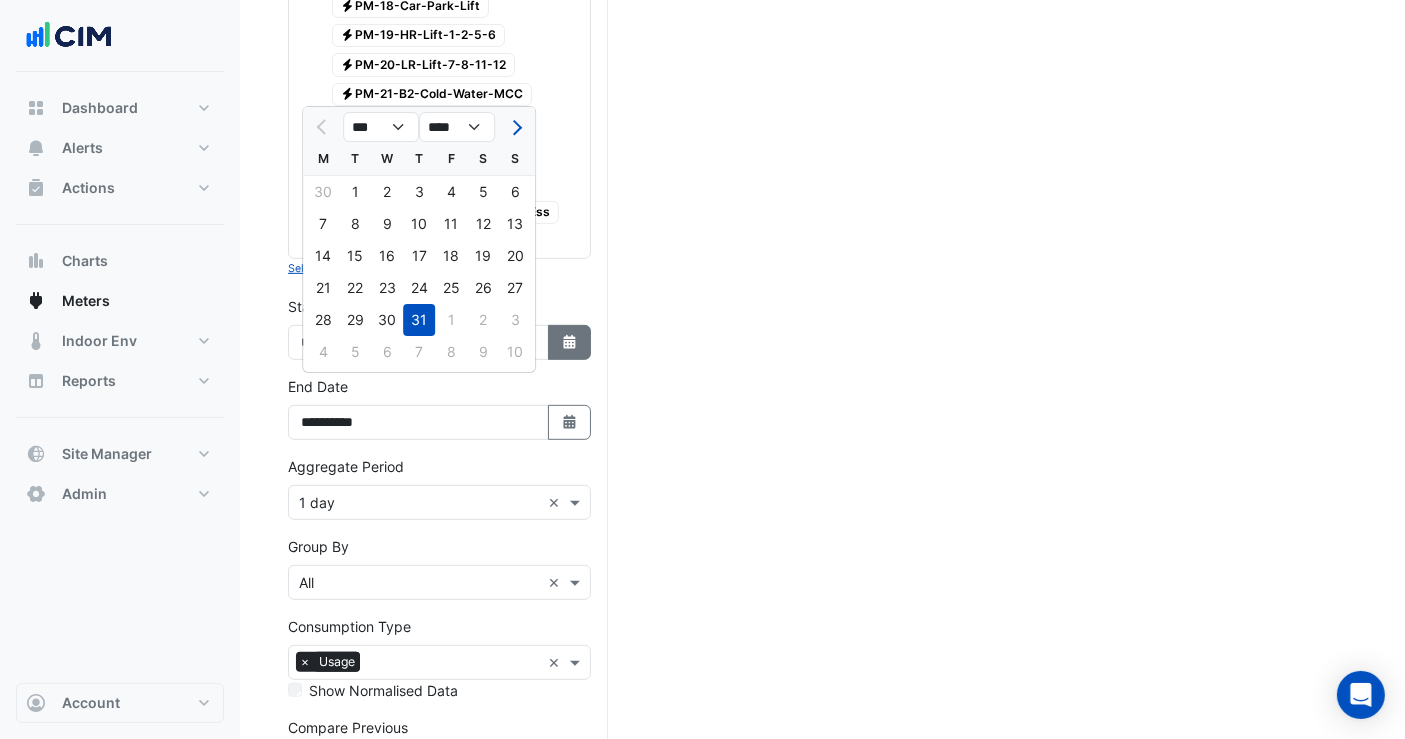 click on "Select Date" at bounding box center [570, 342] 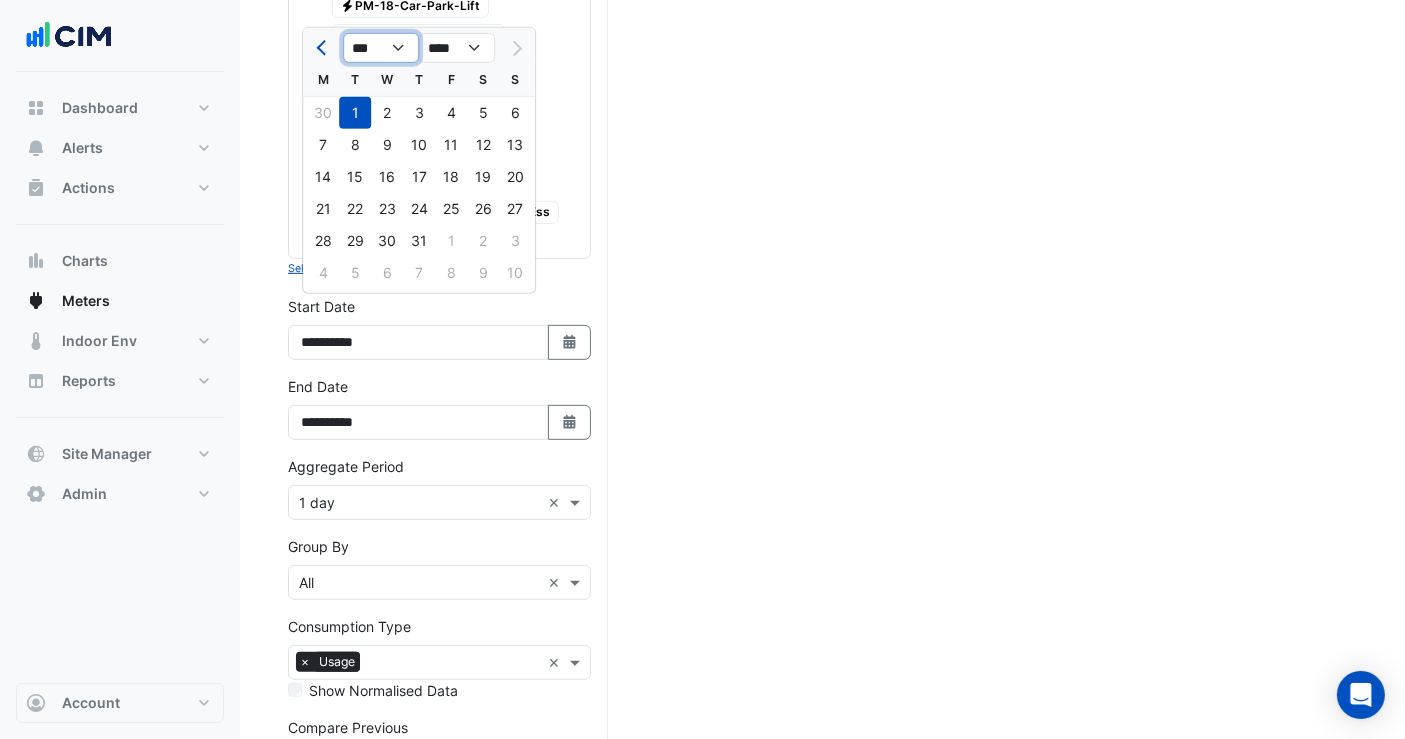 click on "*** *** *** *** *** *** ***" 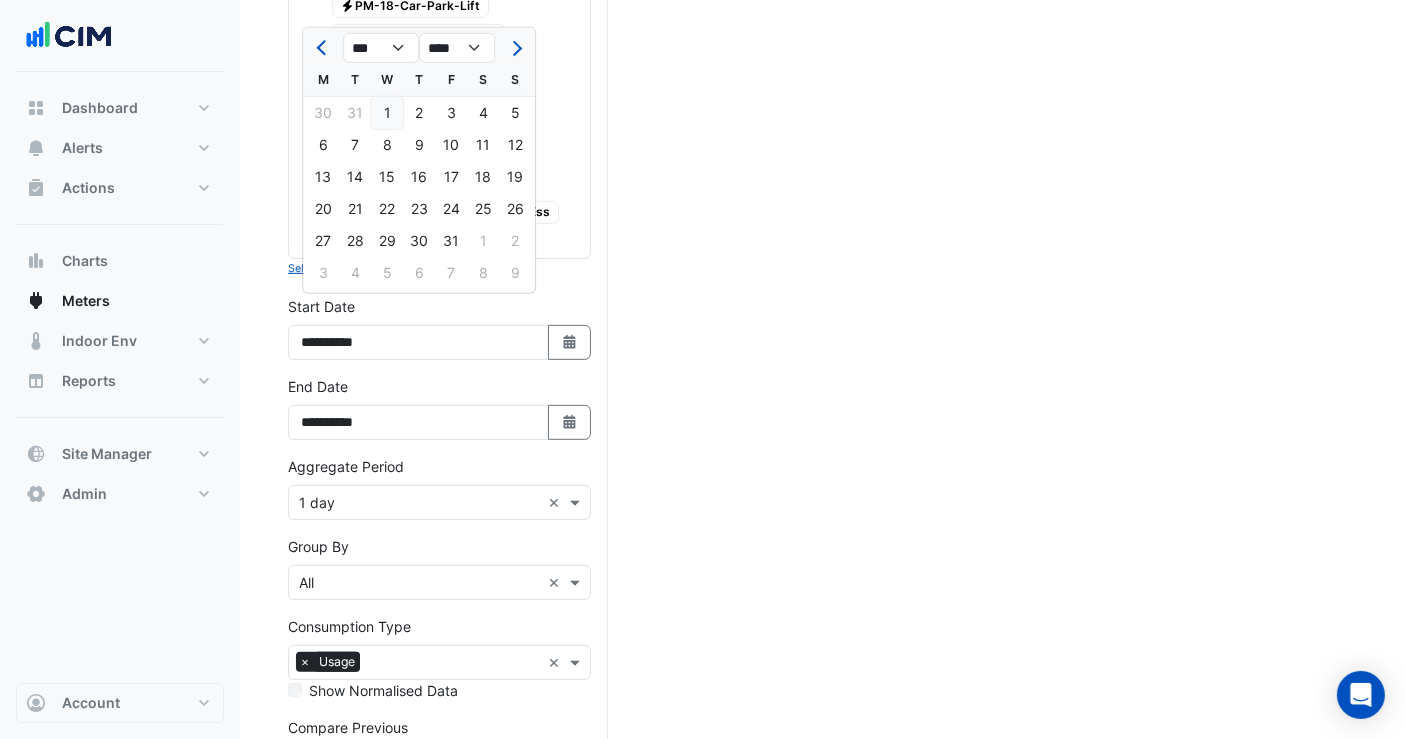 click on "1" 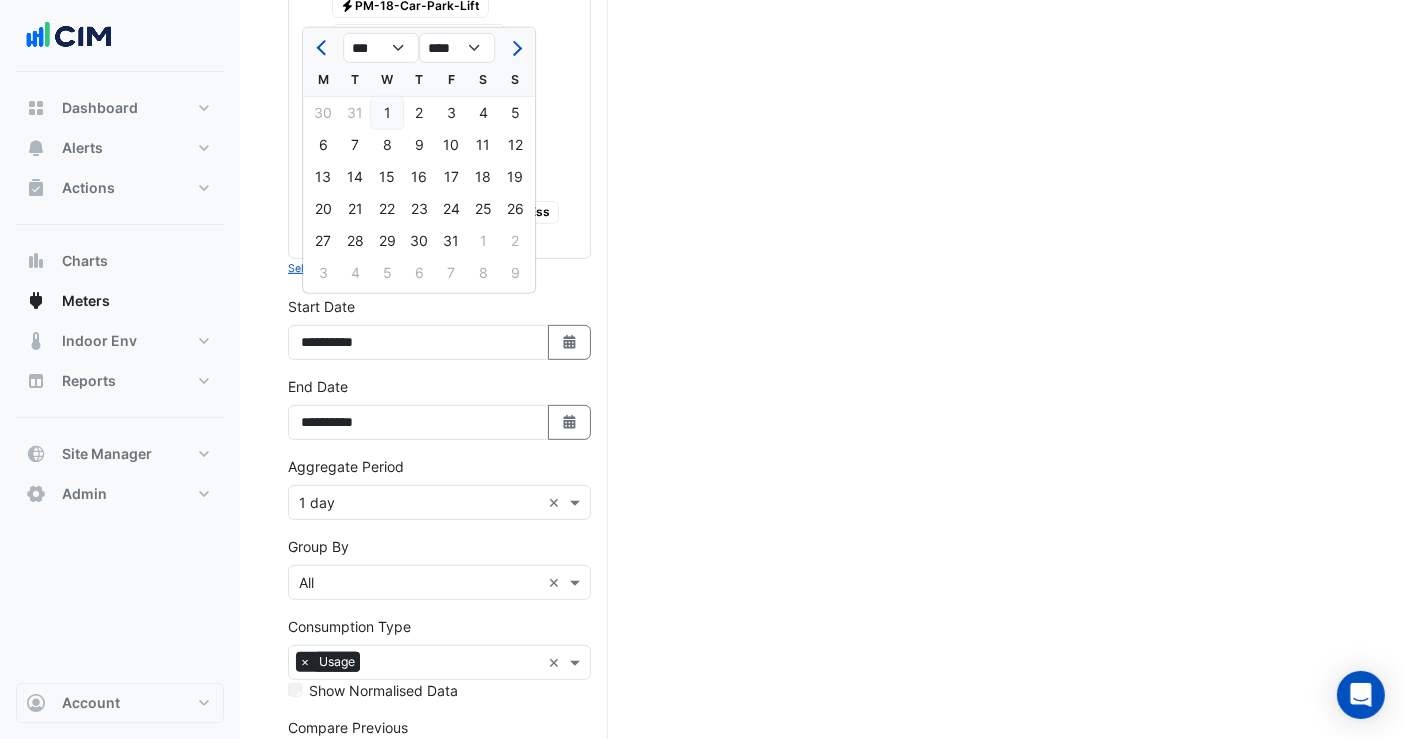 type on "**********" 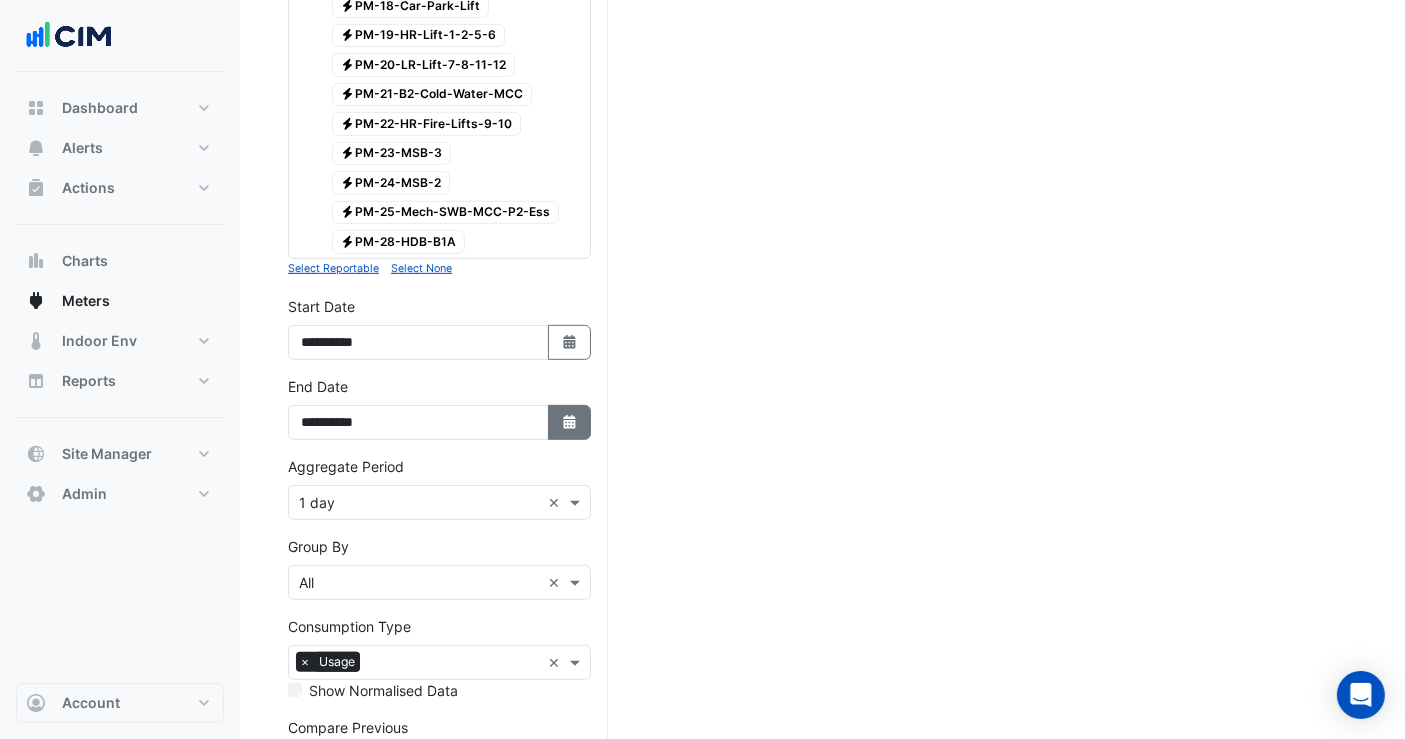 click on "Select Date" at bounding box center (570, 422) 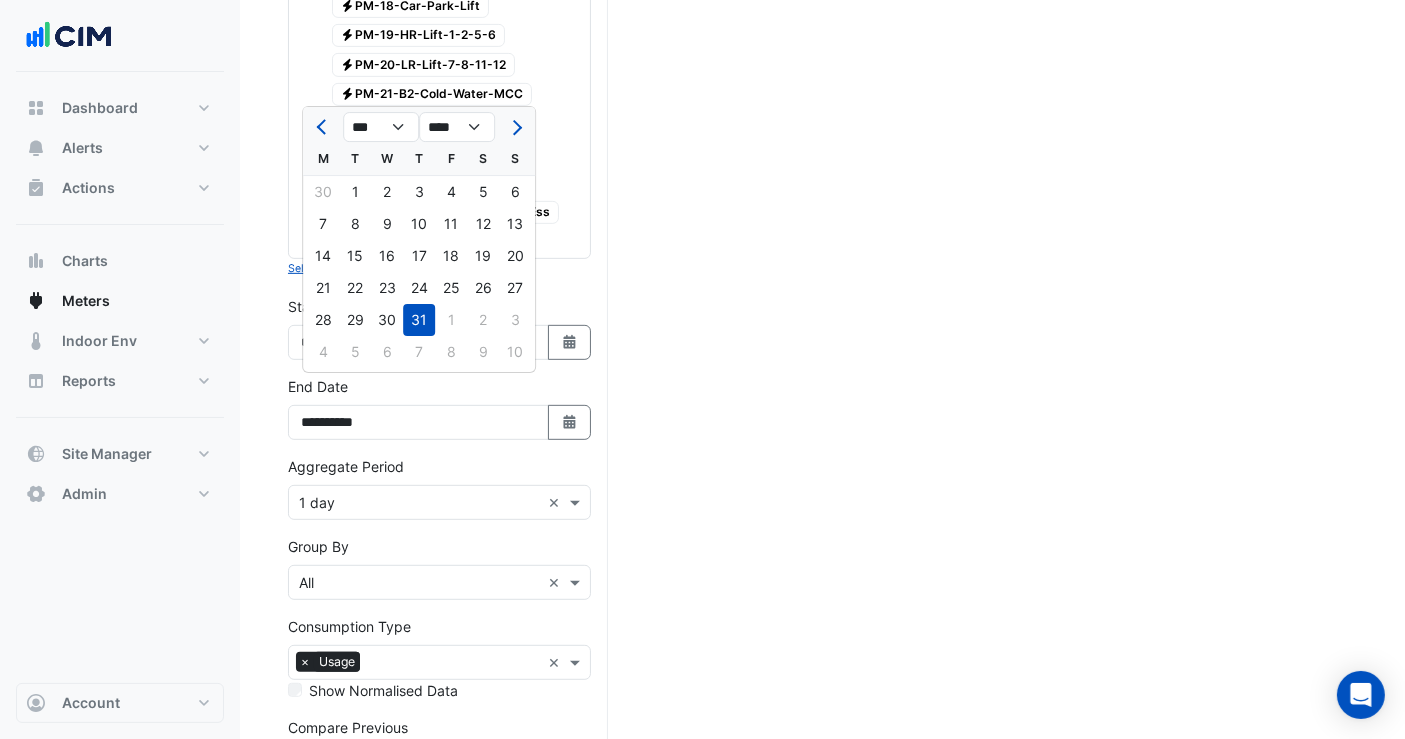 click on "**********" at bounding box center (439, 328) 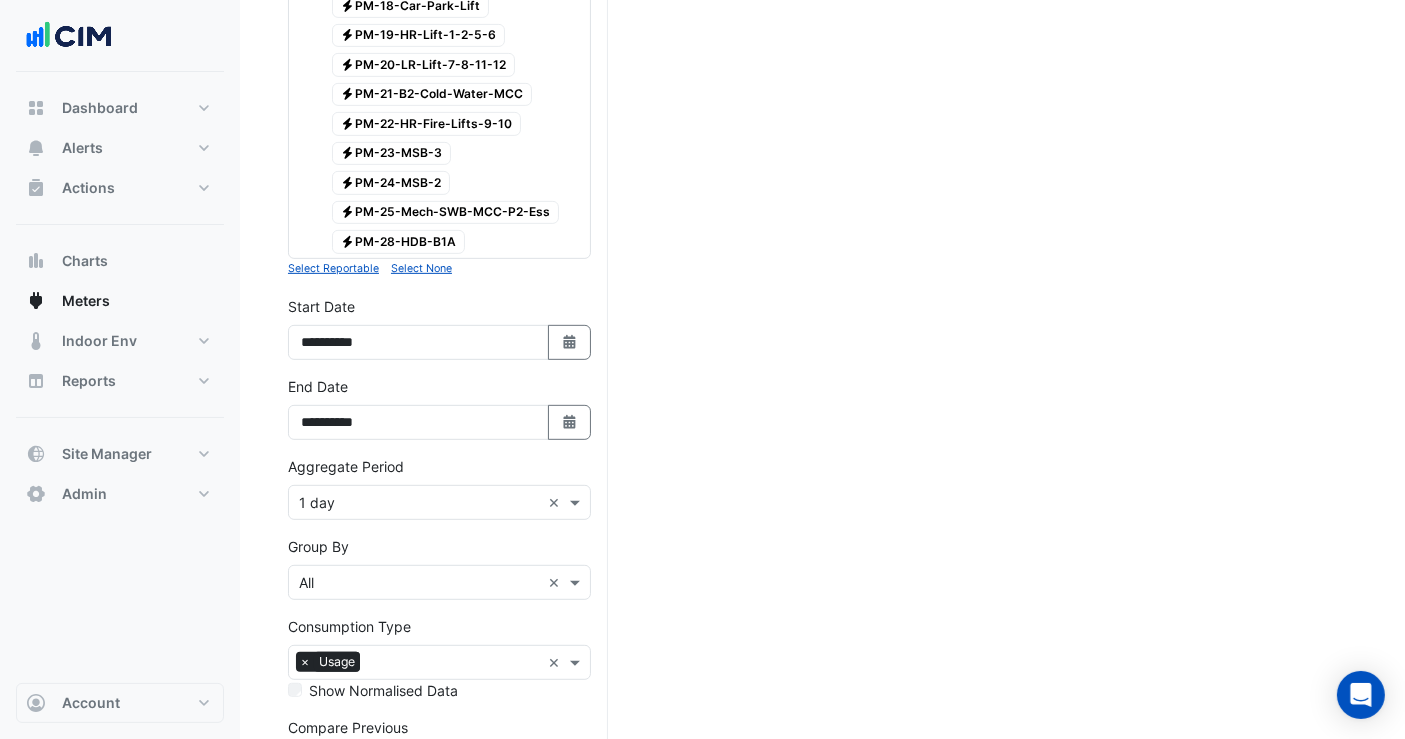 click on "Aggregate Period × 1 day ×" at bounding box center (439, 502) 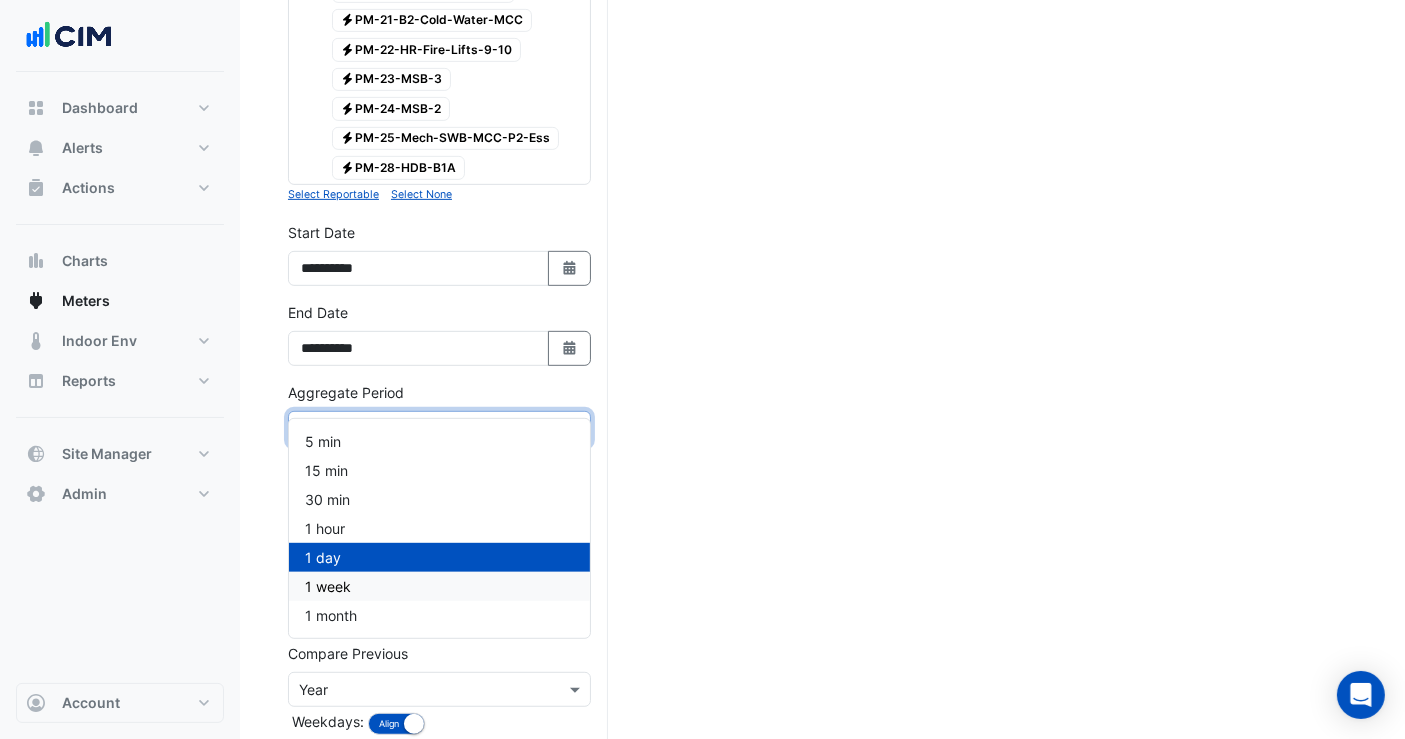 scroll, scrollTop: 1037, scrollLeft: 0, axis: vertical 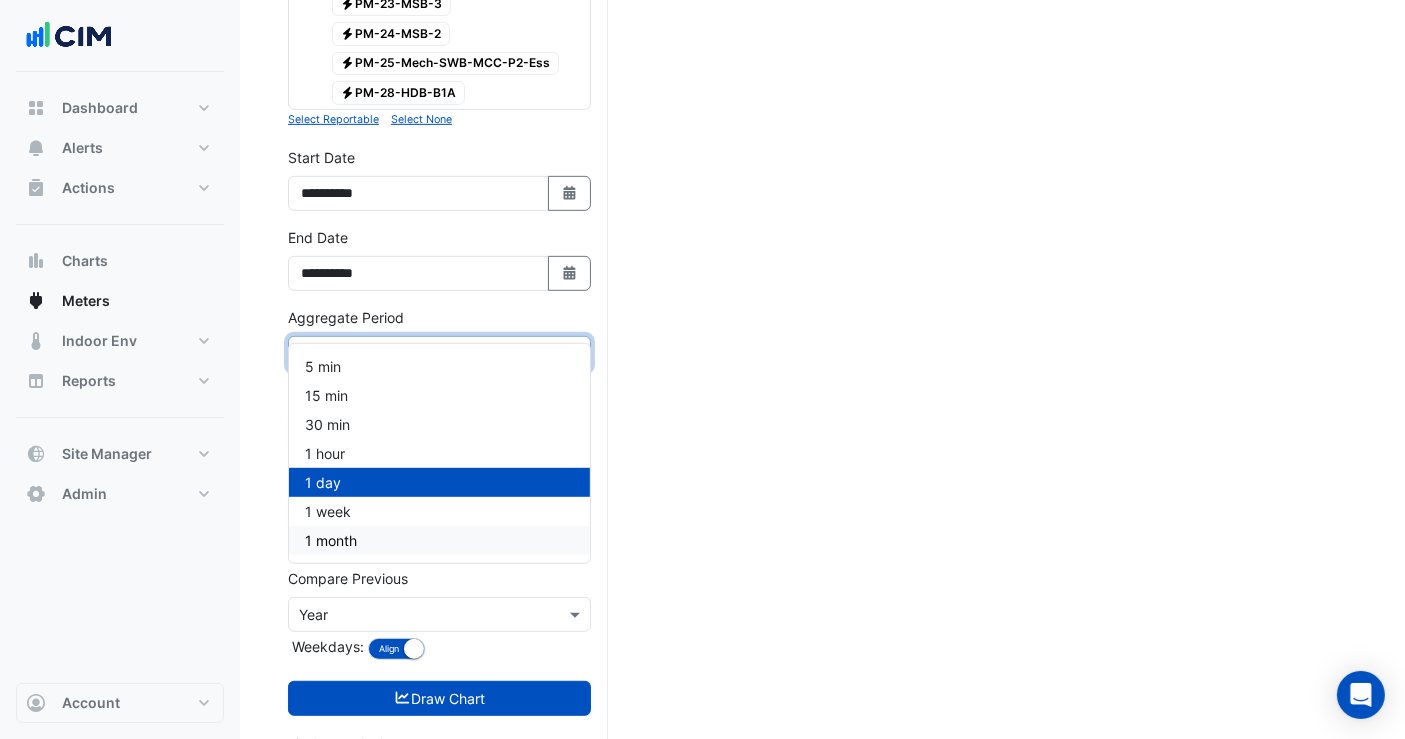 click on "1 month" at bounding box center (331, 540) 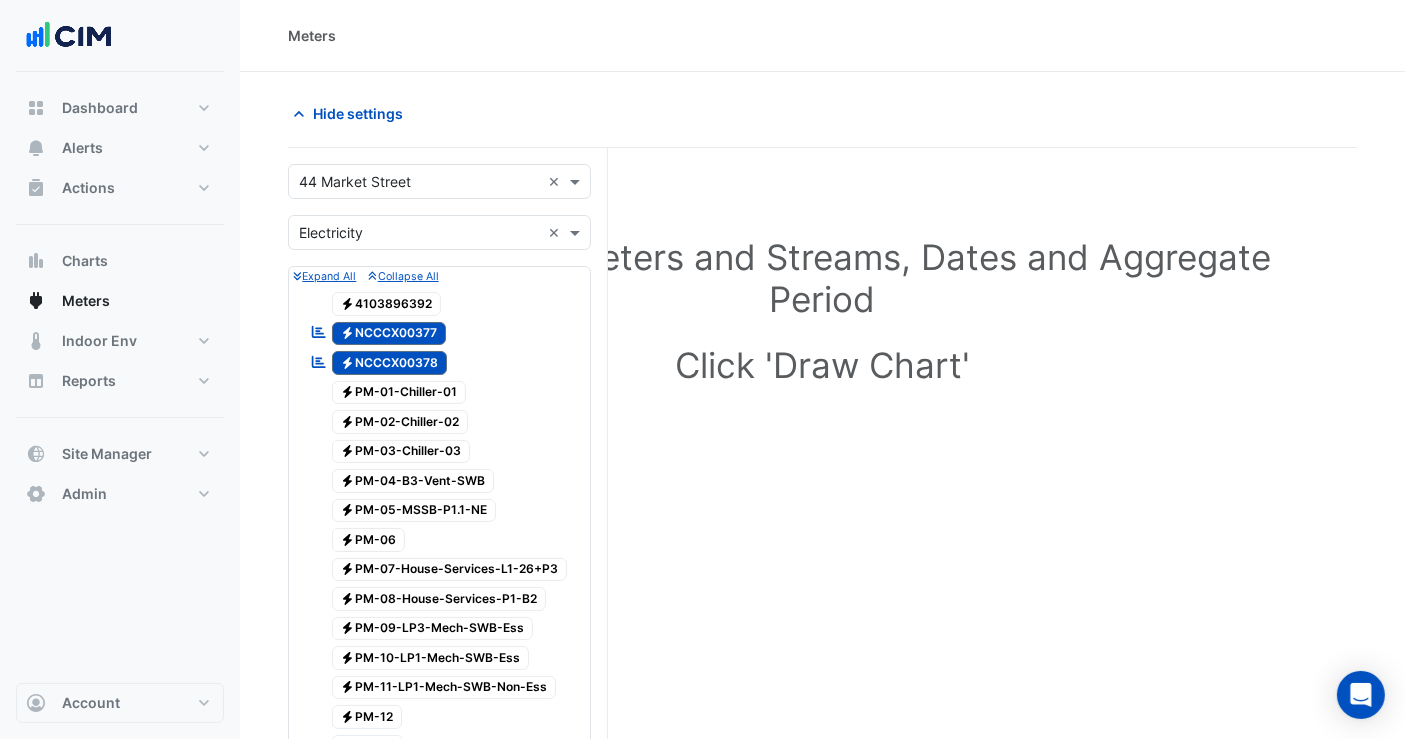 scroll, scrollTop: 0, scrollLeft: 0, axis: both 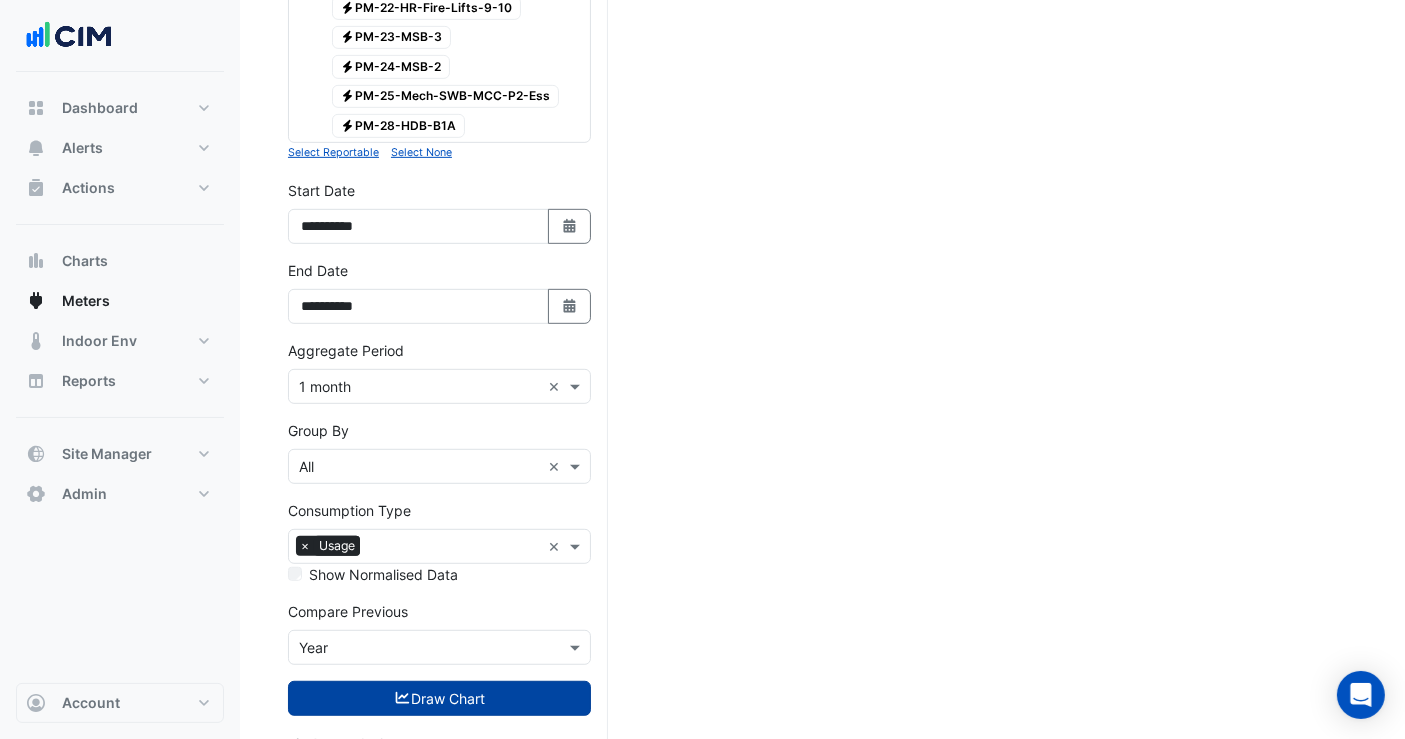 click at bounding box center [403, 698] 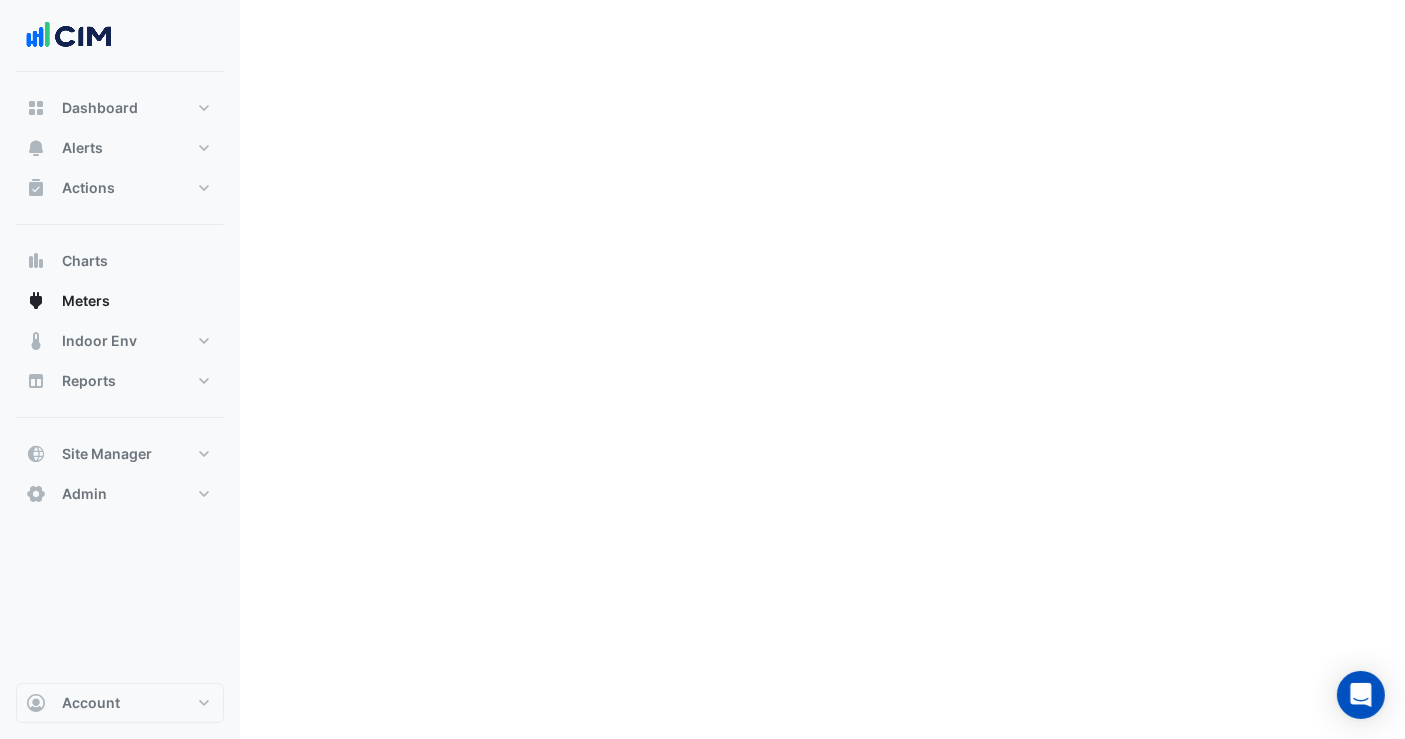 scroll, scrollTop: 0, scrollLeft: 0, axis: both 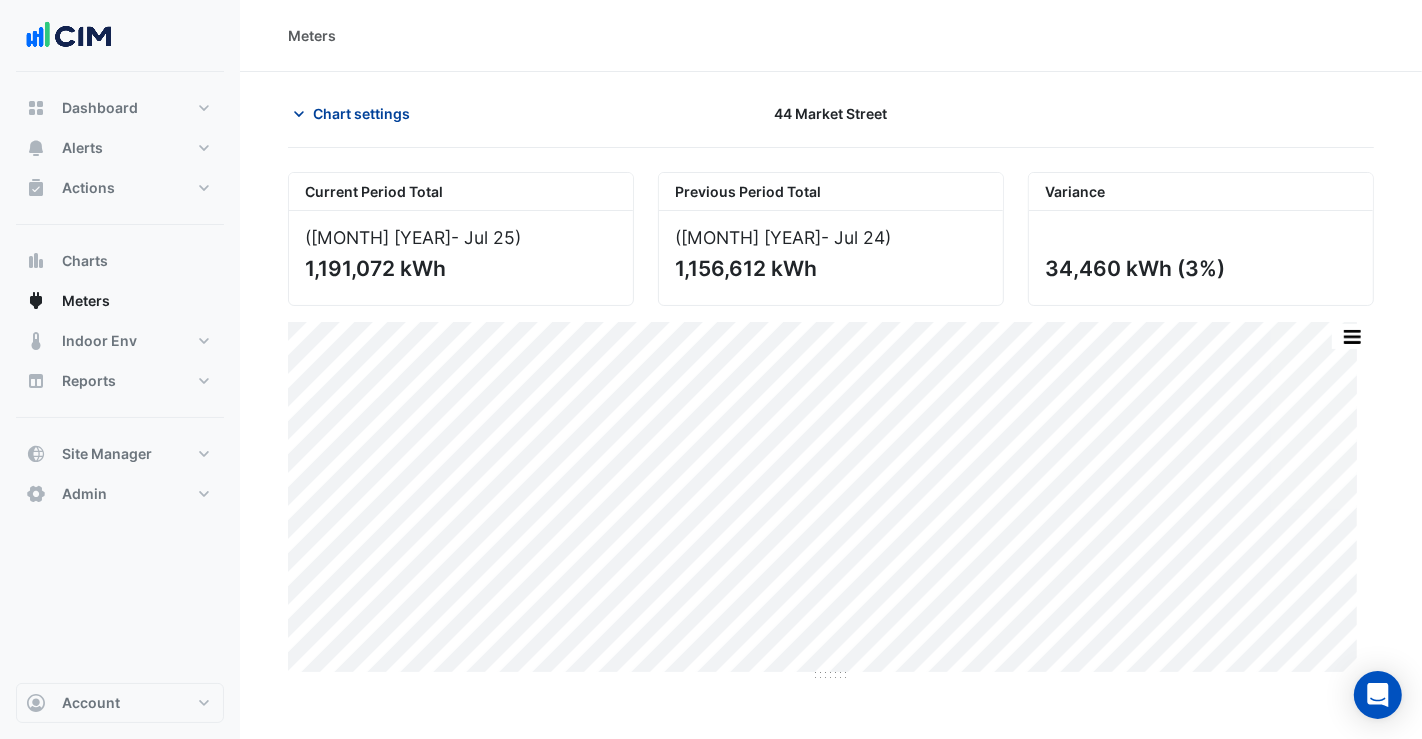 click on "Chart settings" 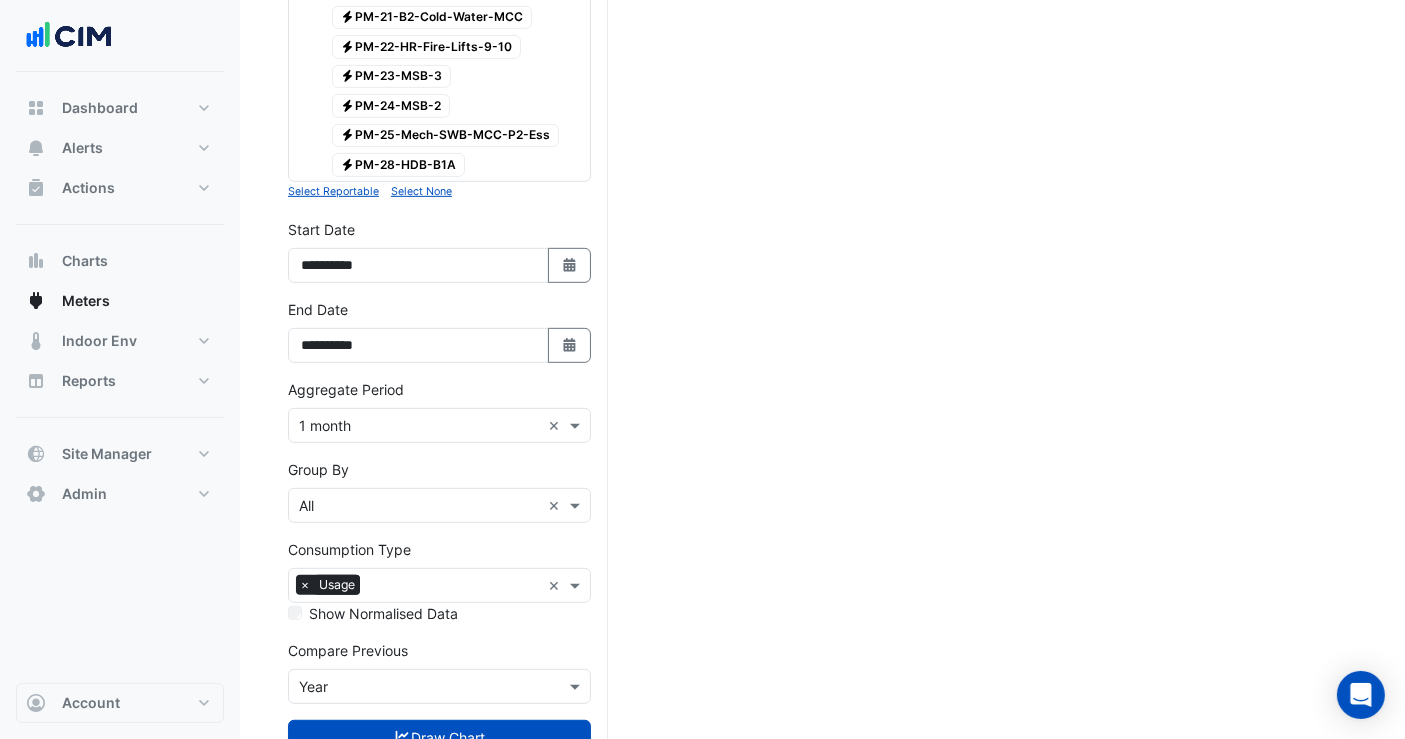 scroll, scrollTop: 1004, scrollLeft: 0, axis: vertical 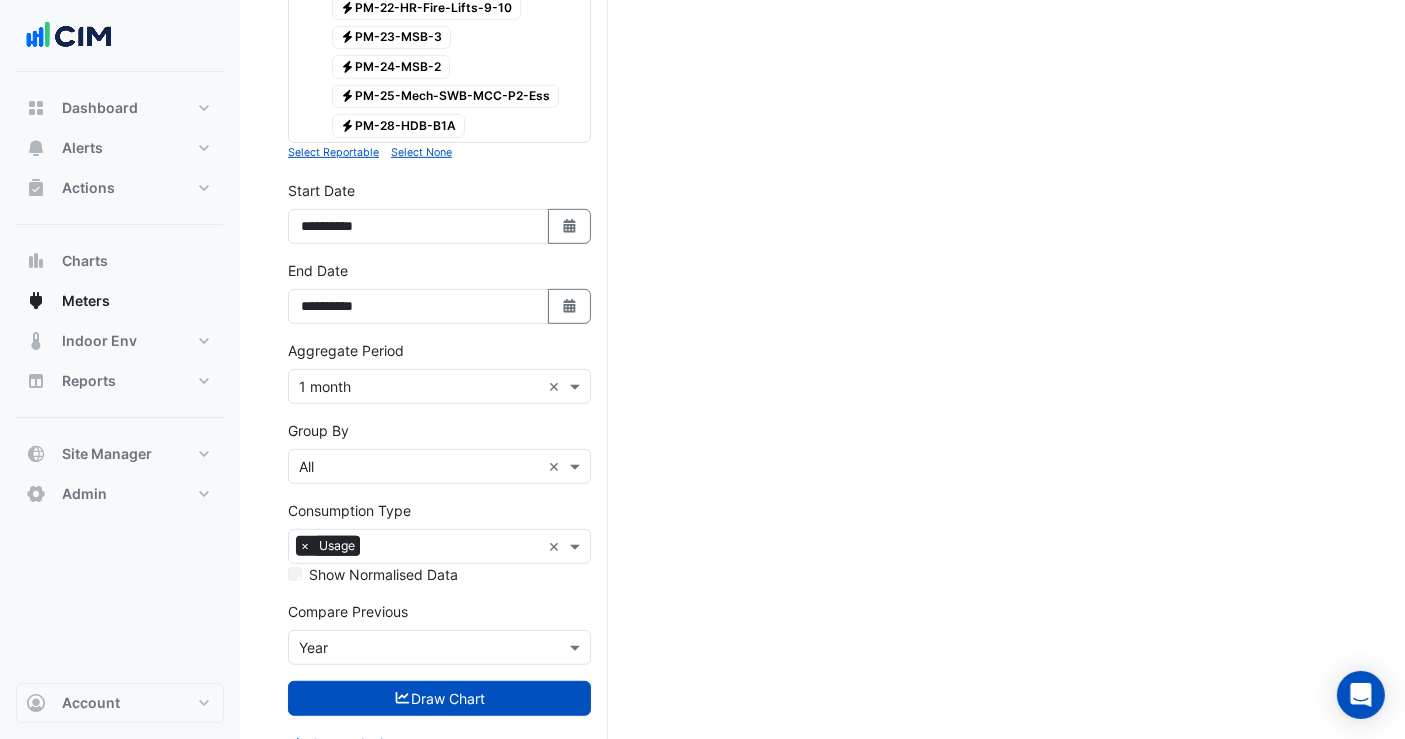 click on "Consumption Type × Usage" at bounding box center [414, 546] 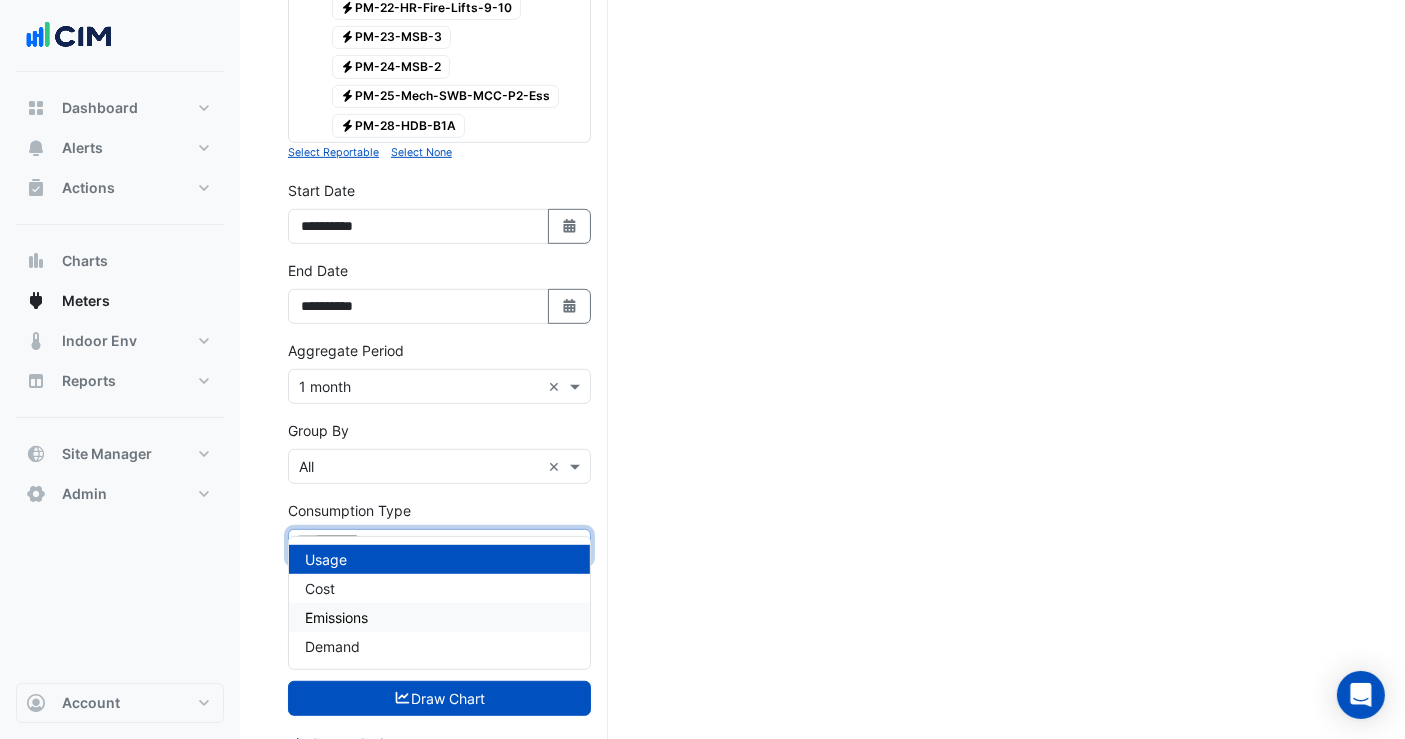 click on "Consumption Type
Consumption Type × Usage ×
Show Normalised Data" at bounding box center (439, 542) 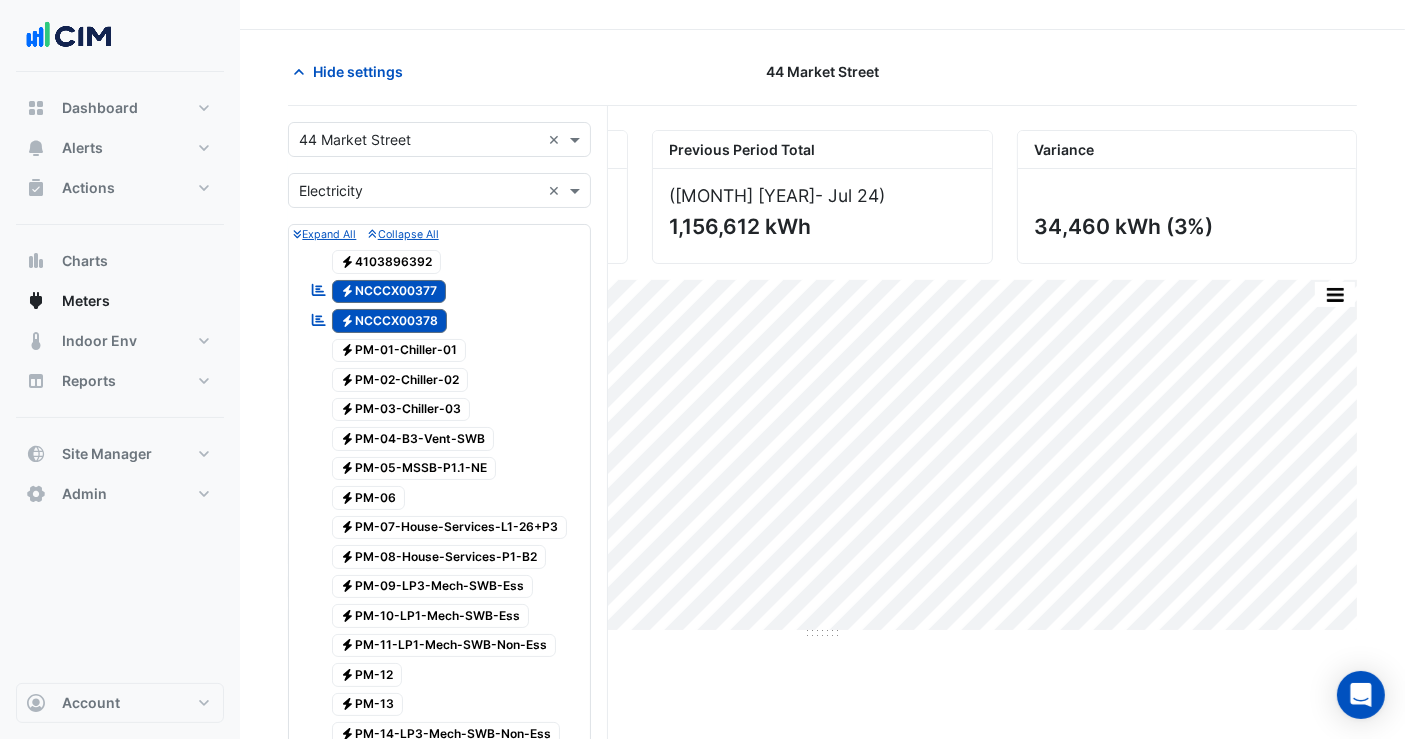 scroll, scrollTop: 0, scrollLeft: 0, axis: both 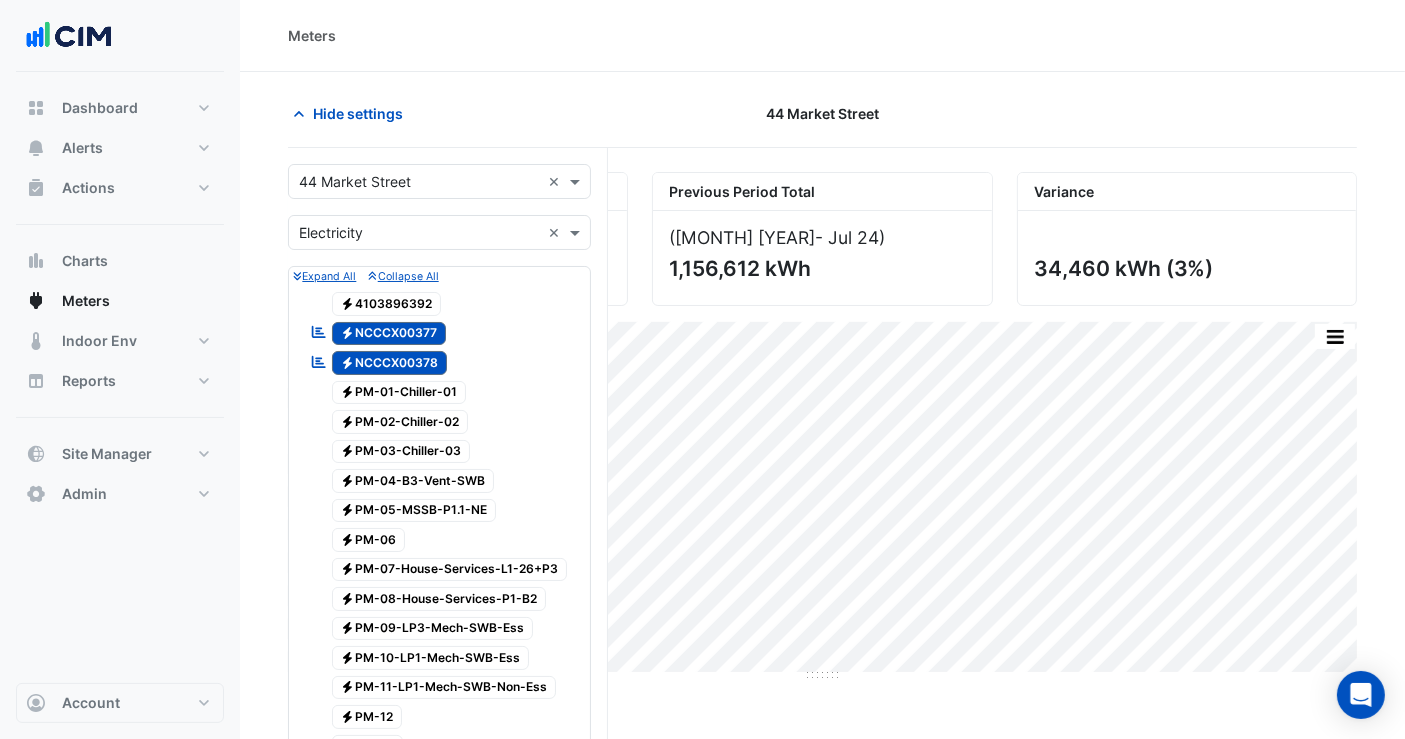 click at bounding box center (419, 233) 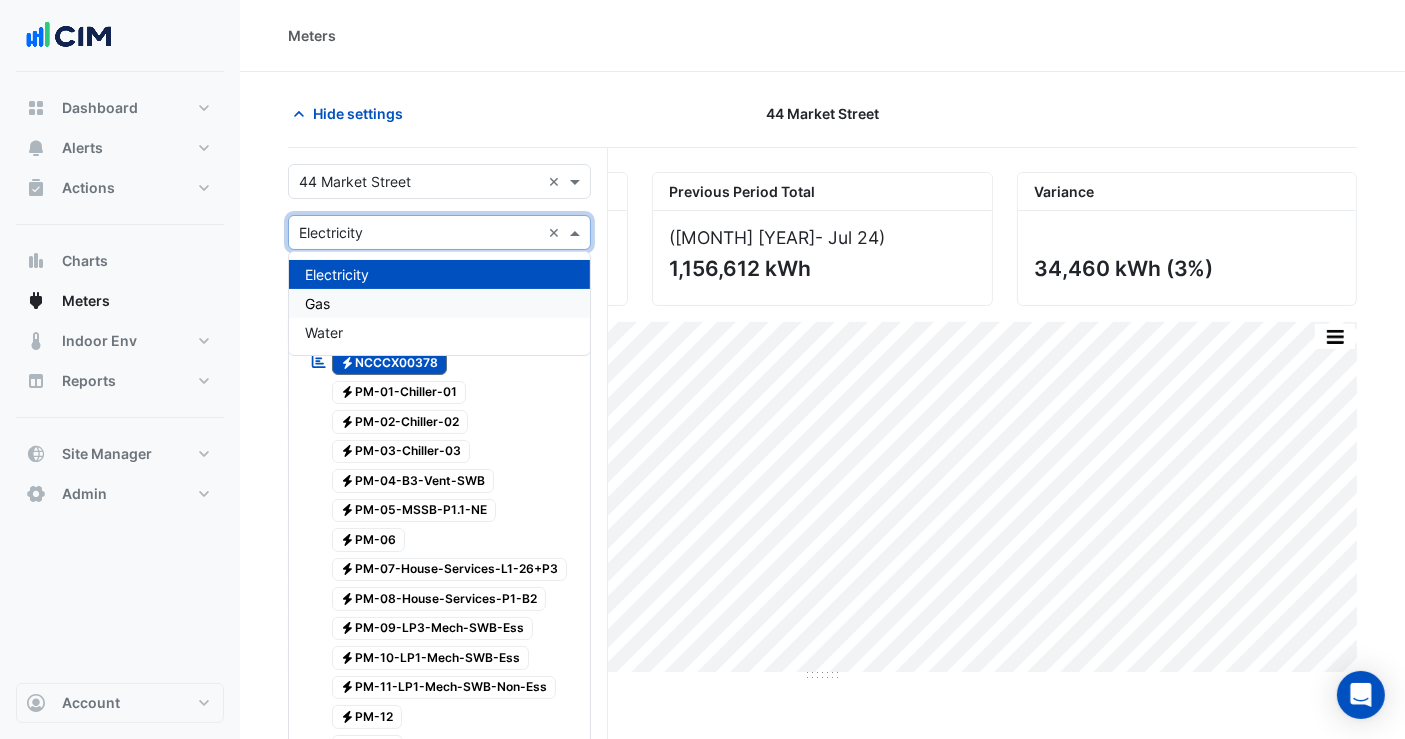 click on "Gas" at bounding box center (439, 303) 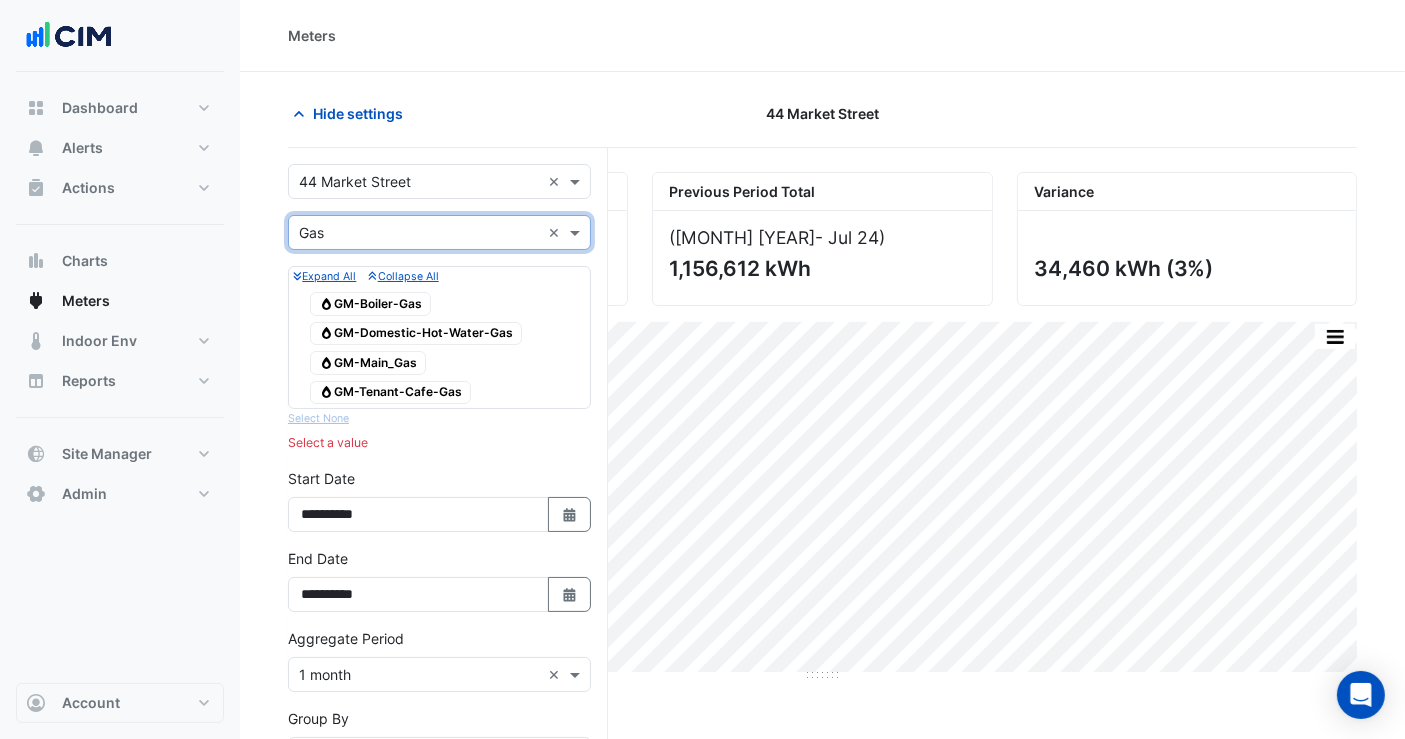 click at bounding box center (419, 233) 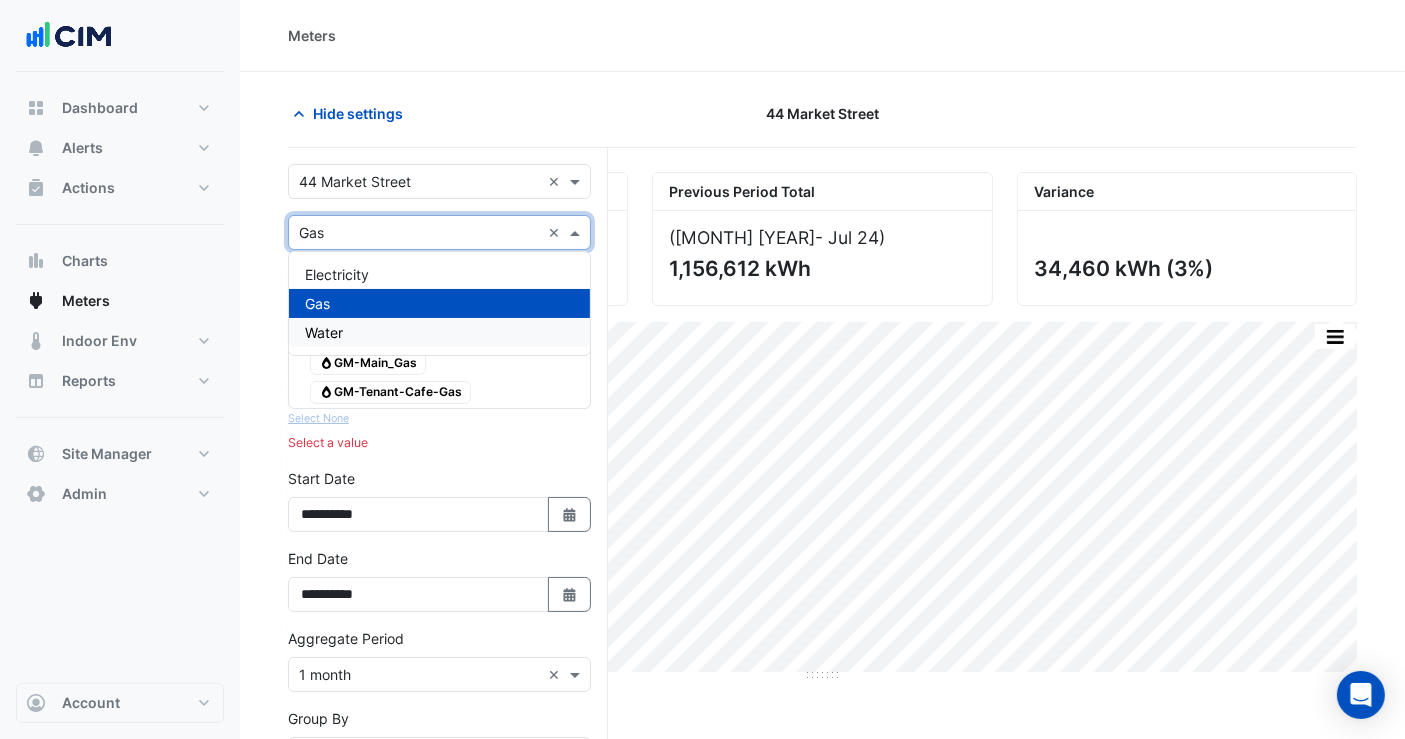 click on "Water" at bounding box center (439, 332) 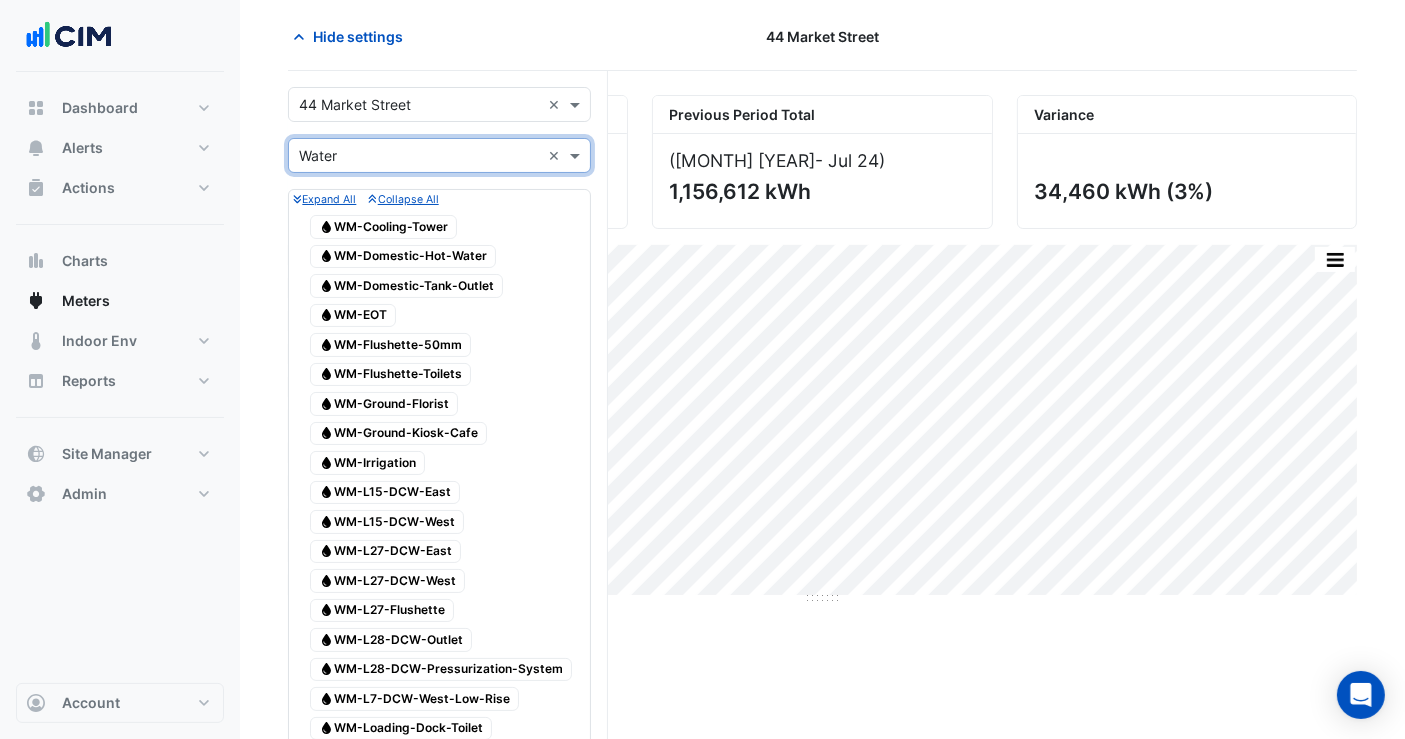 scroll, scrollTop: 111, scrollLeft: 0, axis: vertical 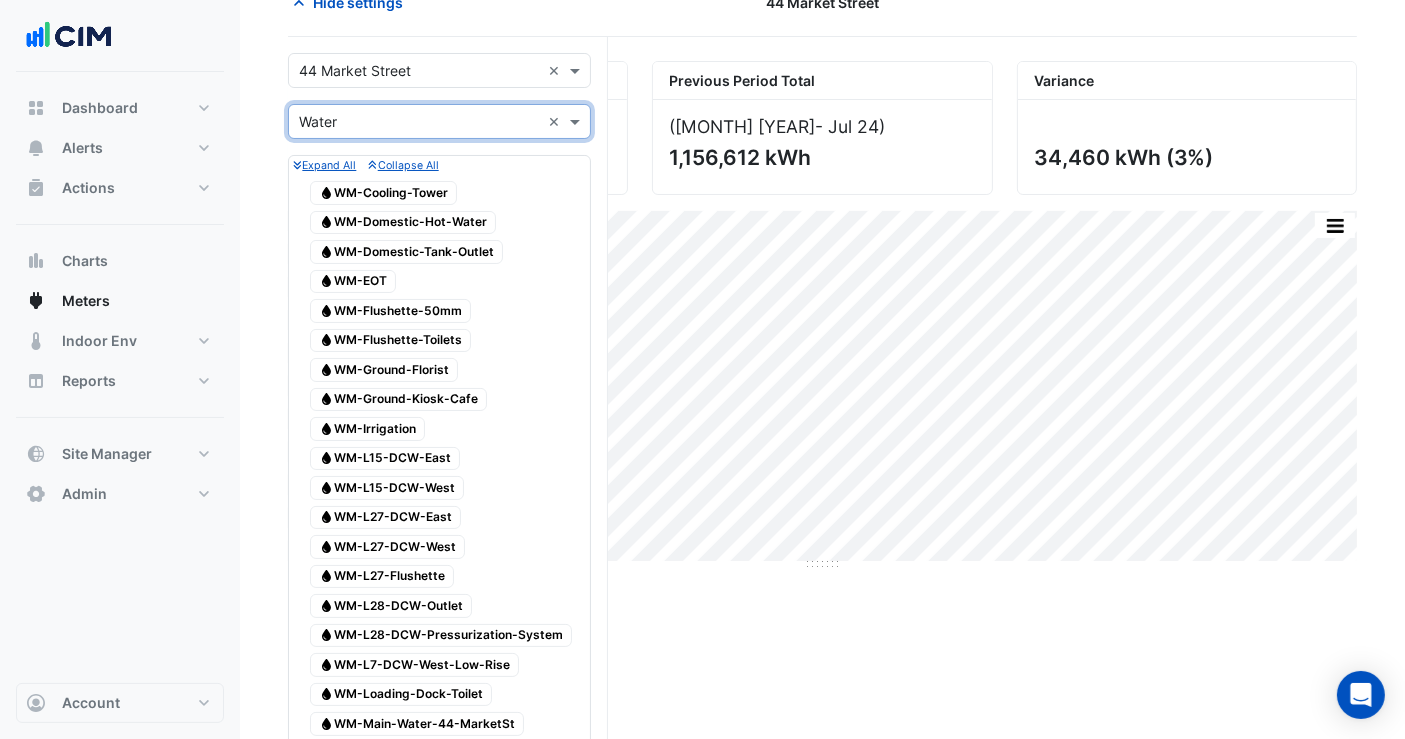click on "Utility Type × Water ×" at bounding box center [439, 121] 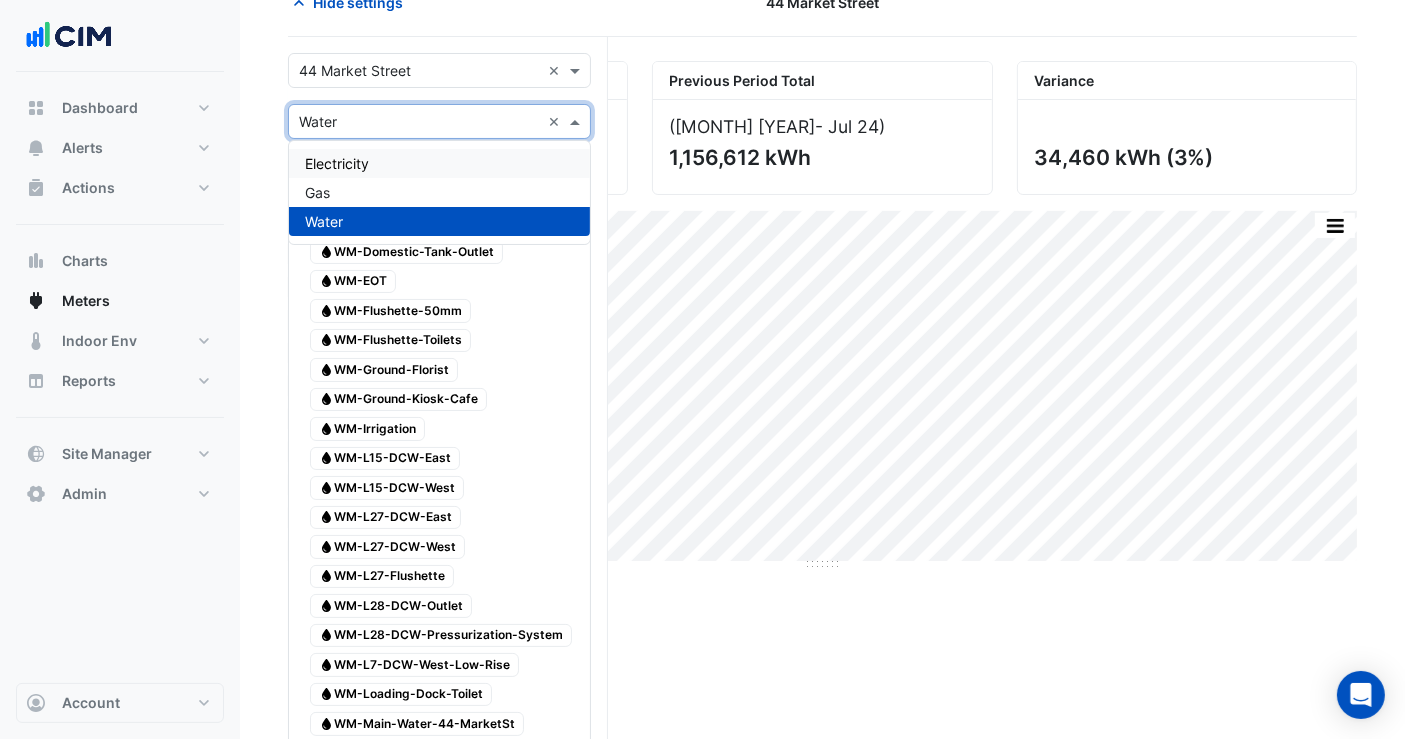 click on "Electricity" at bounding box center [439, 163] 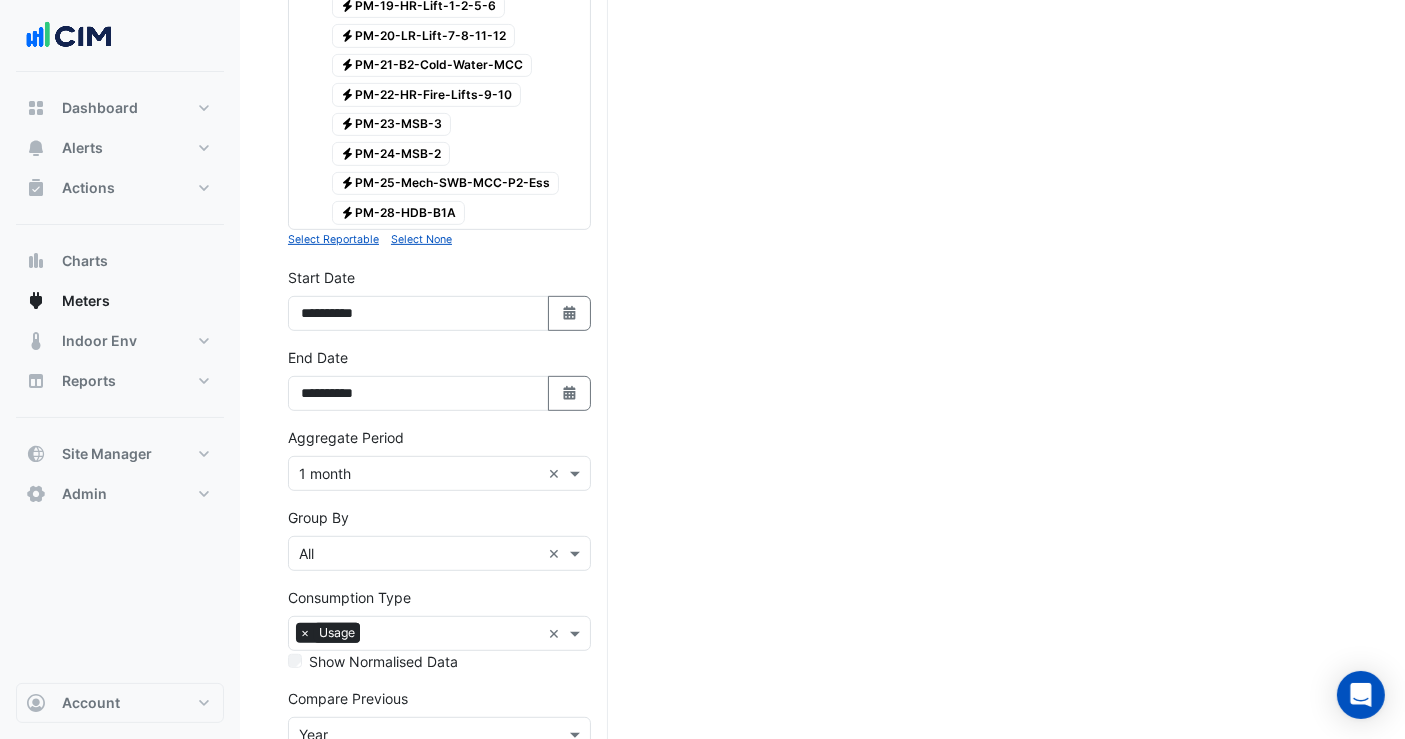 scroll, scrollTop: 1004, scrollLeft: 0, axis: vertical 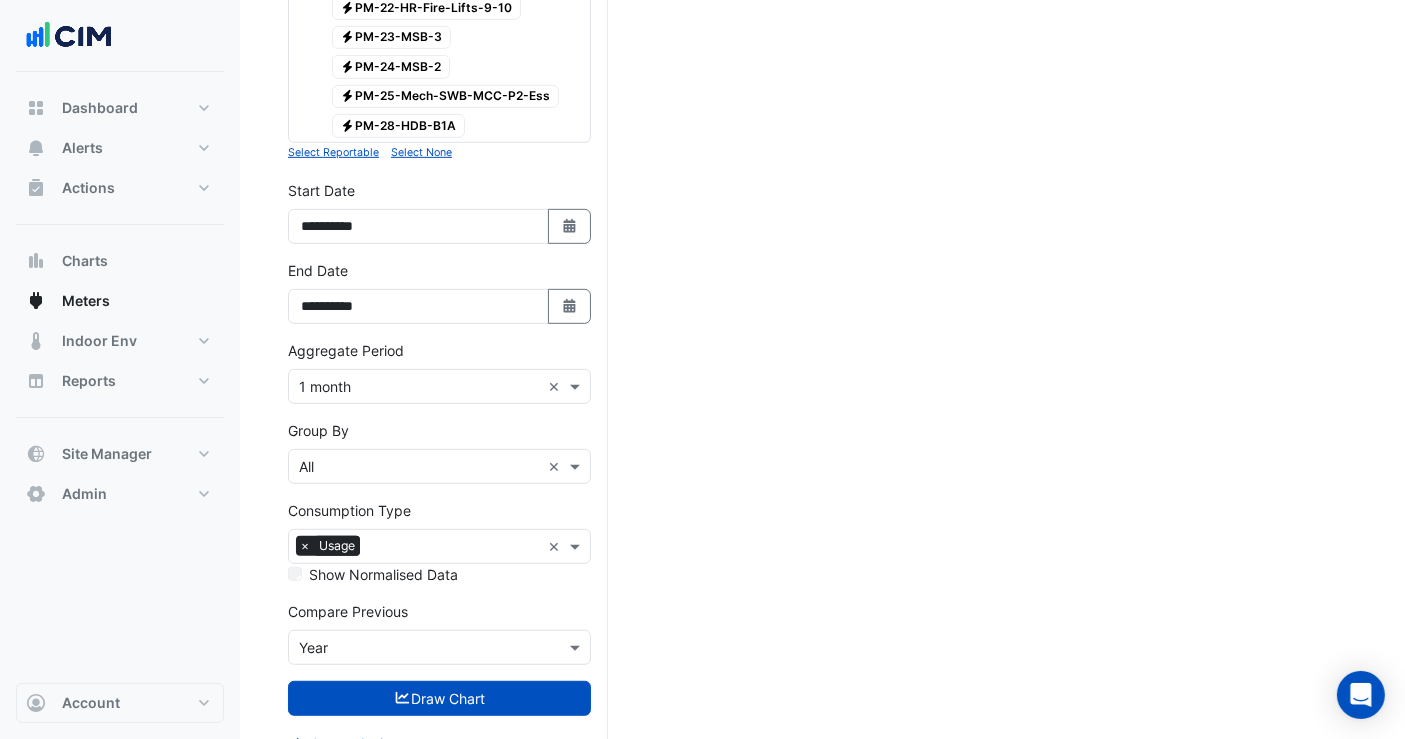 click at bounding box center [419, 387] 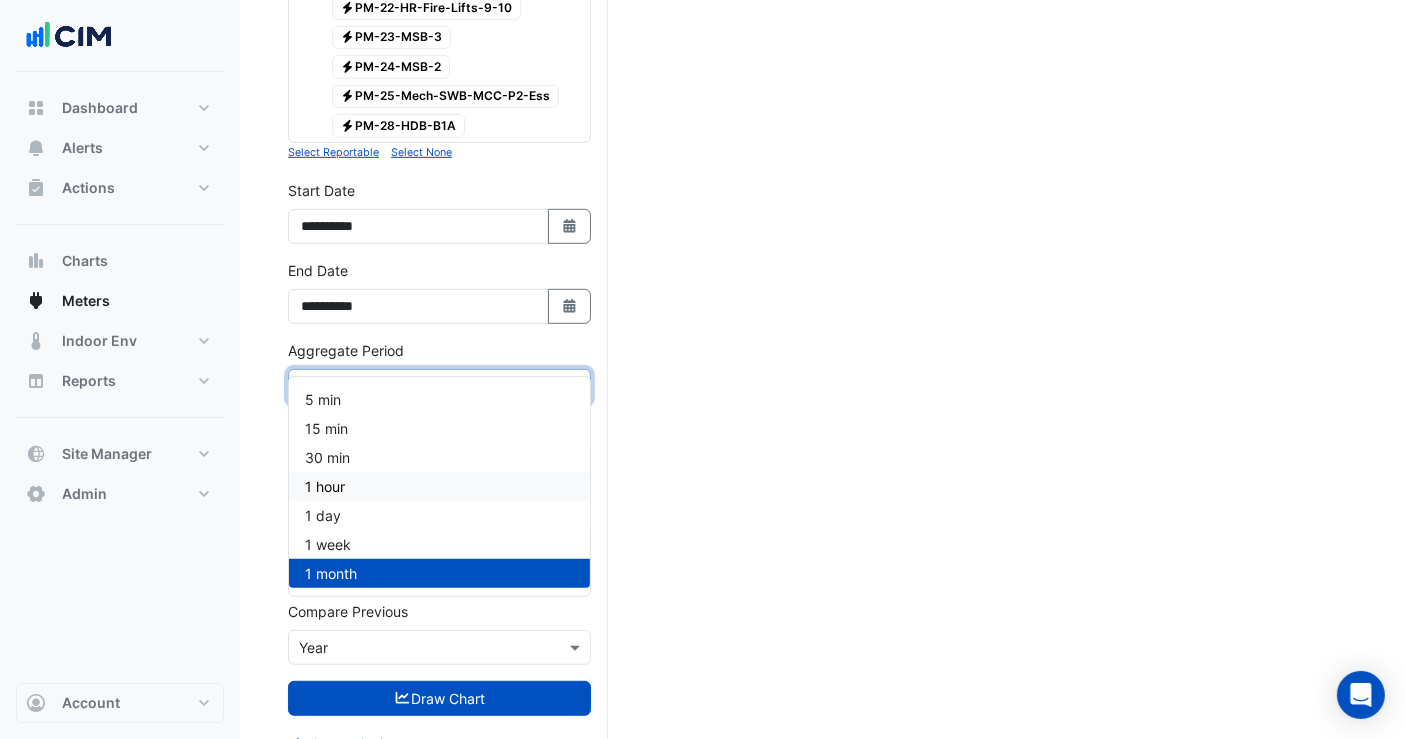 click on "1 hour" at bounding box center (439, 486) 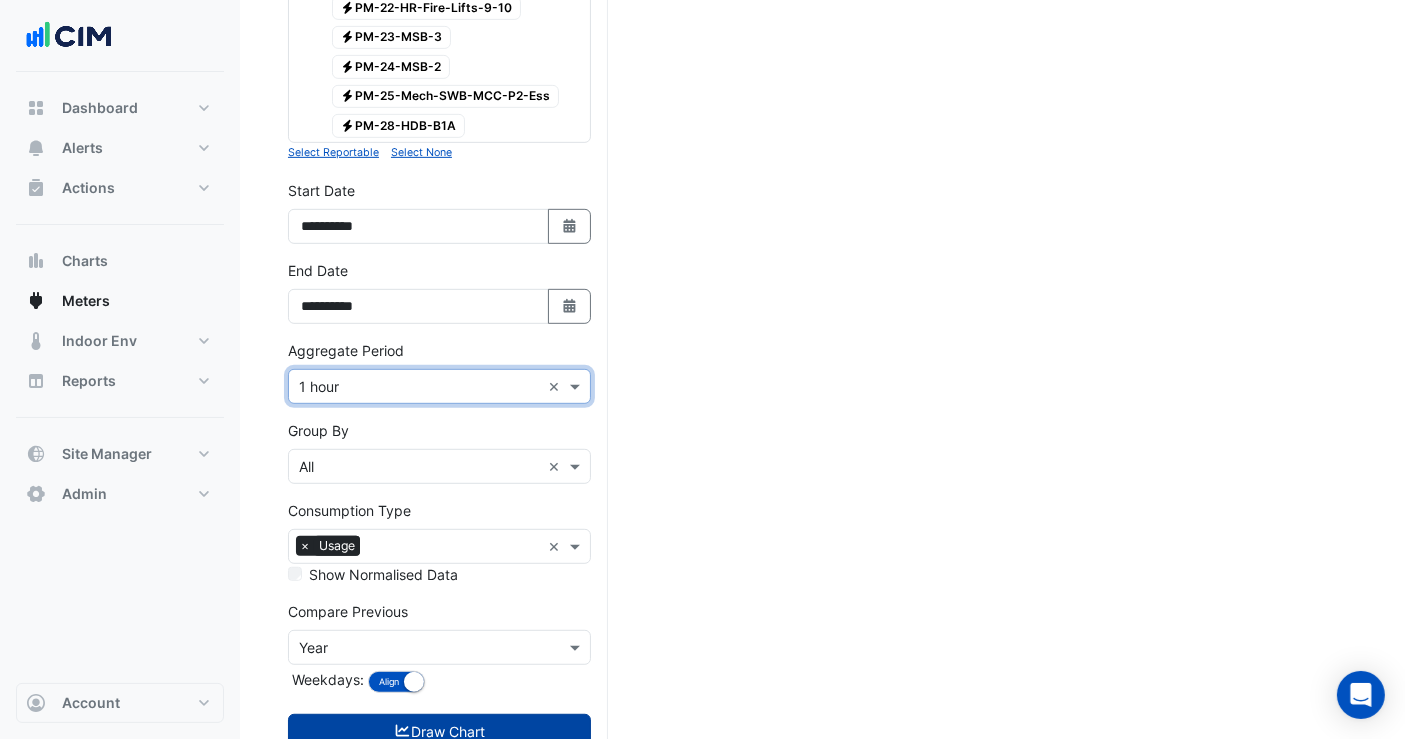 click on "Draw Chart" at bounding box center [439, 731] 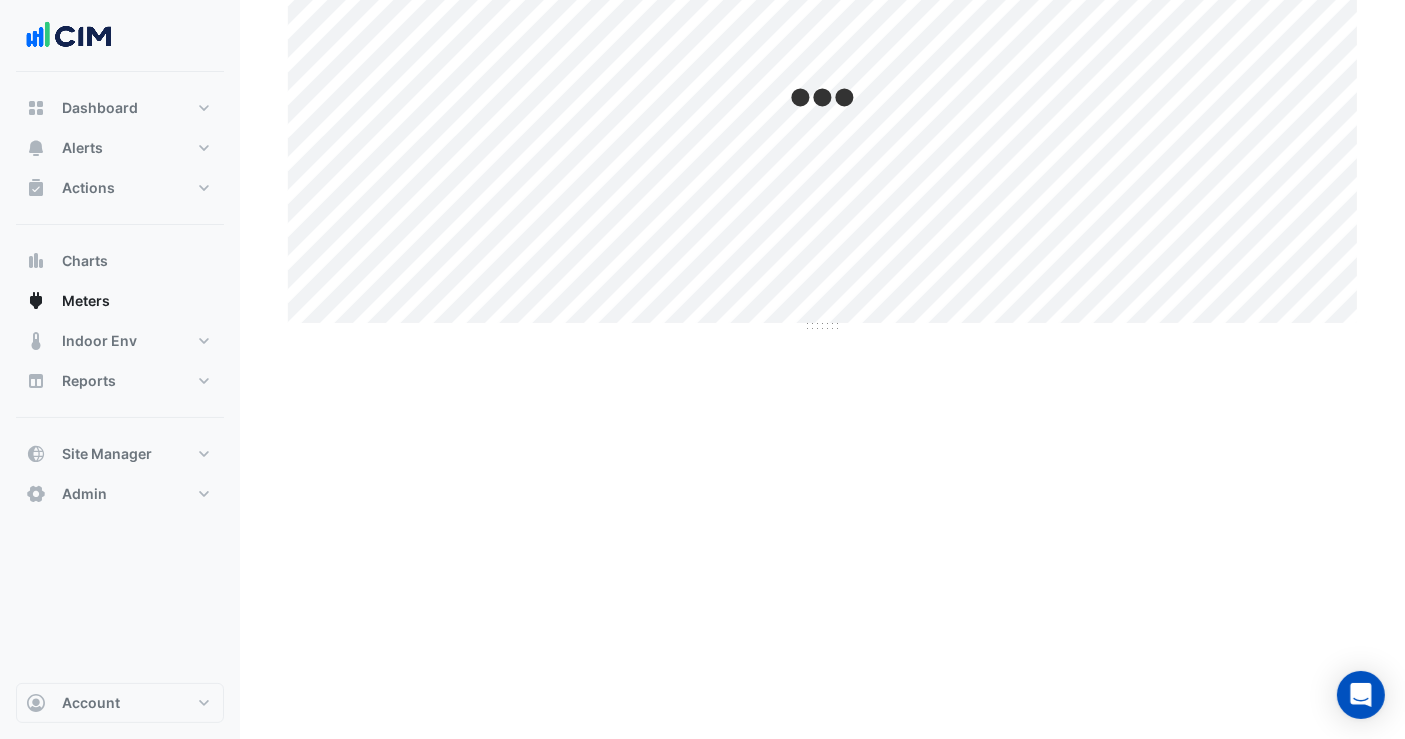scroll, scrollTop: 0, scrollLeft: 0, axis: both 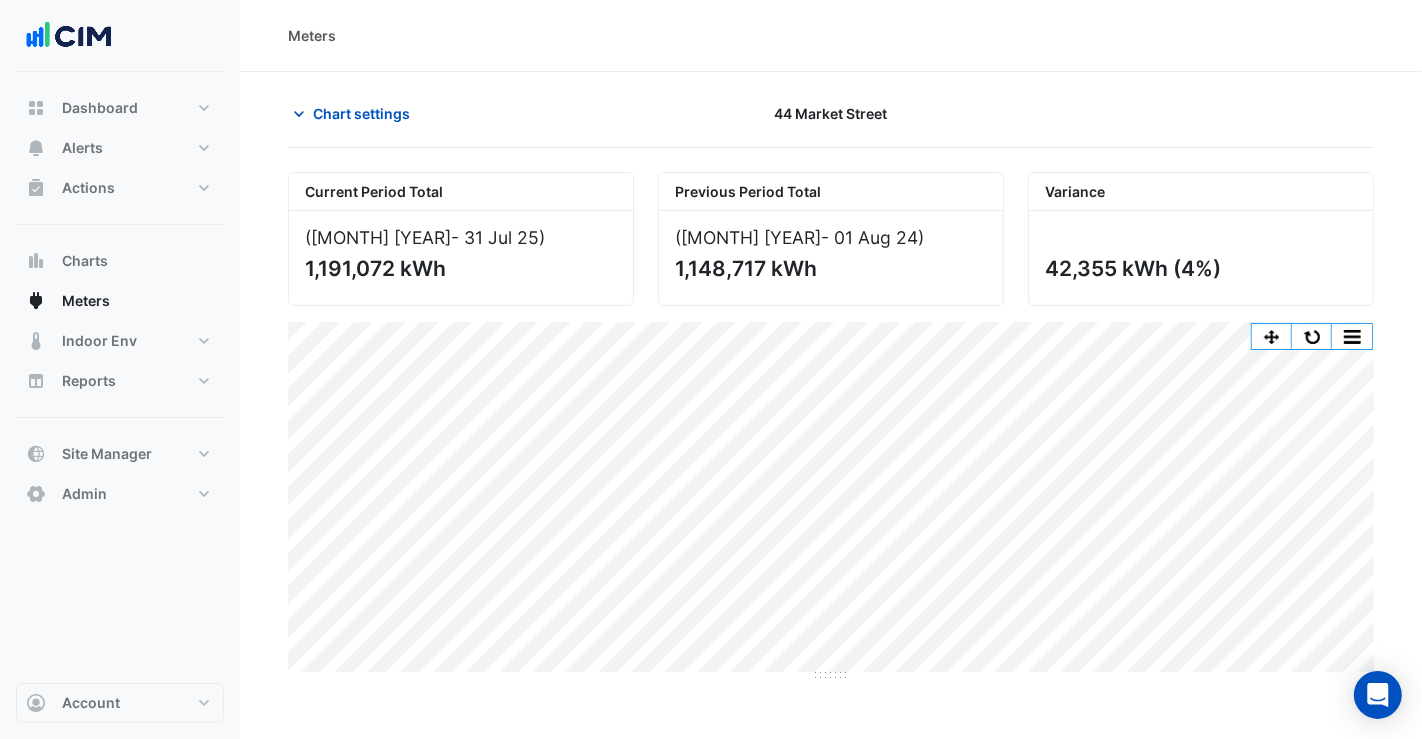 click on "Chart settings
[NUMBER] [STREET]
Current Period Total
([MONTH] [YEAR]  - [NUMBER] [MONTH] [YEAR] )
1,191,072 kWh
Previous Period Total
([MONTH] [YEAR]  - [NUMBER] [MONTH] [YEAR] )
1,148,717 kWh
Variance
42,355 kWh
(4%)
Print Save as JPEG Save as PNG Pivot Data Table Export CSV - Flat Export CSV - Pivot Select Chart Type    —    All Usage (Previous)" 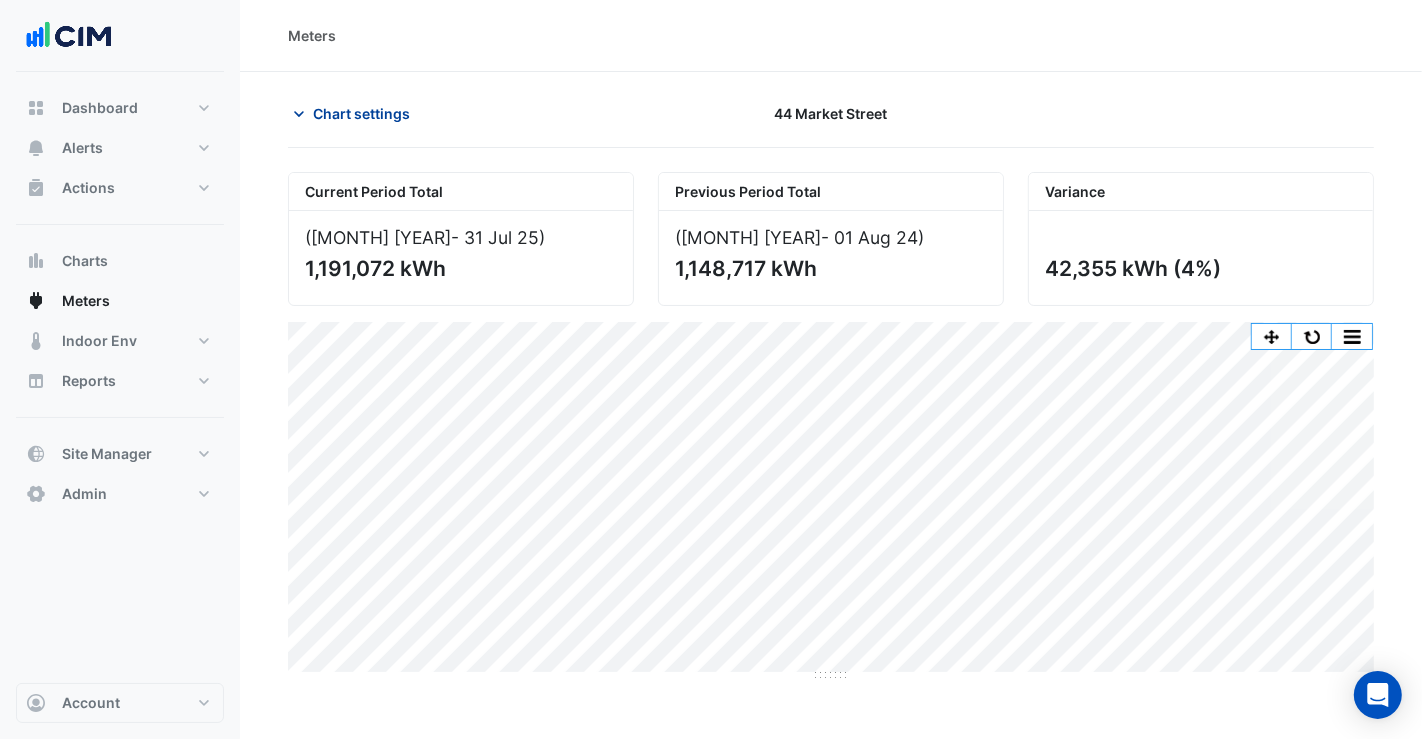 click on "Chart settings" 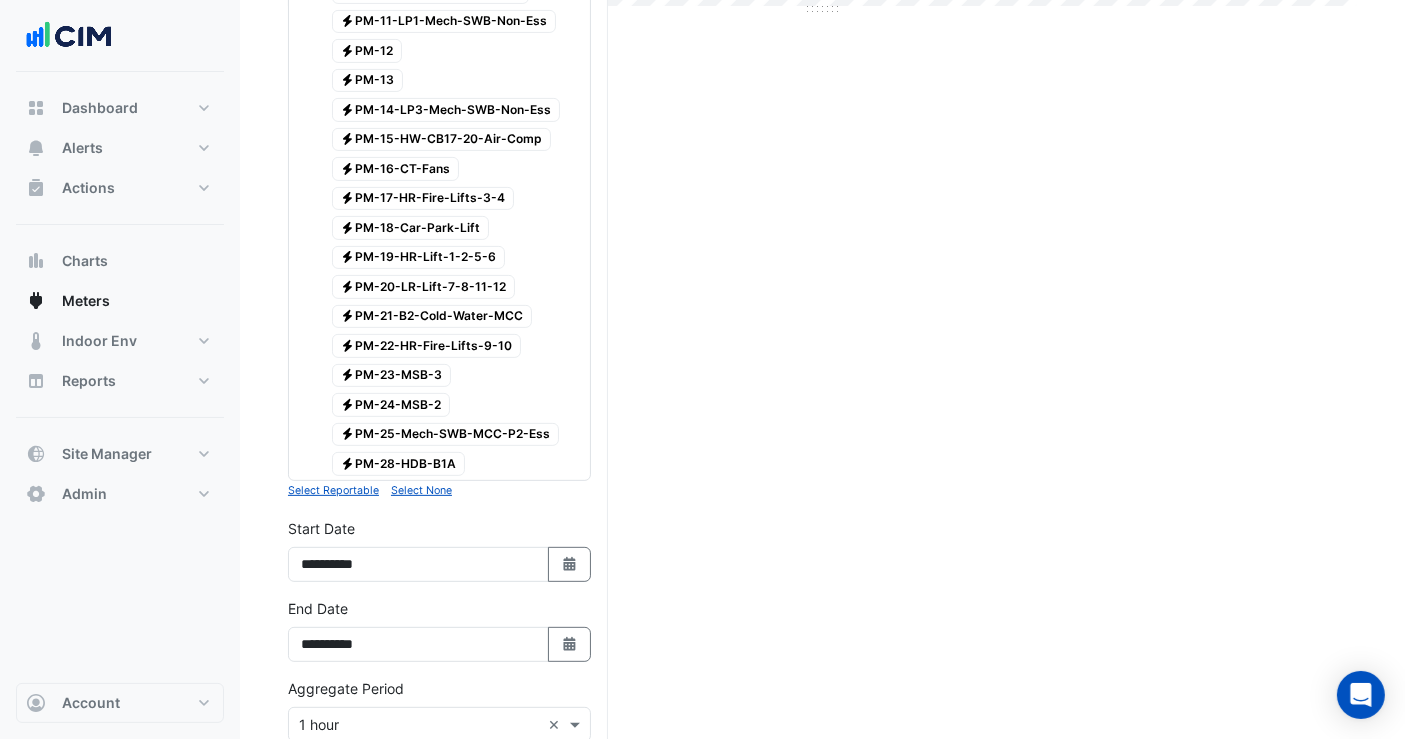 scroll, scrollTop: 1037, scrollLeft: 0, axis: vertical 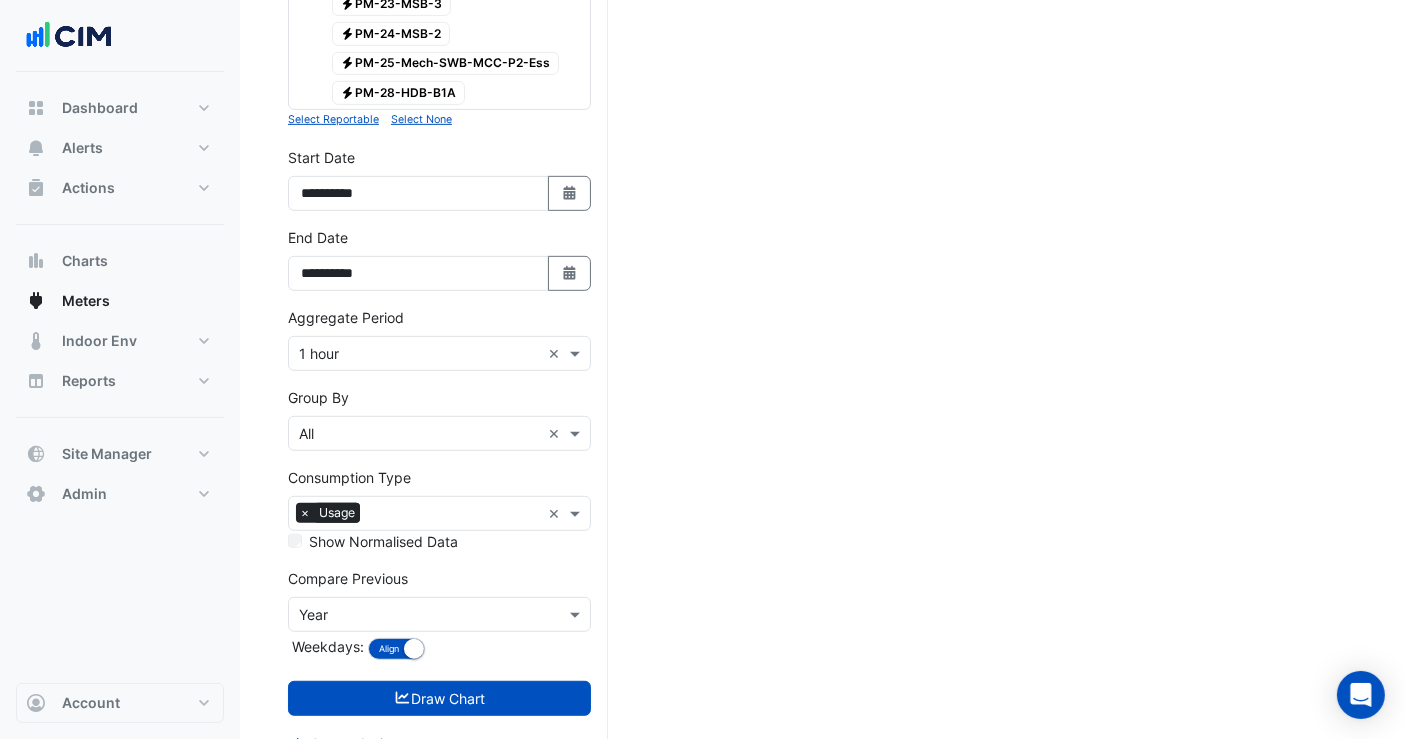 click on "Aggregate Period × 1 hour" at bounding box center (414, 353) 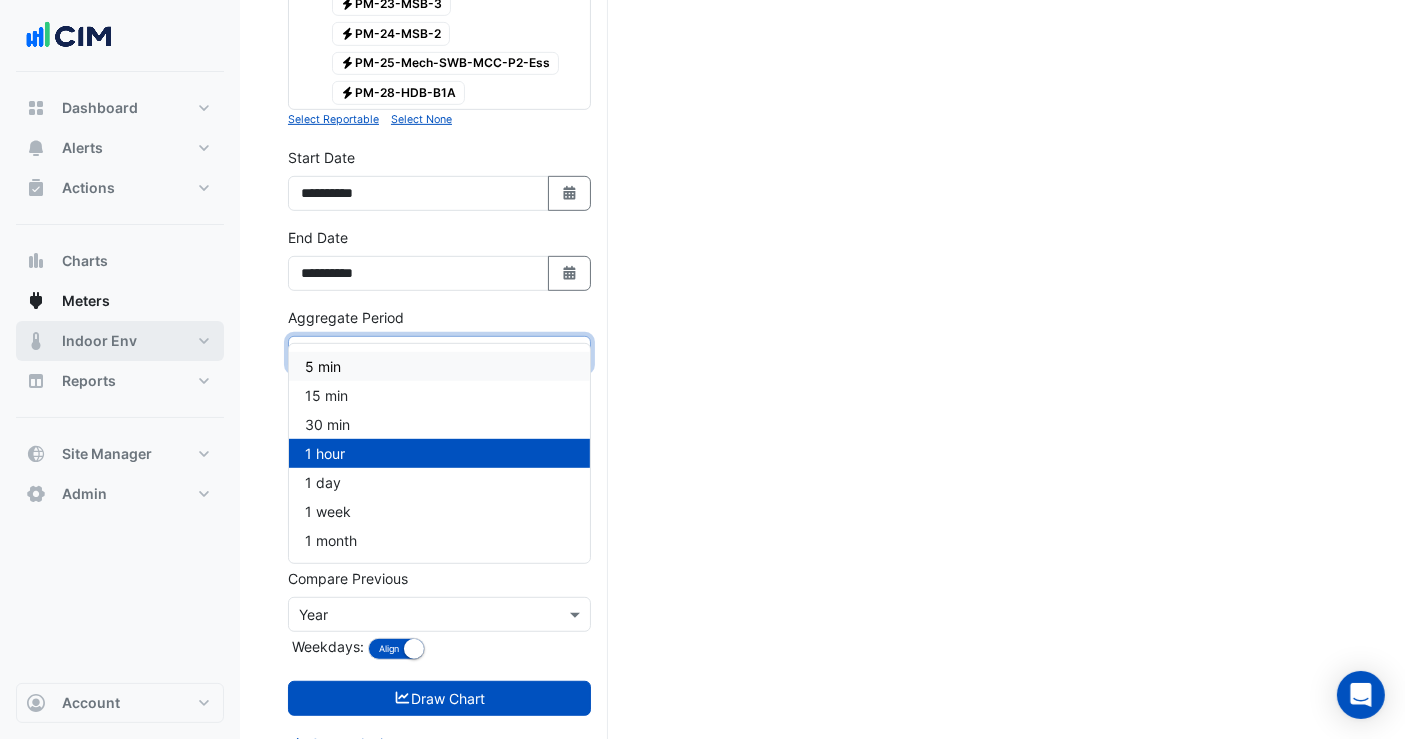 click on "Indoor Env" at bounding box center (120, 341) 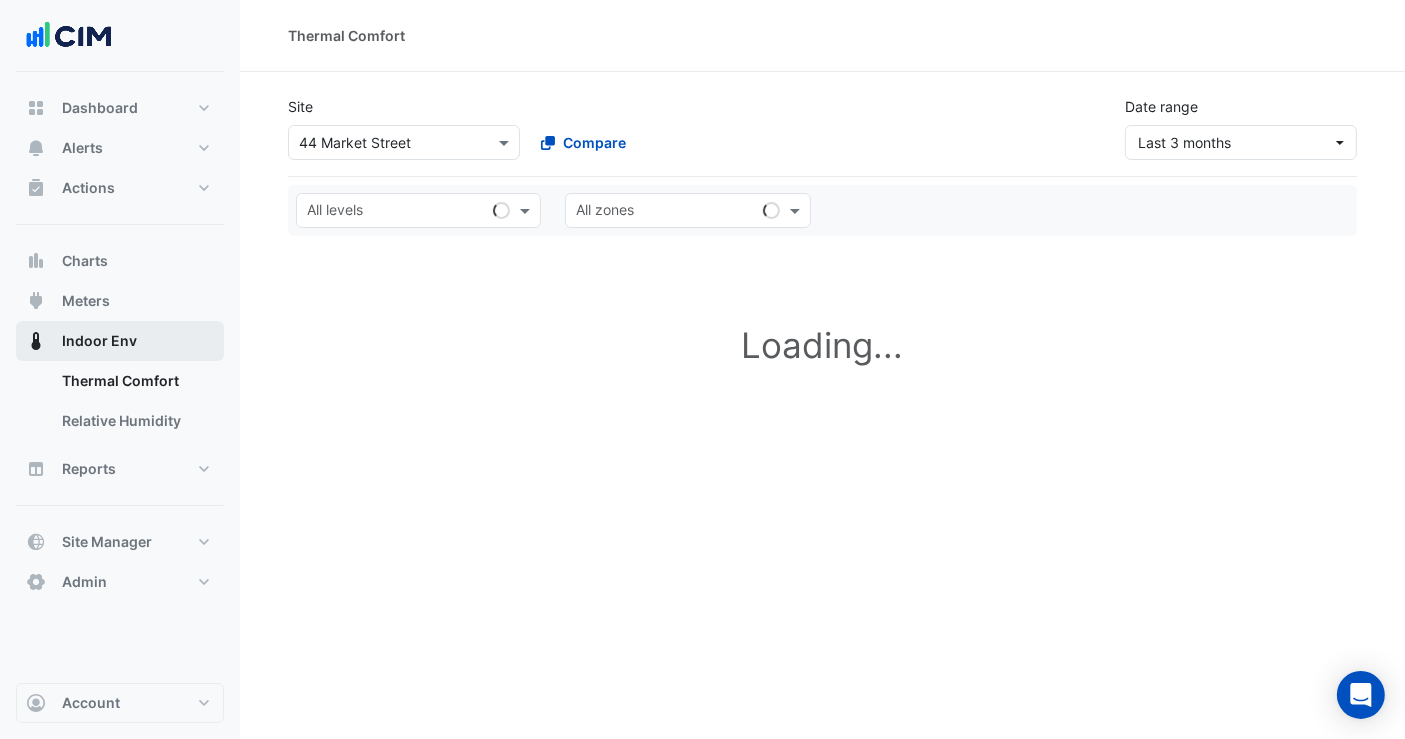 scroll, scrollTop: 0, scrollLeft: 0, axis: both 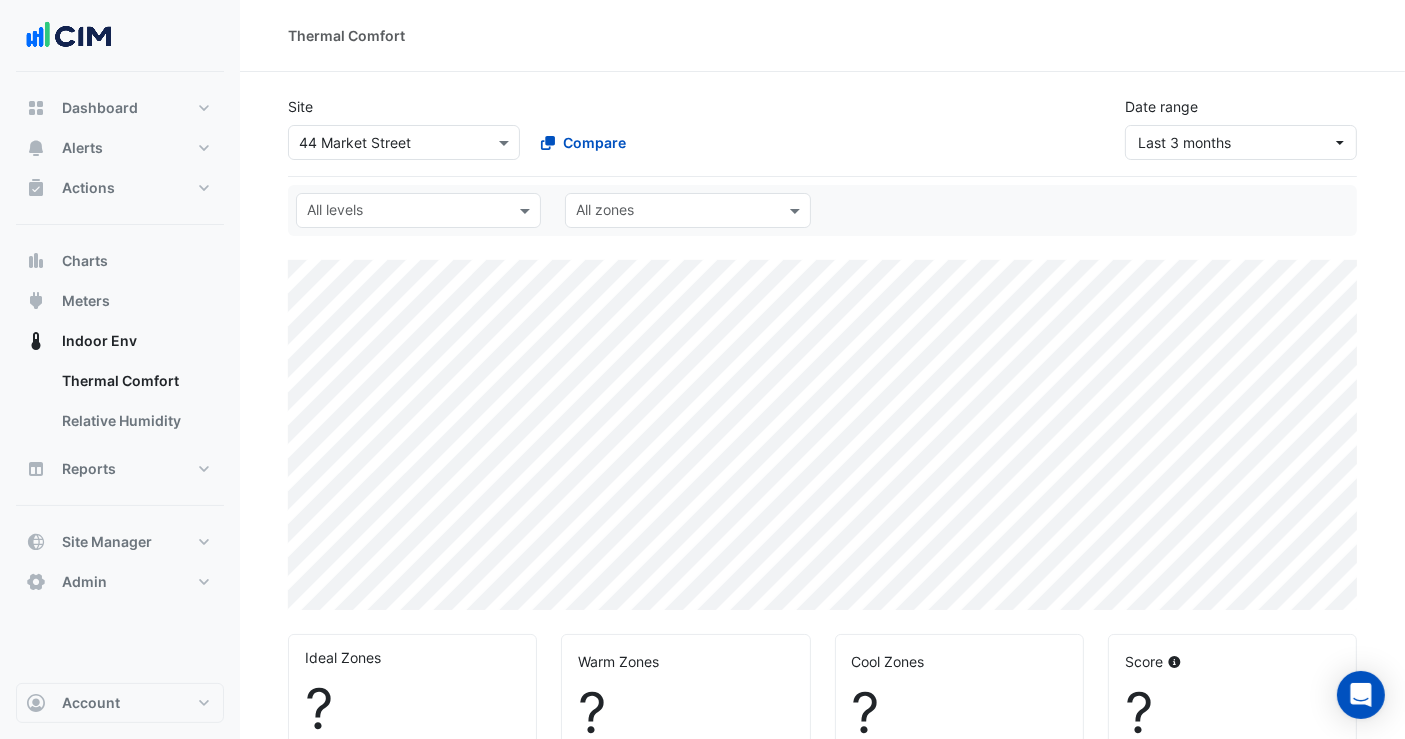 select on "**" 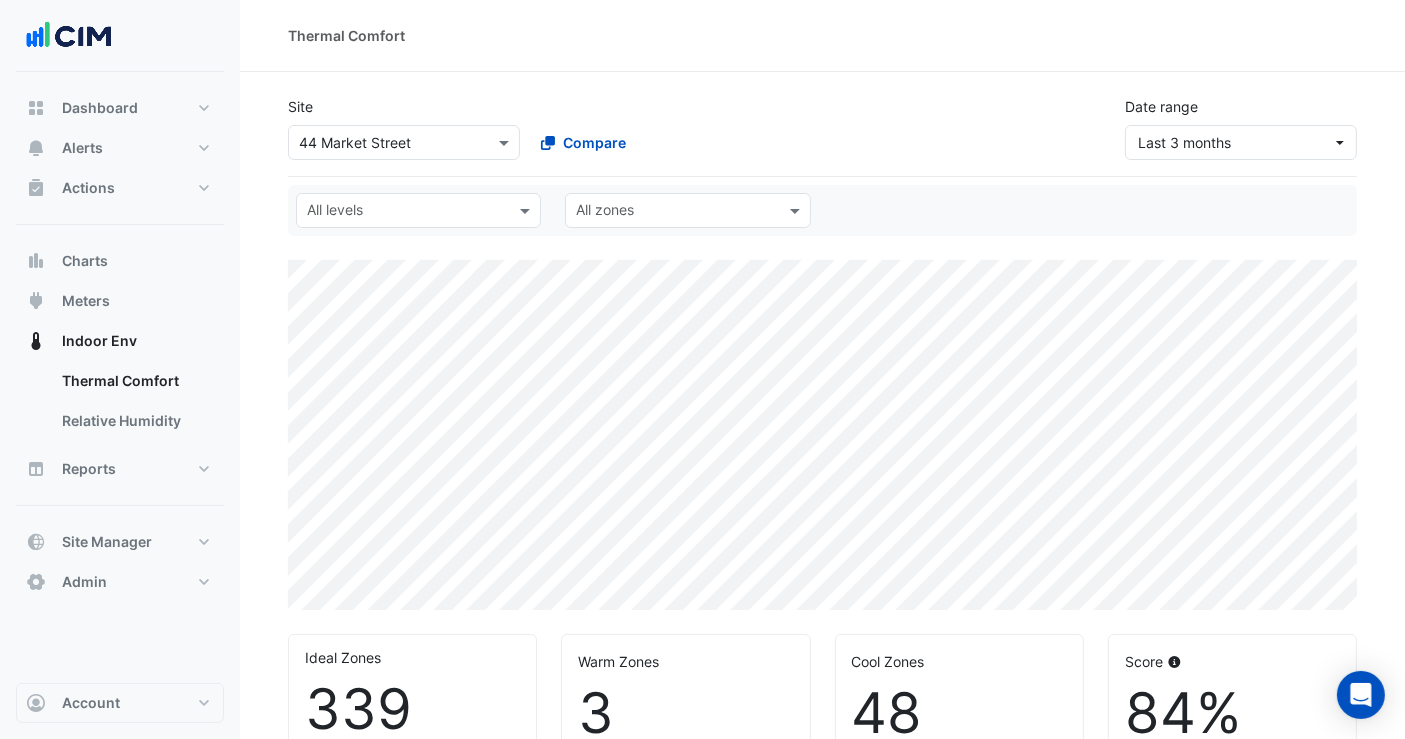 click 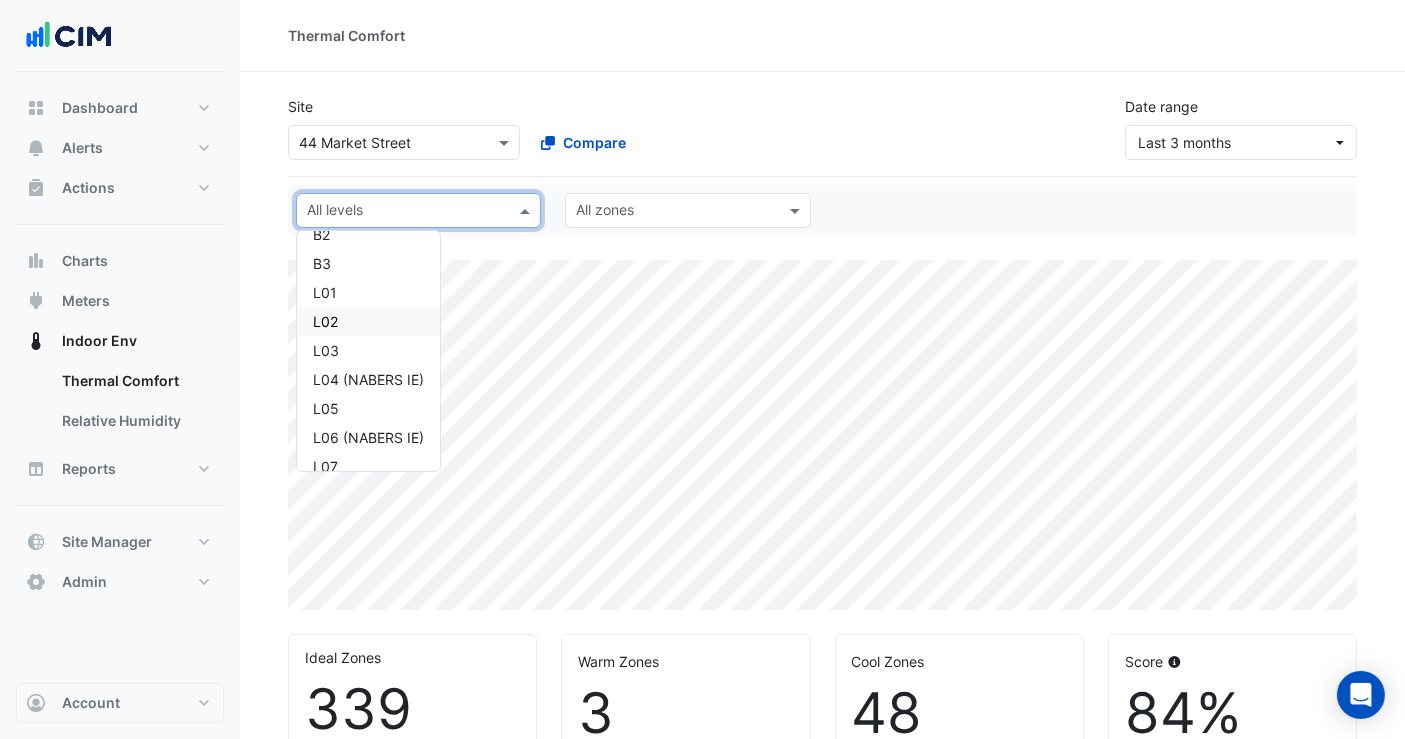 scroll, scrollTop: 111, scrollLeft: 0, axis: vertical 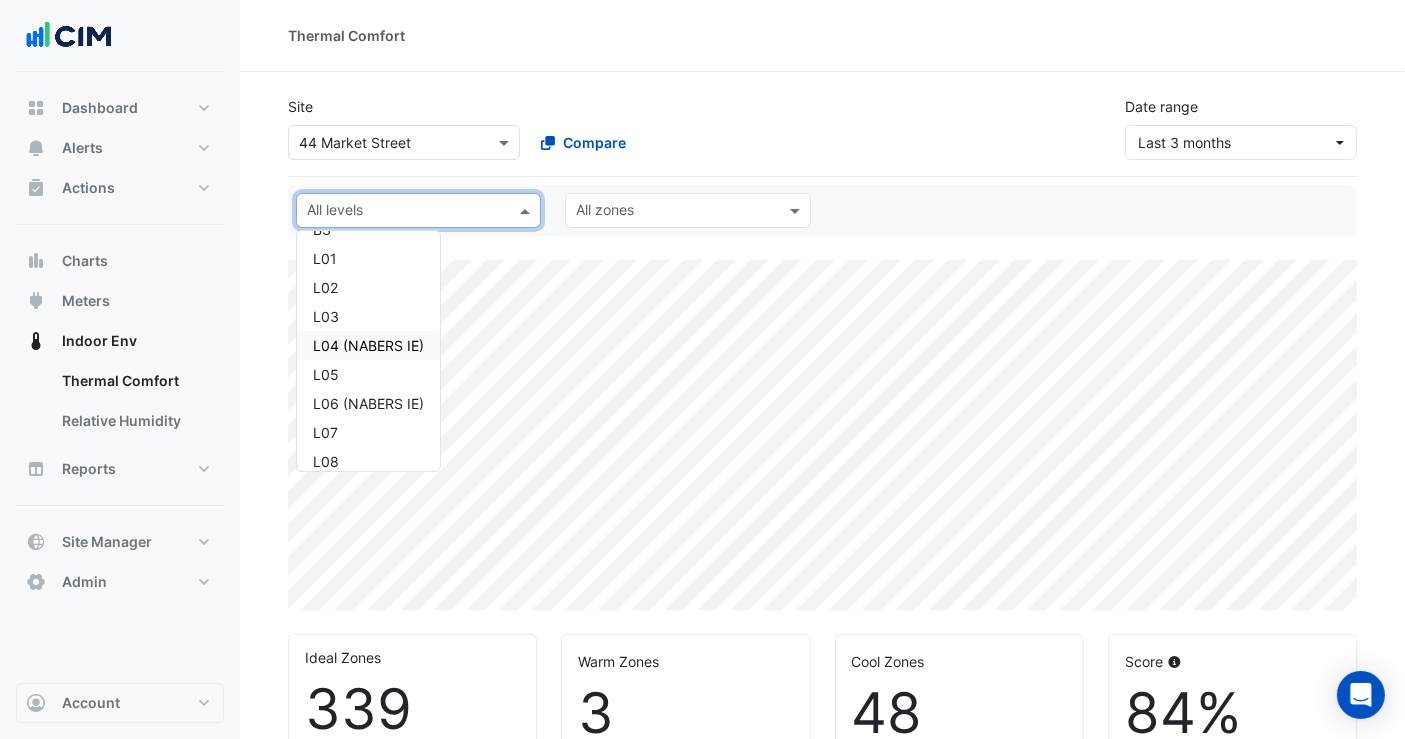 click on "L04 (NABERS IE)" at bounding box center [368, 345] 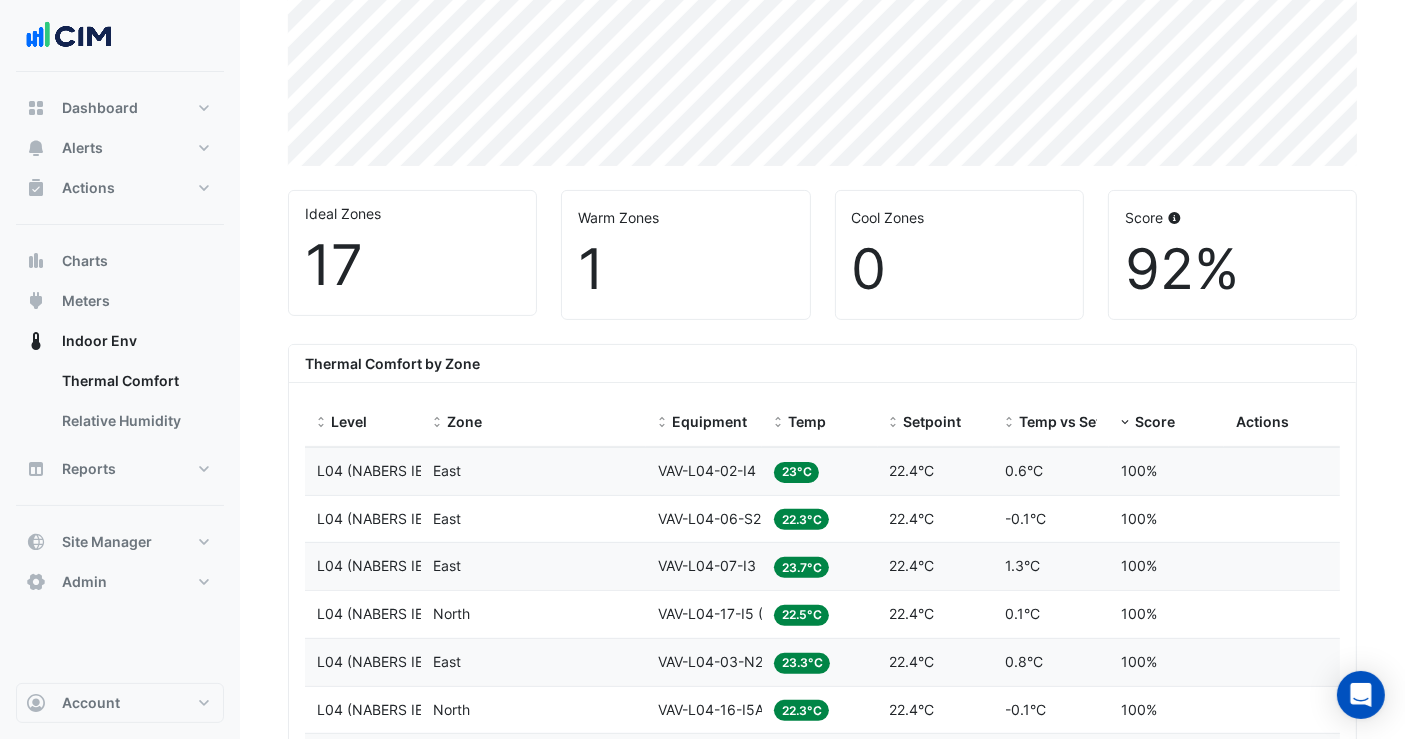 scroll, scrollTop: 222, scrollLeft: 0, axis: vertical 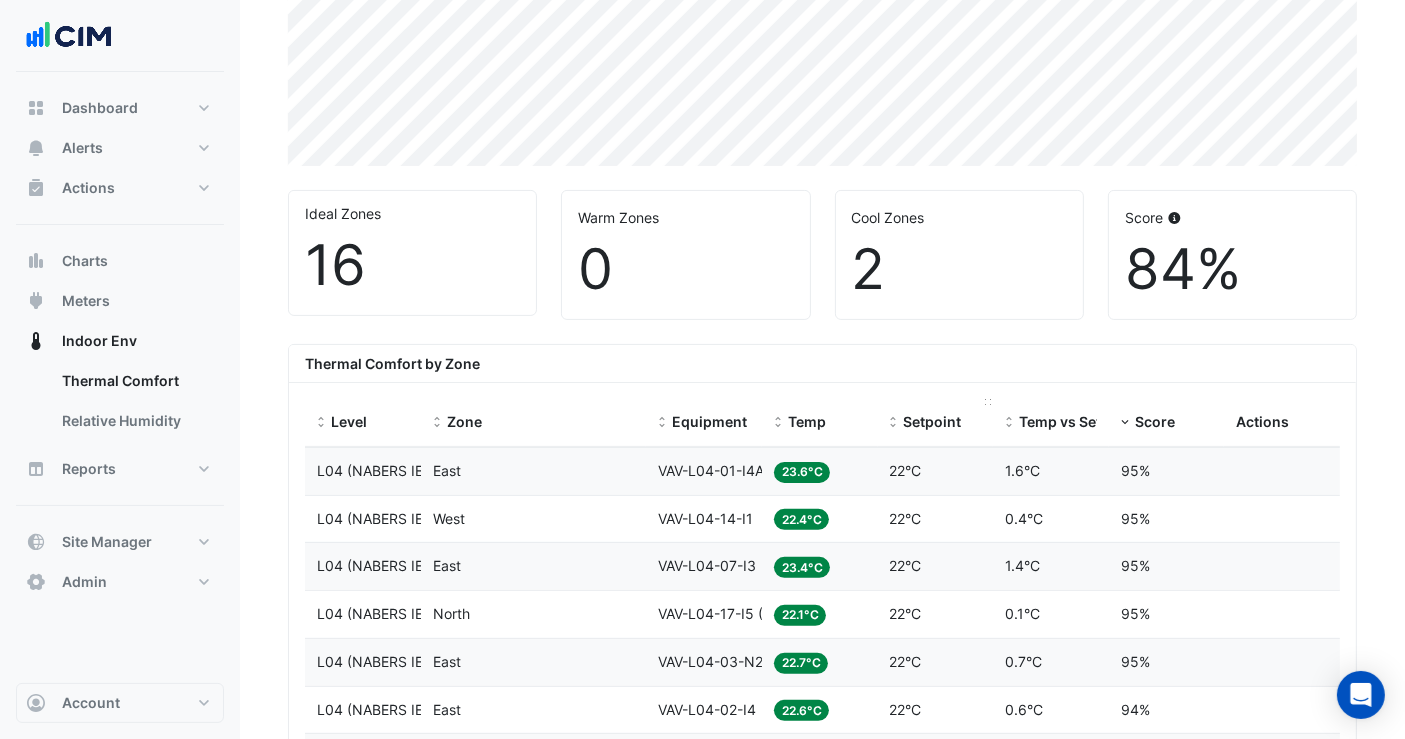 click on "Setpoint" at bounding box center [933, 421] 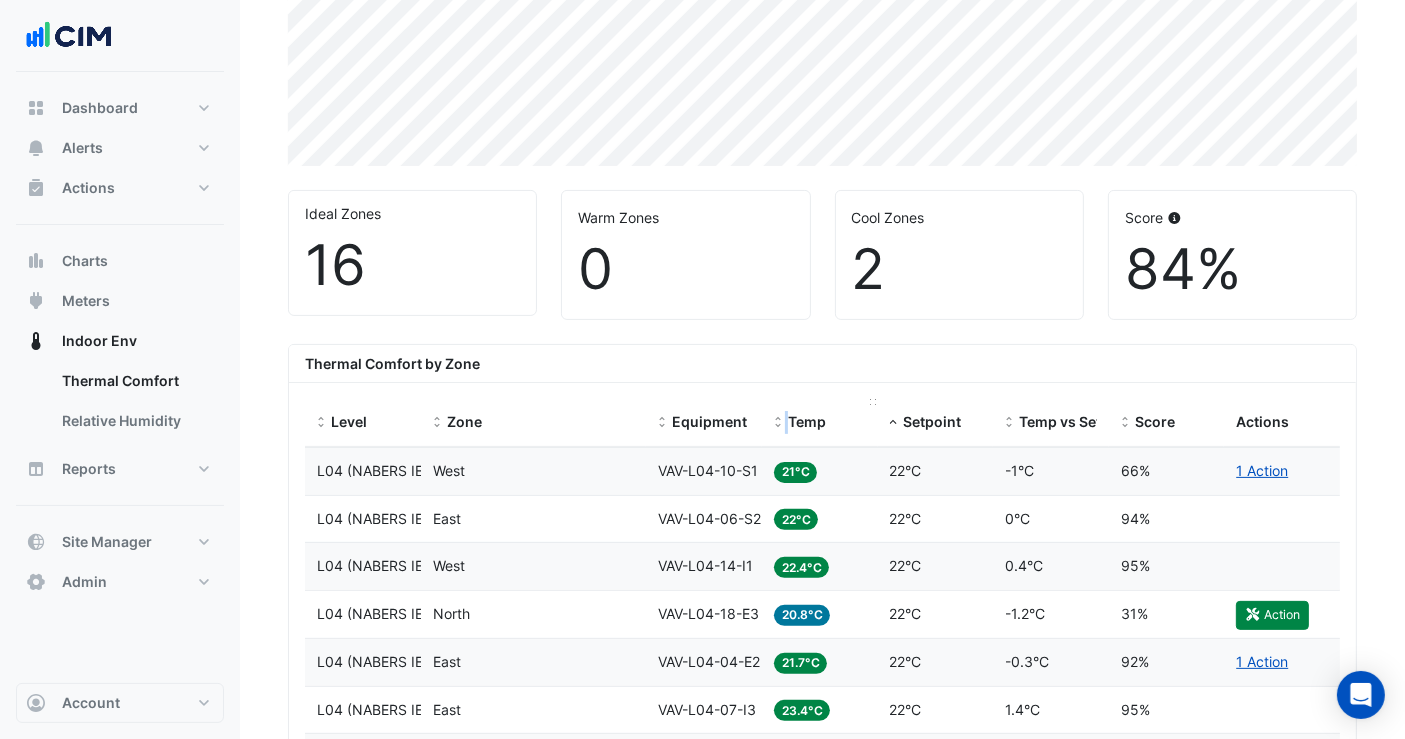 click on "Temp" at bounding box center [820, 422] 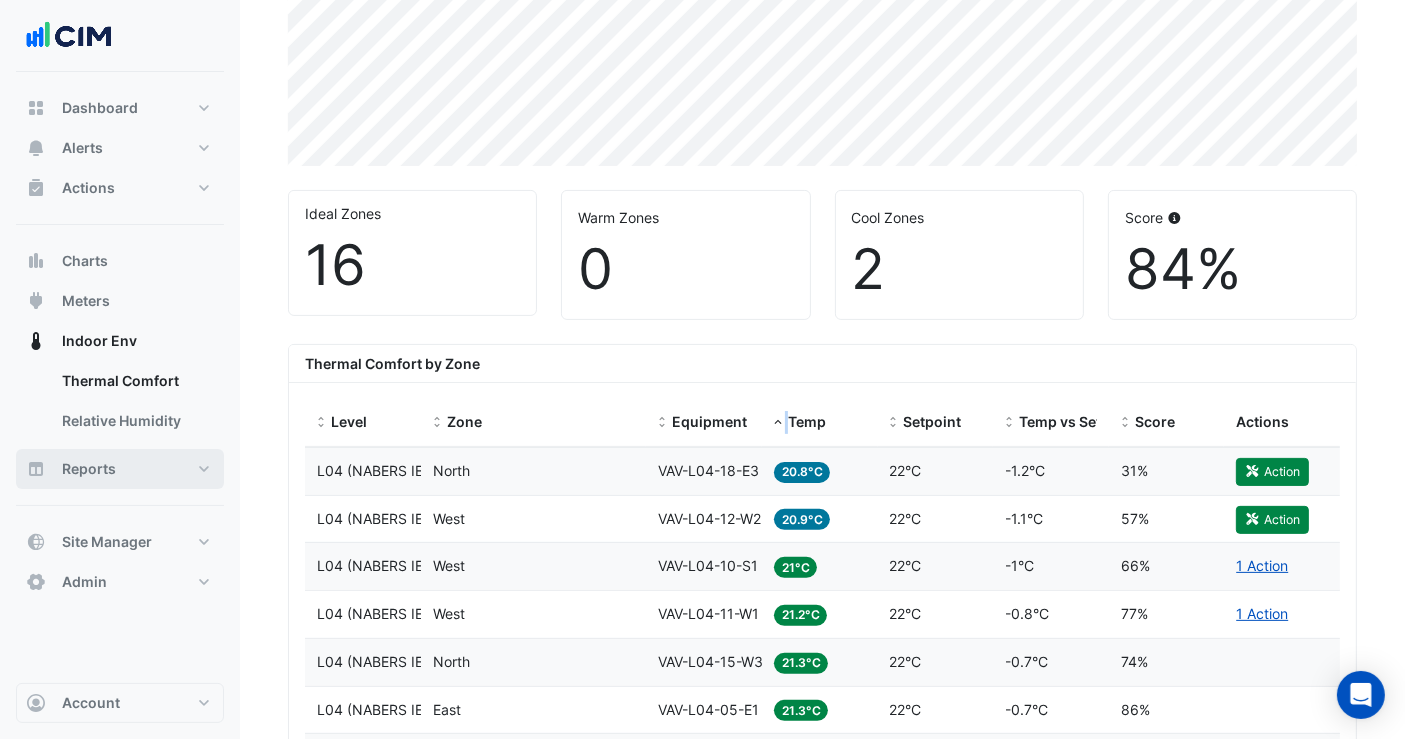 click on "Reports" at bounding box center [89, 469] 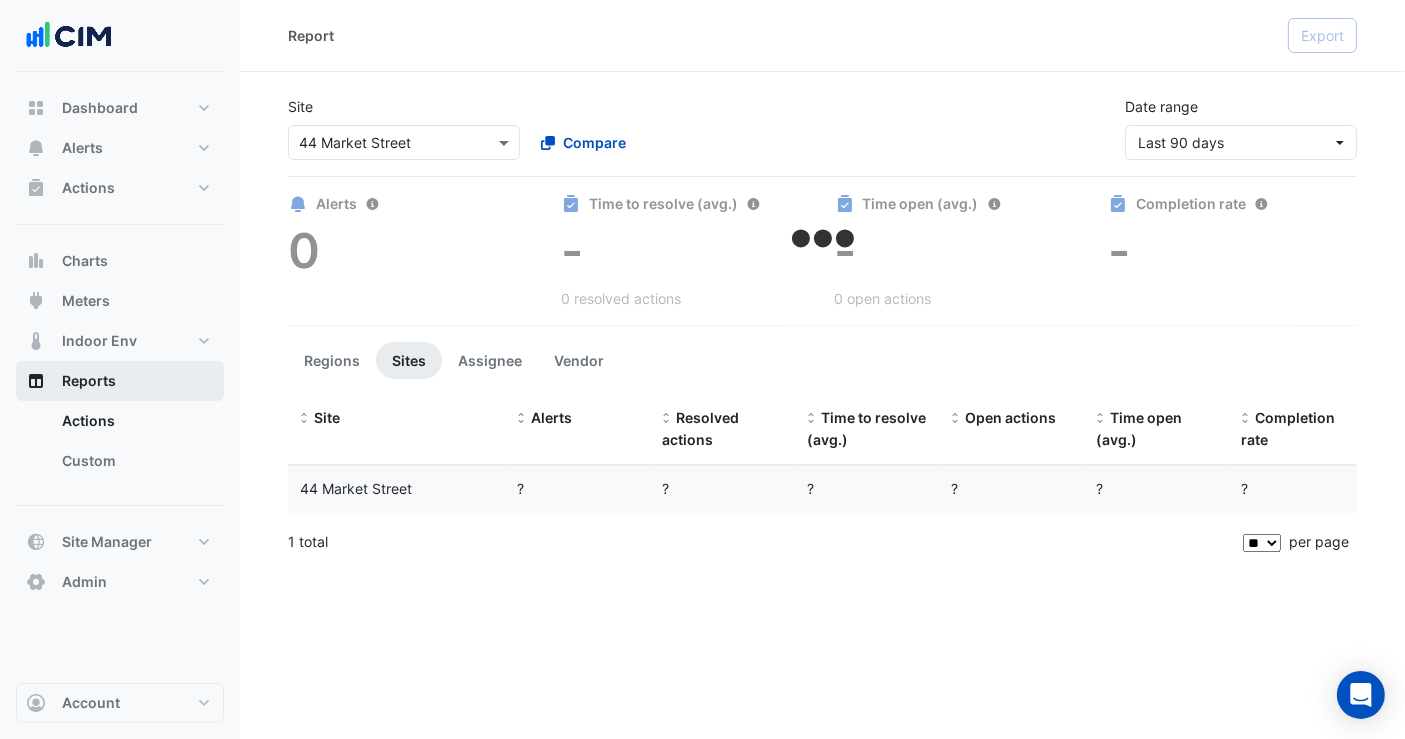 scroll, scrollTop: 0, scrollLeft: 0, axis: both 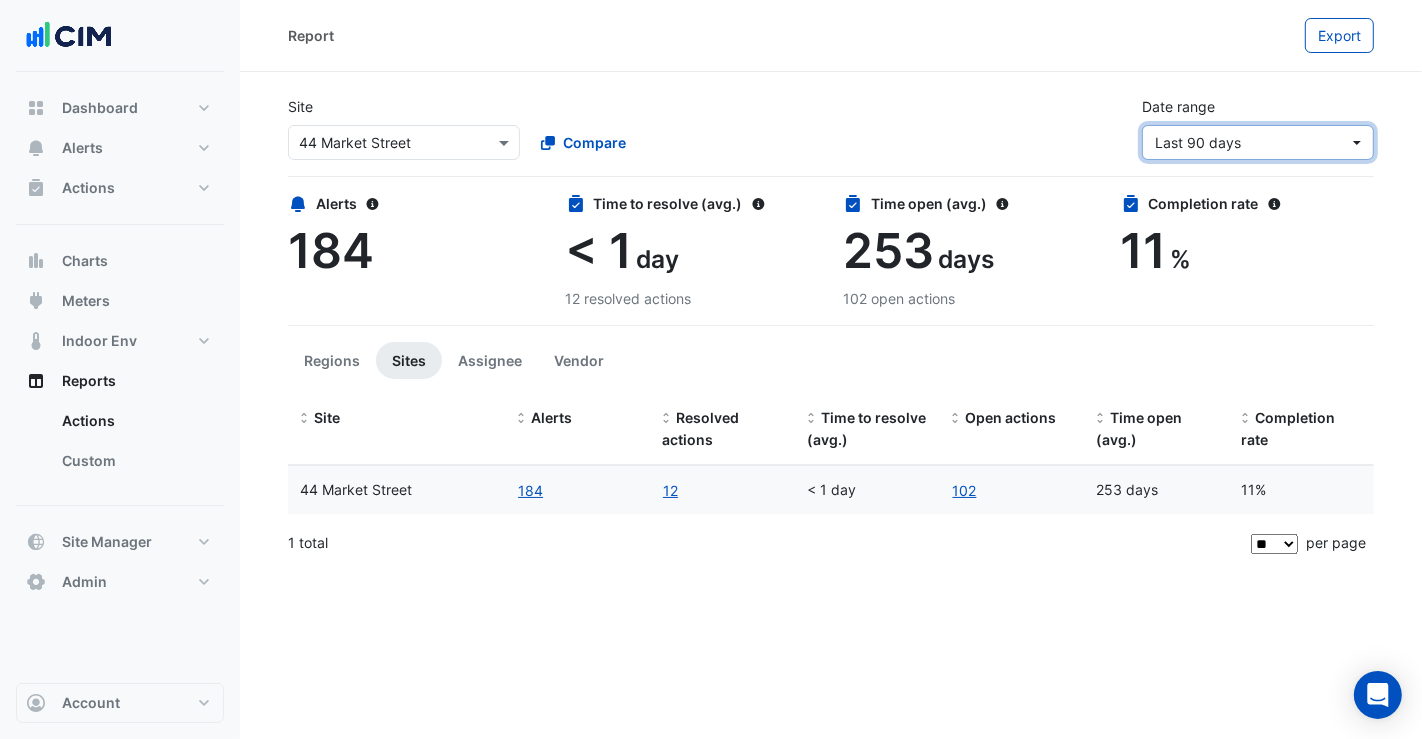 click on "Last 90 days" at bounding box center (1252, 142) 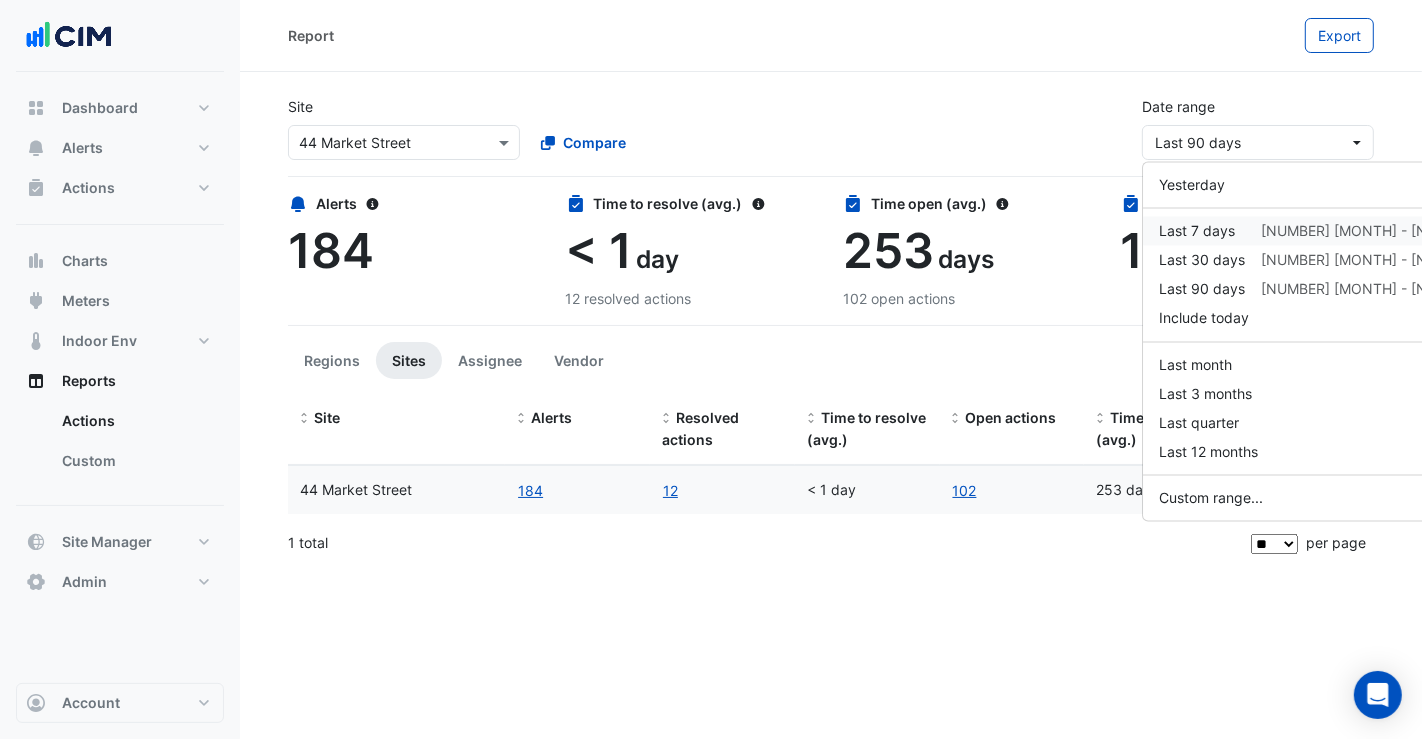 click on "Last 7 days" at bounding box center (1197, 230) 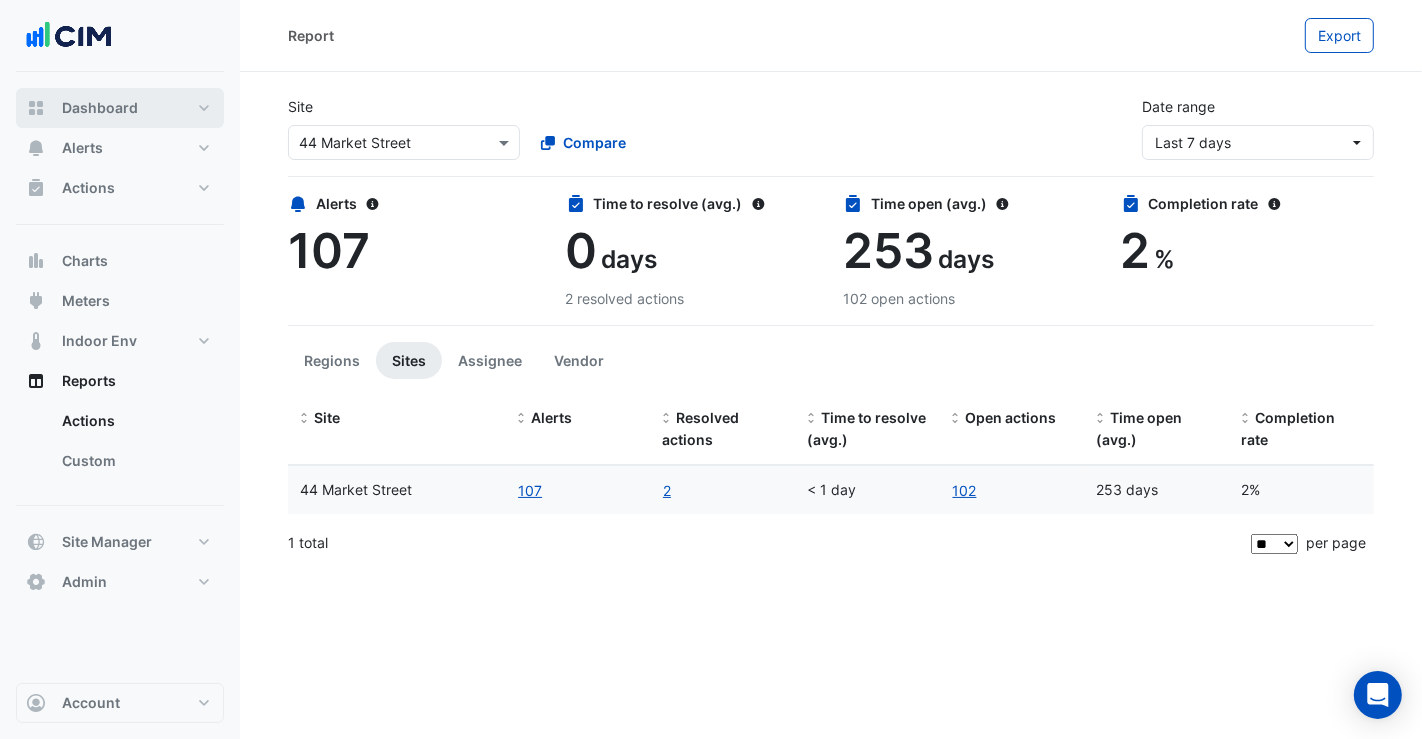 click on "Dashboard" at bounding box center [100, 108] 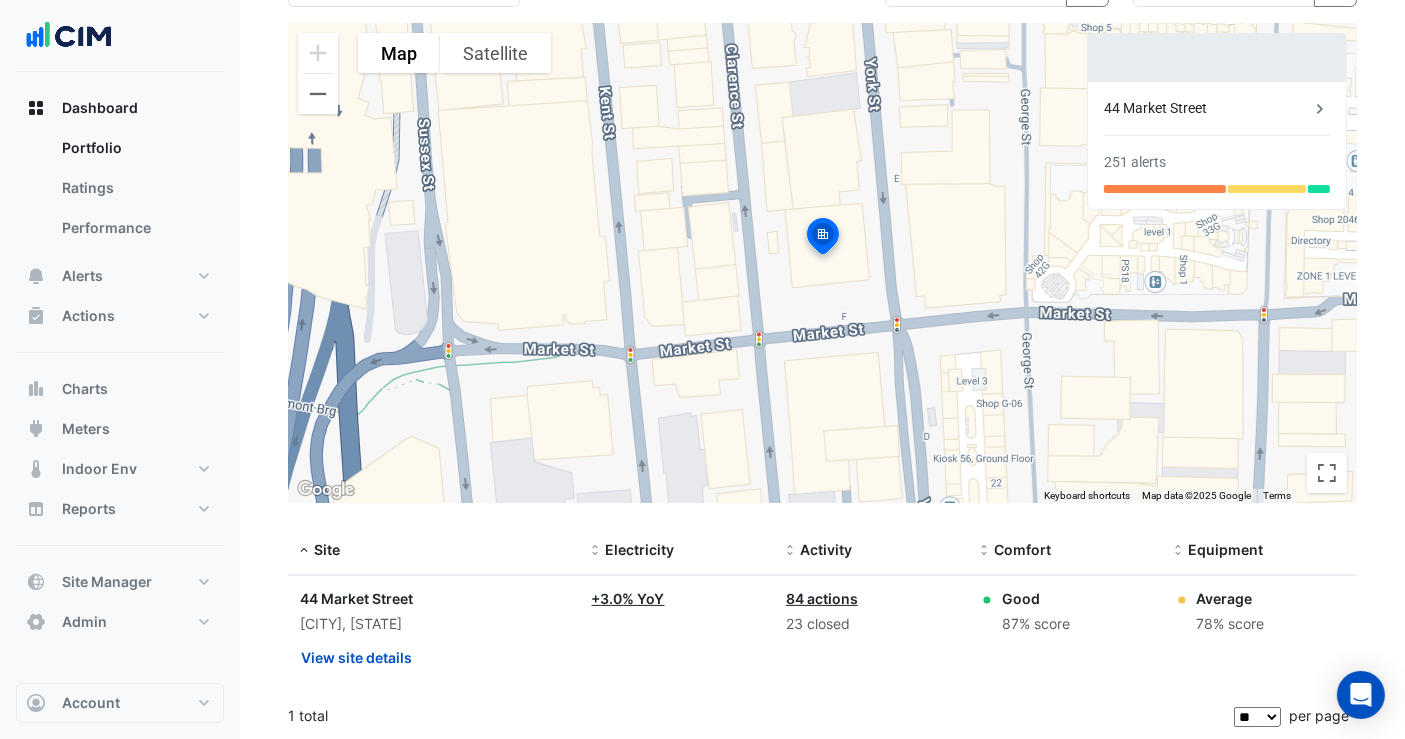 scroll, scrollTop: 154, scrollLeft: 0, axis: vertical 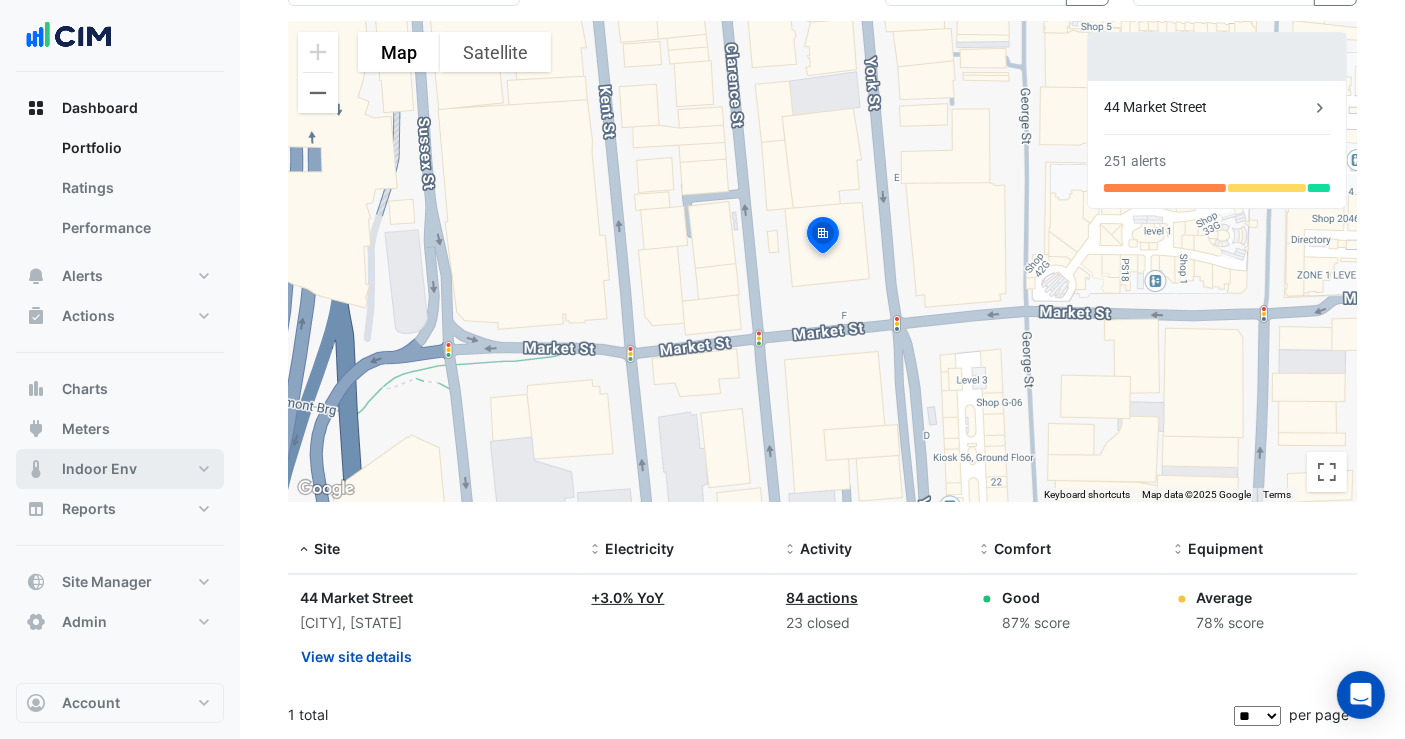 click on "Indoor Env" at bounding box center (120, 469) 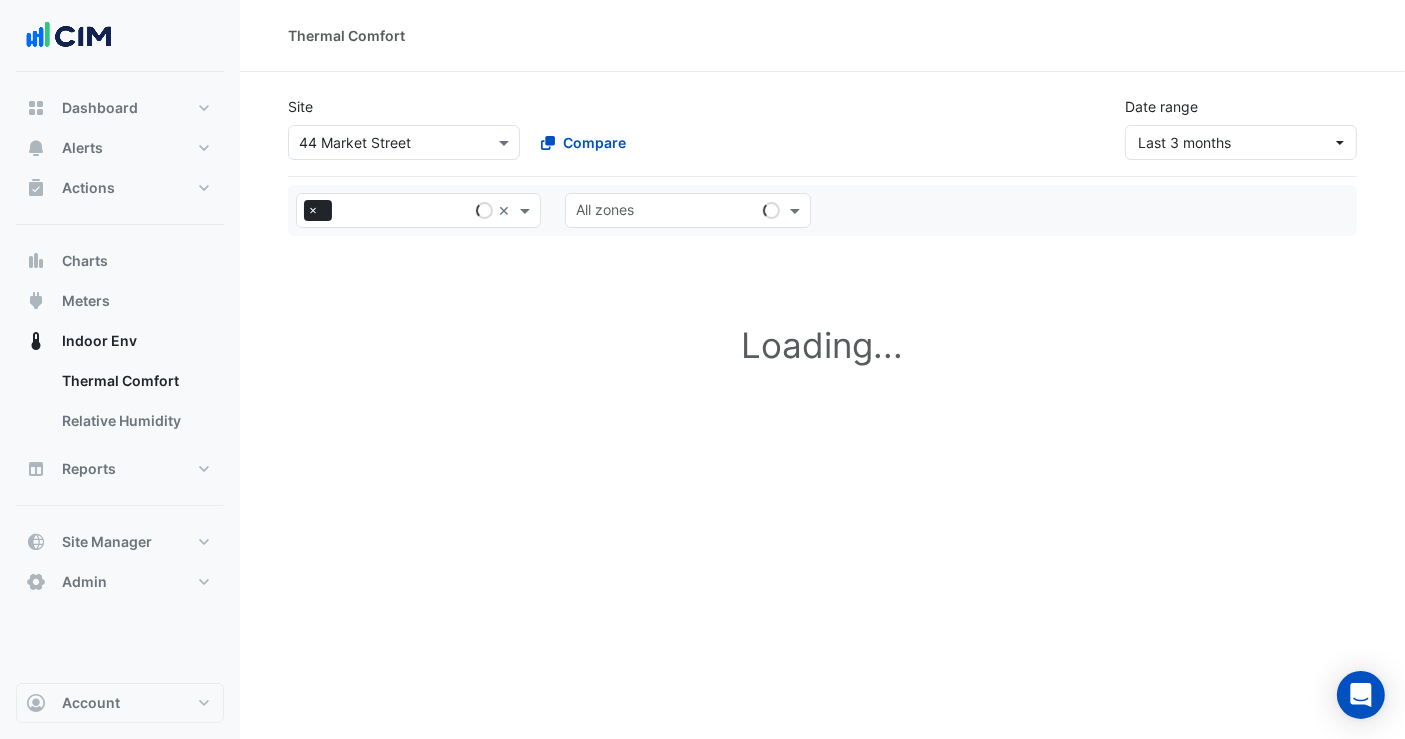 scroll, scrollTop: 0, scrollLeft: 0, axis: both 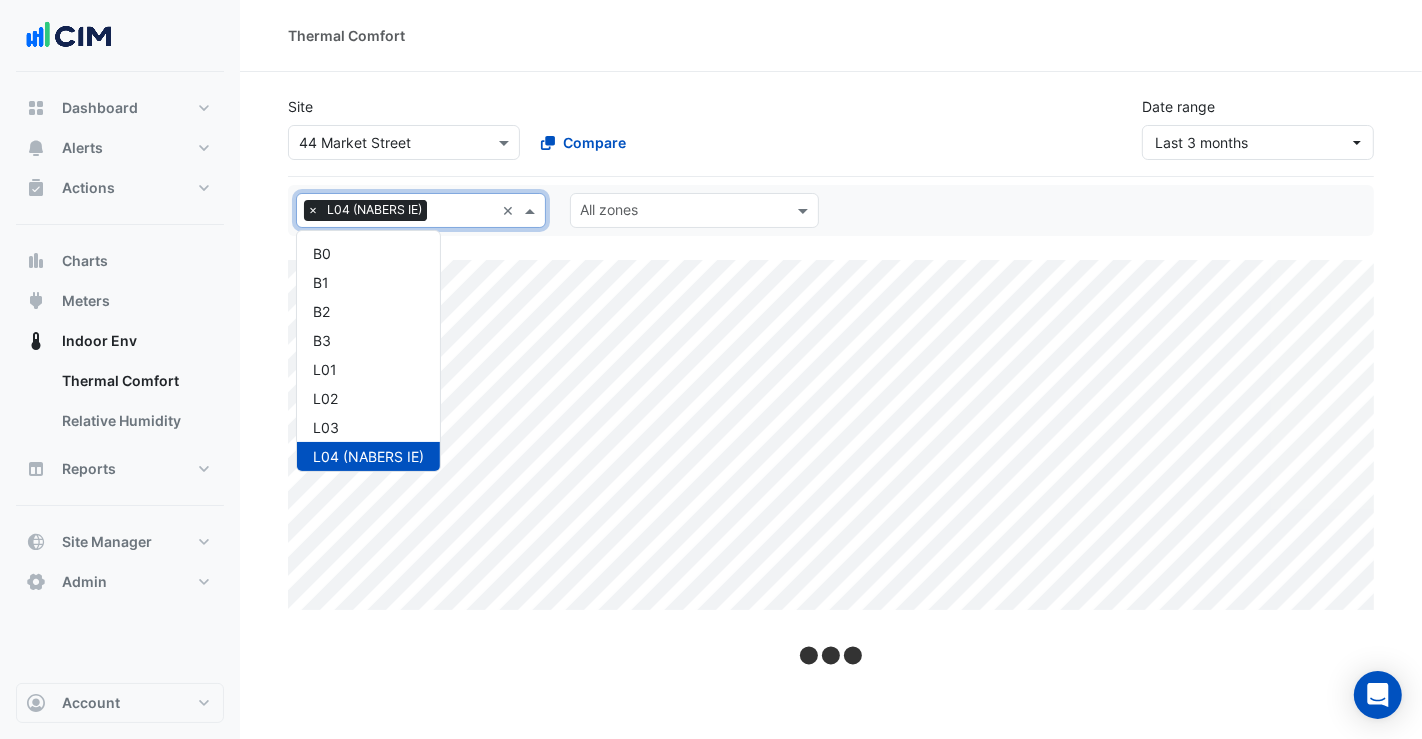 click on "All levels × L04 (NABERS IE)" 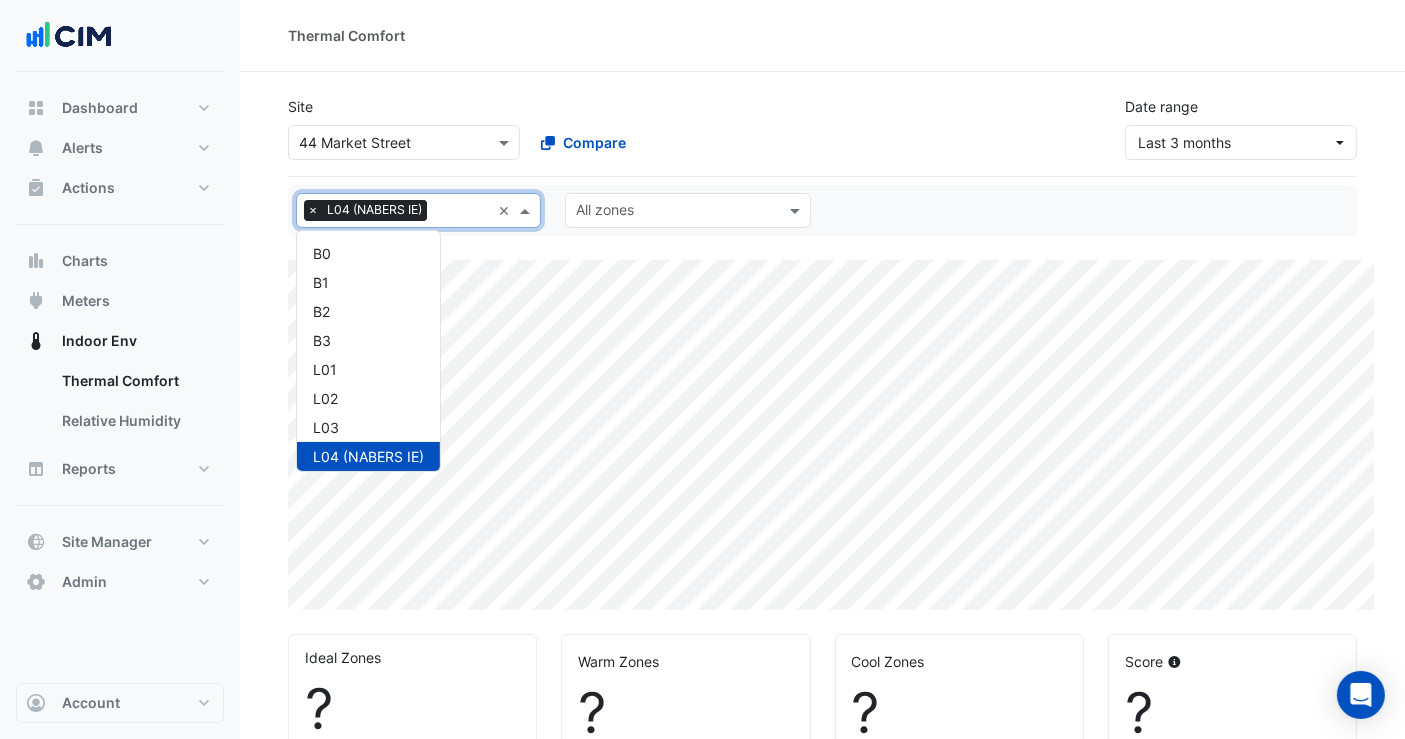 select on "**" 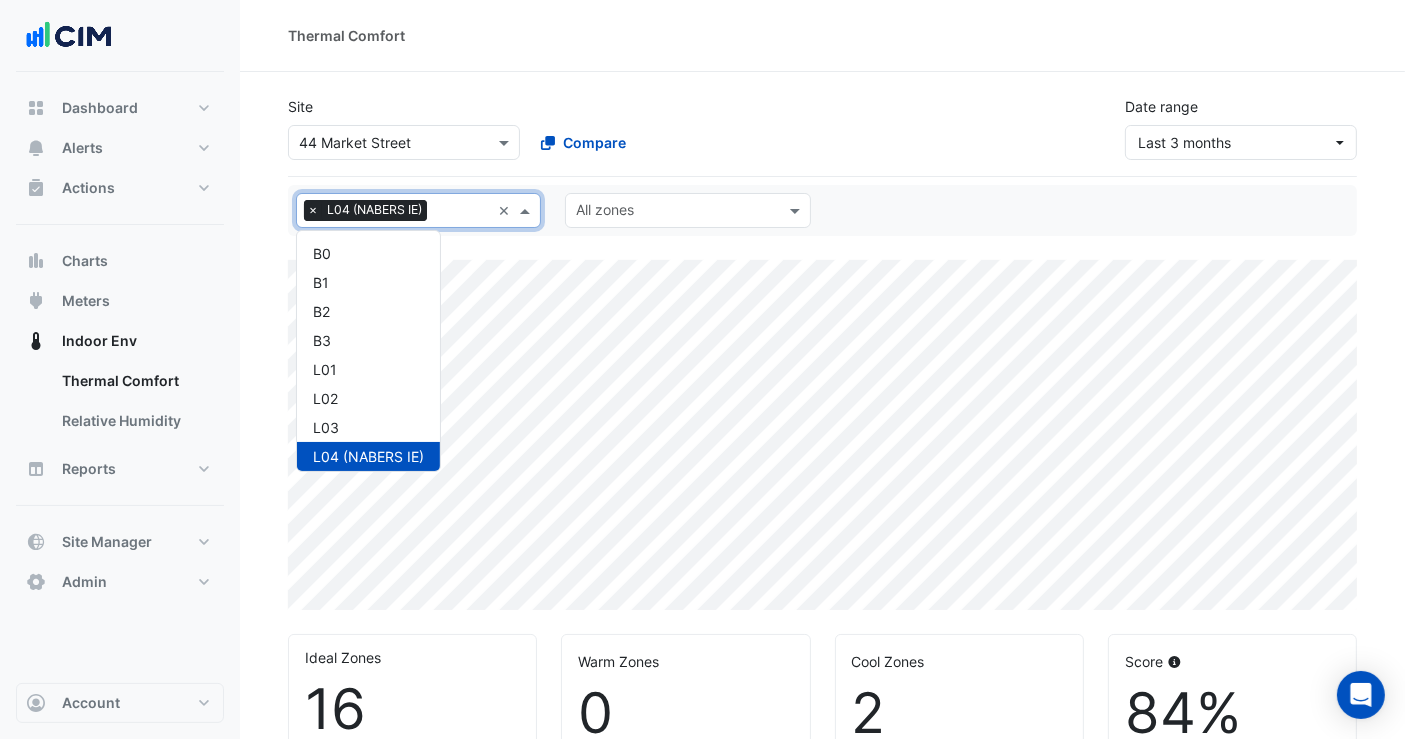 click on "×" 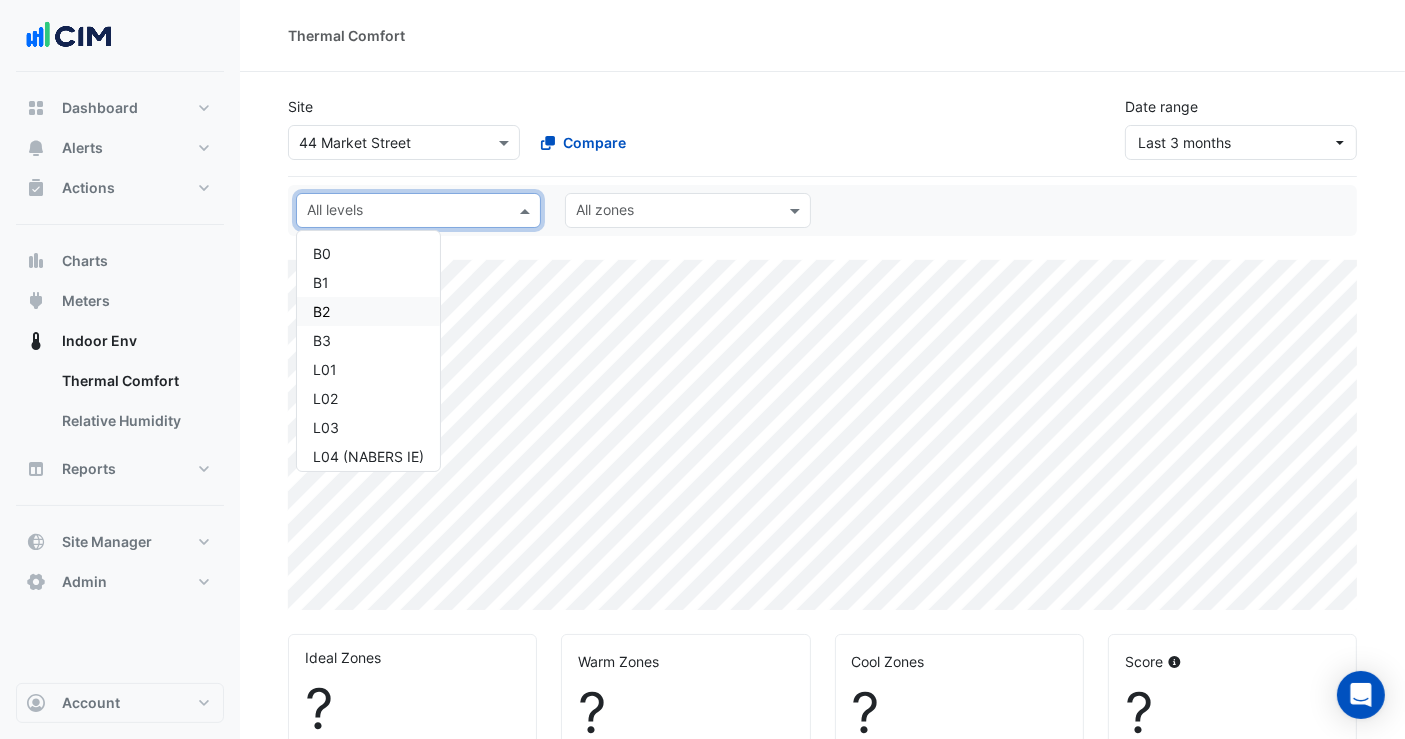 drag, startPoint x: 729, startPoint y: 178, endPoint x: 715, endPoint y: 192, distance: 19.79899 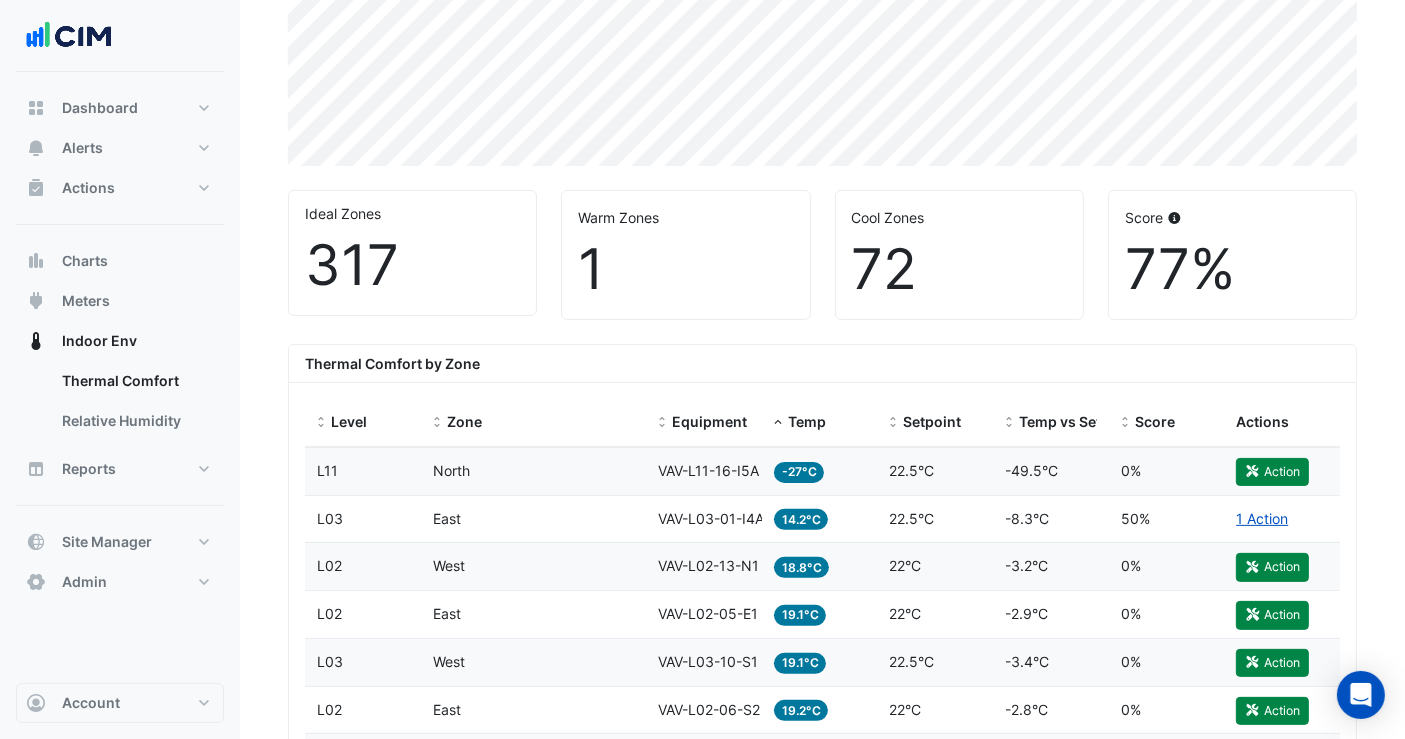 scroll, scrollTop: 666, scrollLeft: 0, axis: vertical 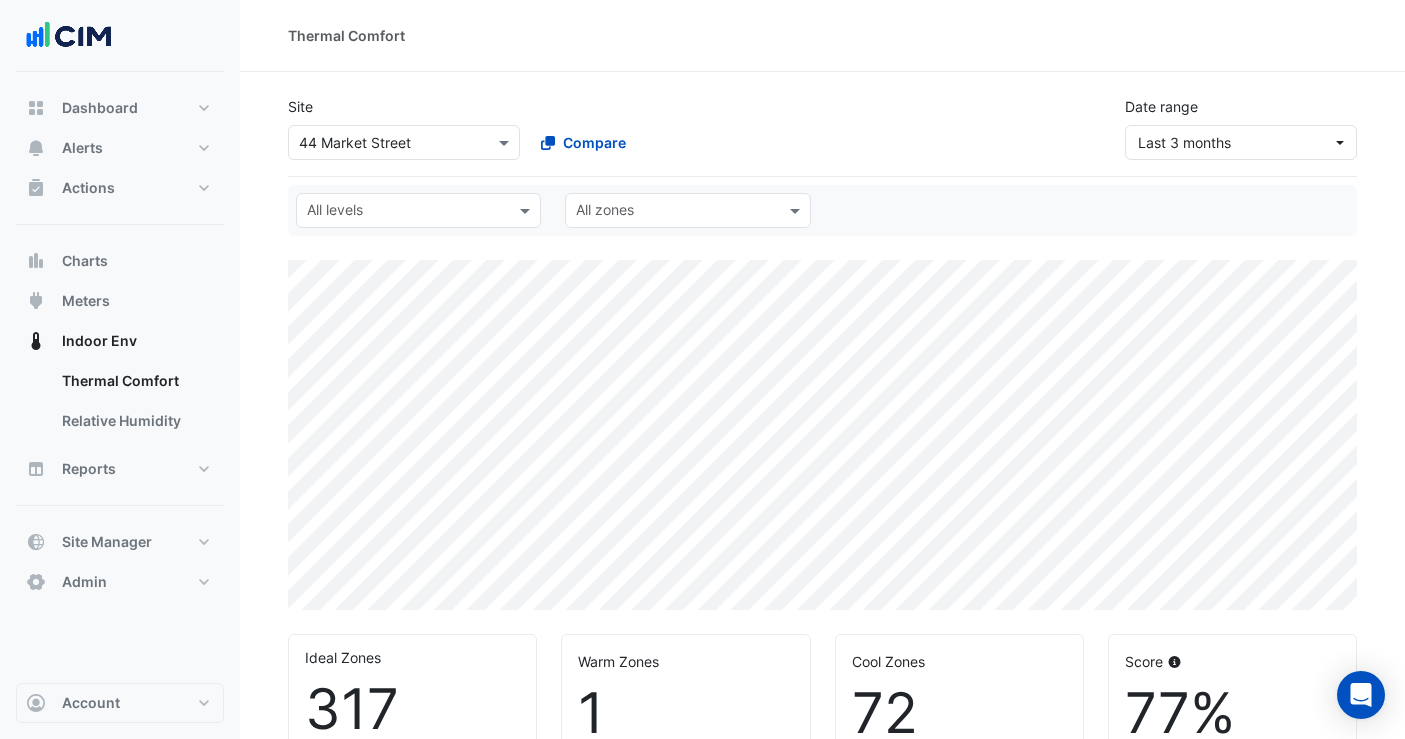 select on "**" 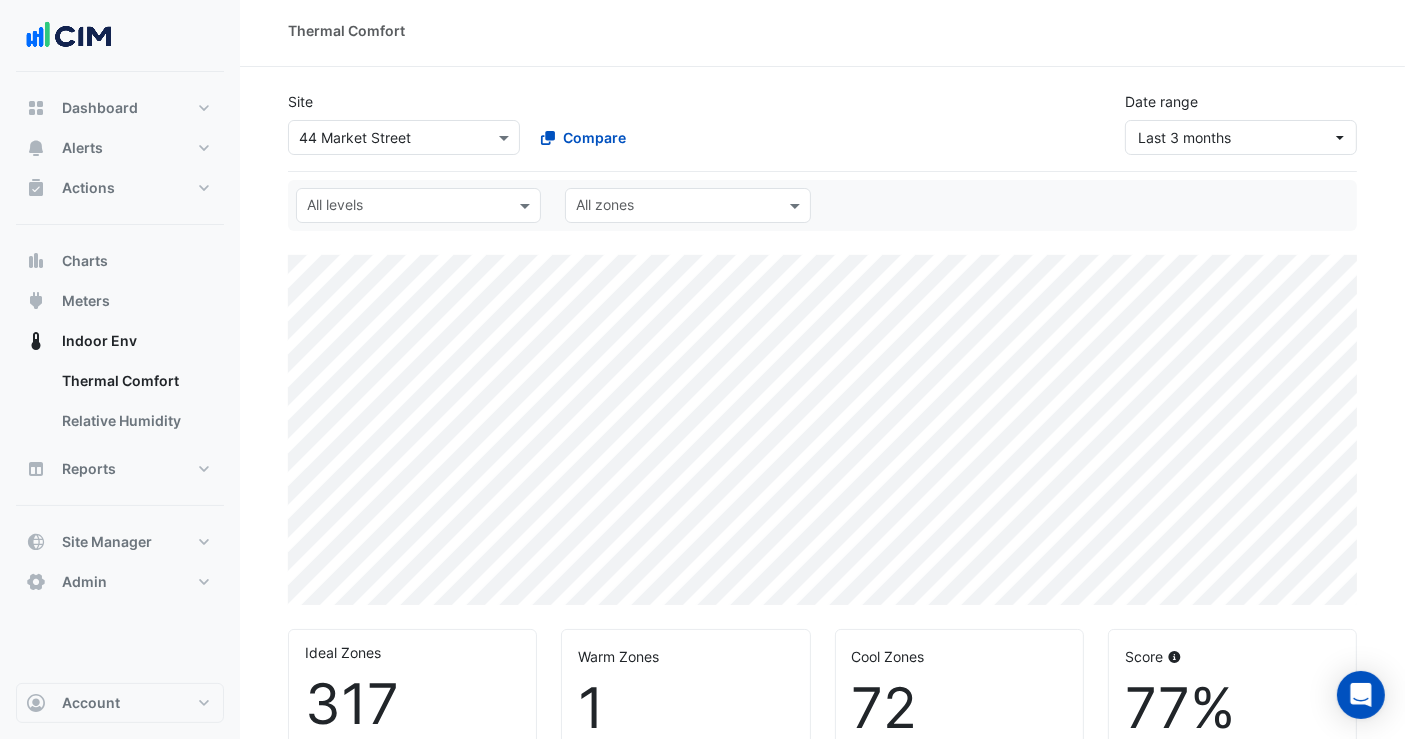 scroll, scrollTop: 0, scrollLeft: 0, axis: both 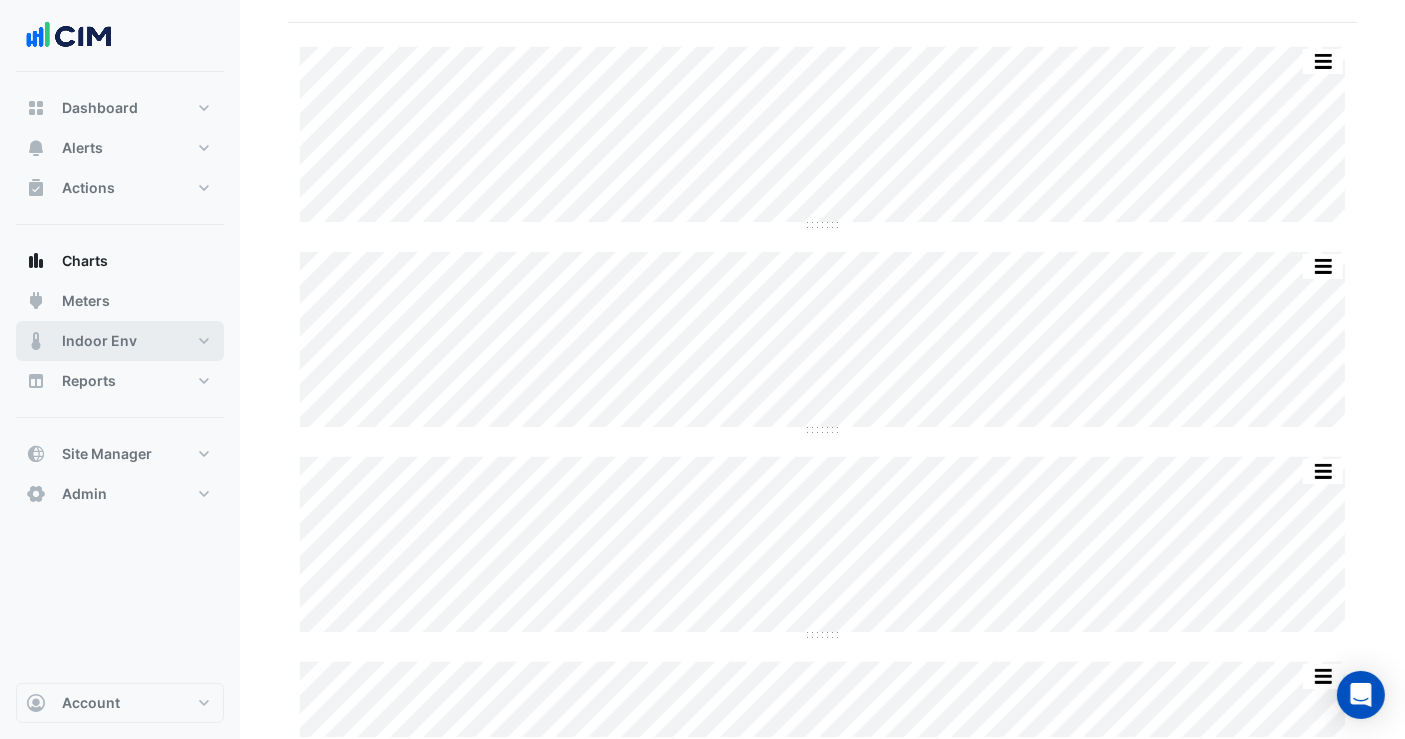 click on "Indoor Env" at bounding box center [99, 341] 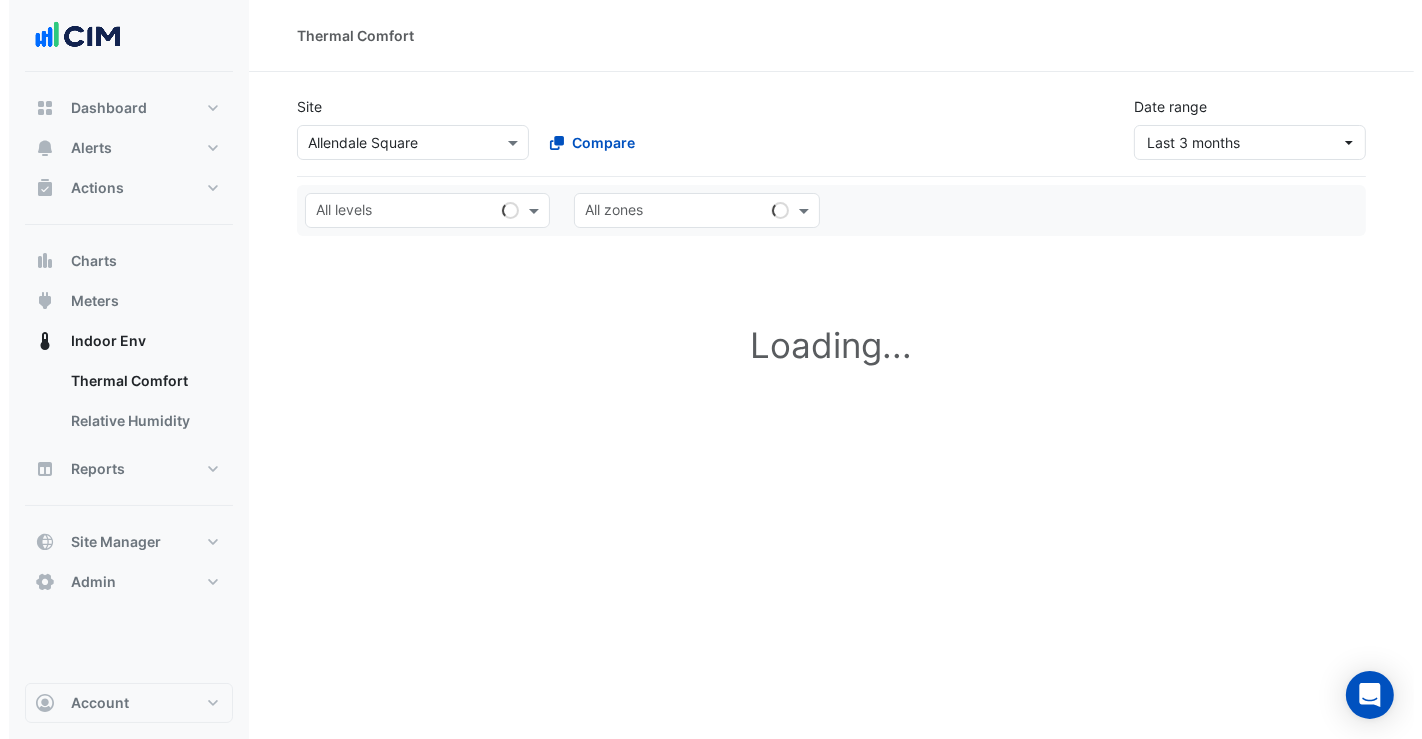 scroll, scrollTop: 0, scrollLeft: 0, axis: both 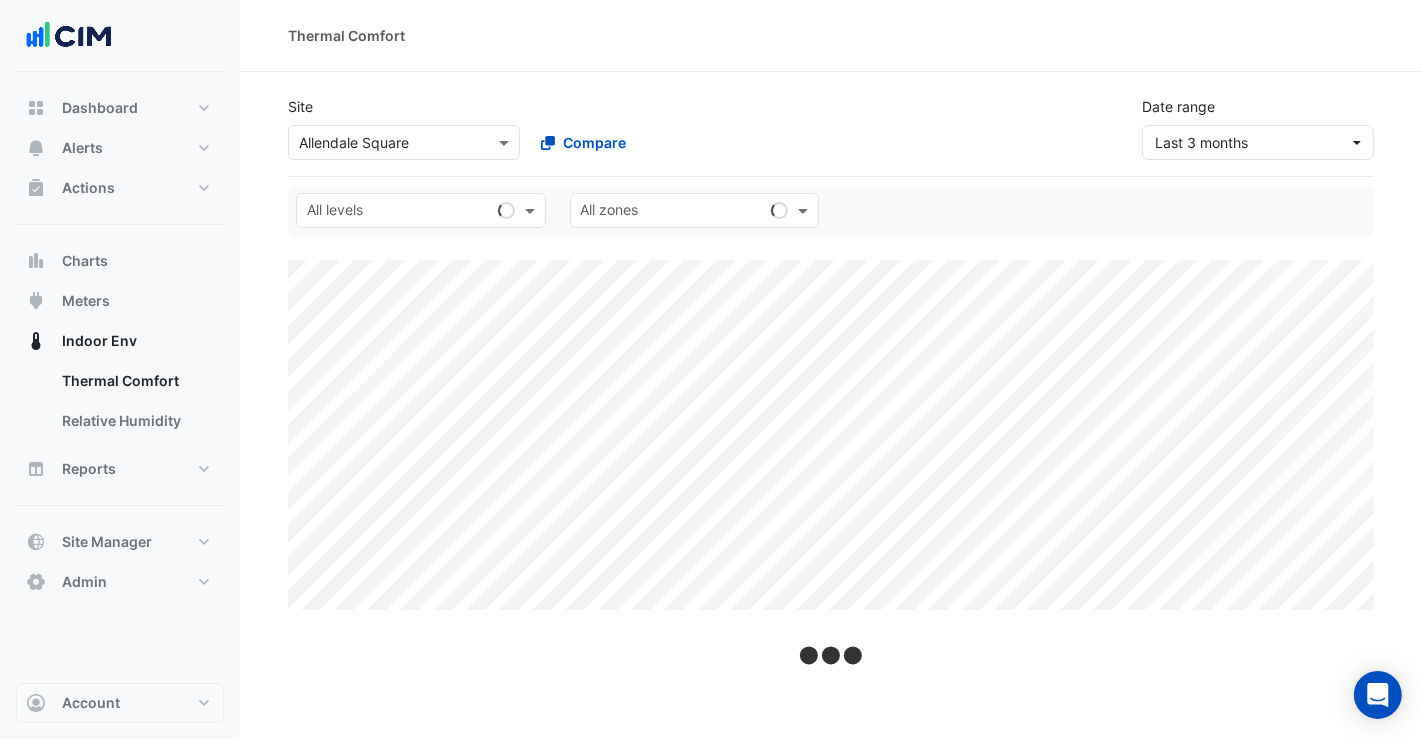 click at bounding box center (384, 143) 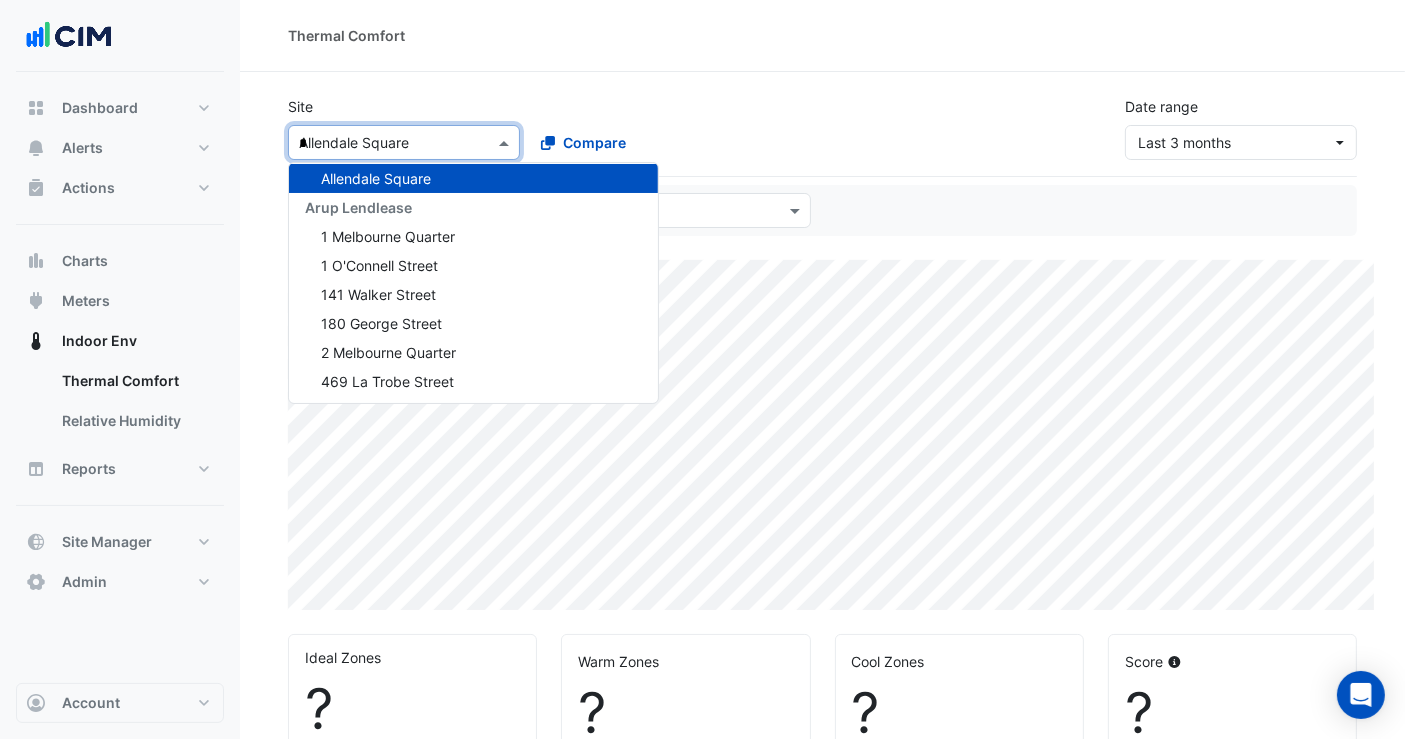 scroll, scrollTop: 732, scrollLeft: 0, axis: vertical 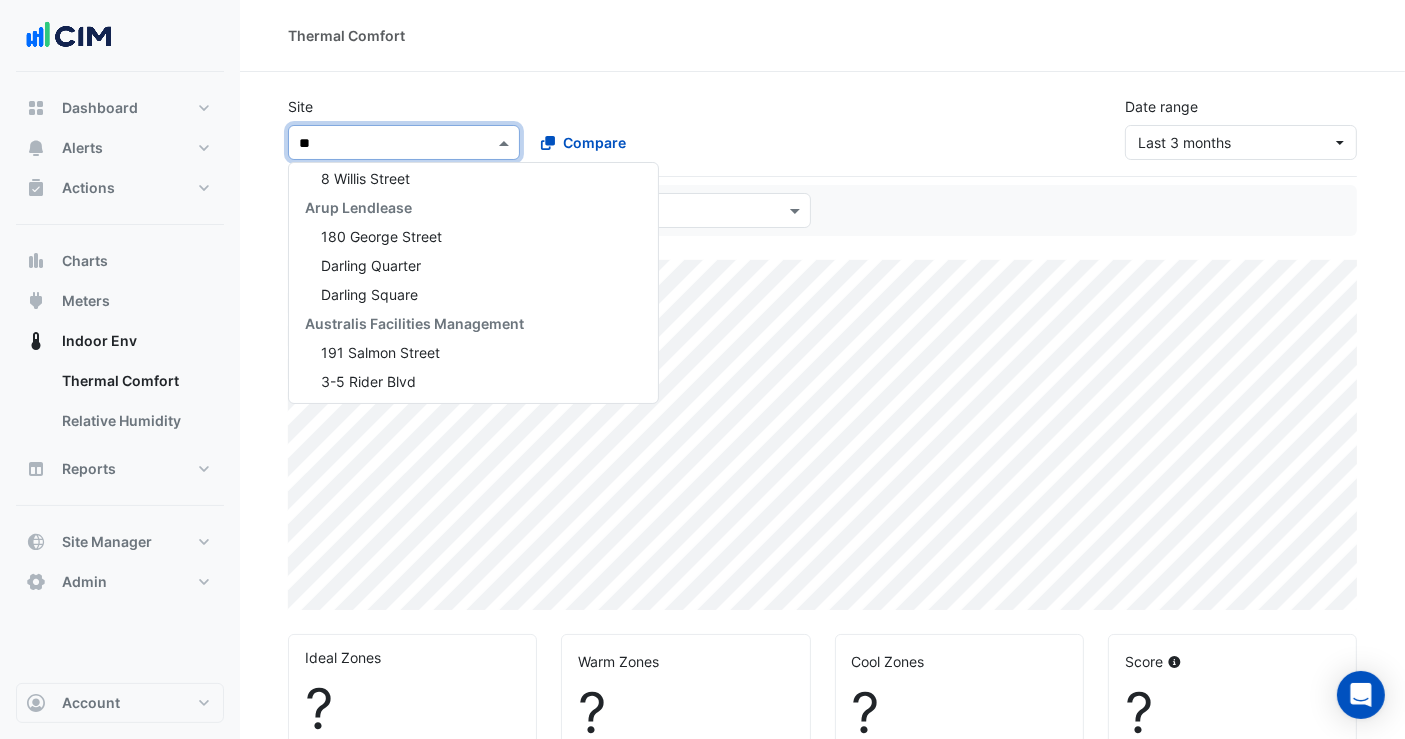 type on "***" 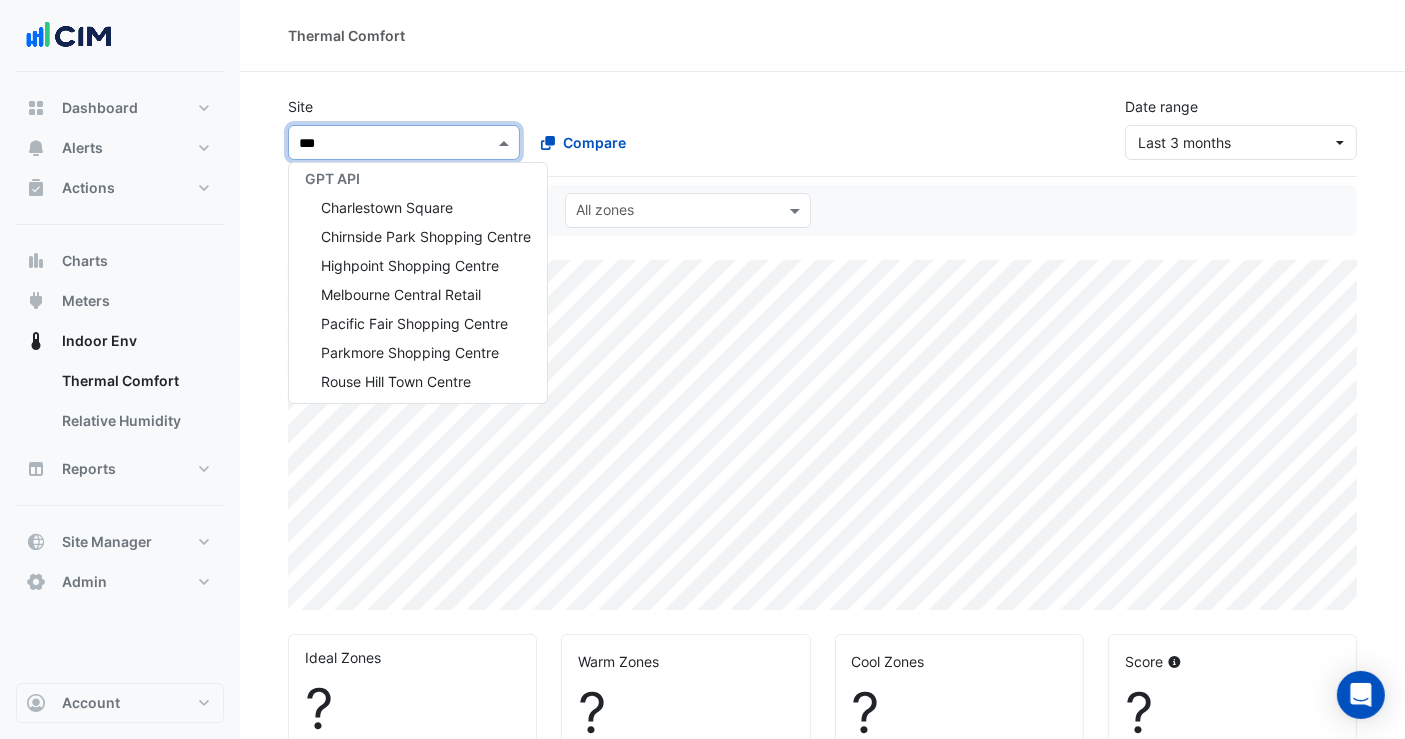 select on "**" 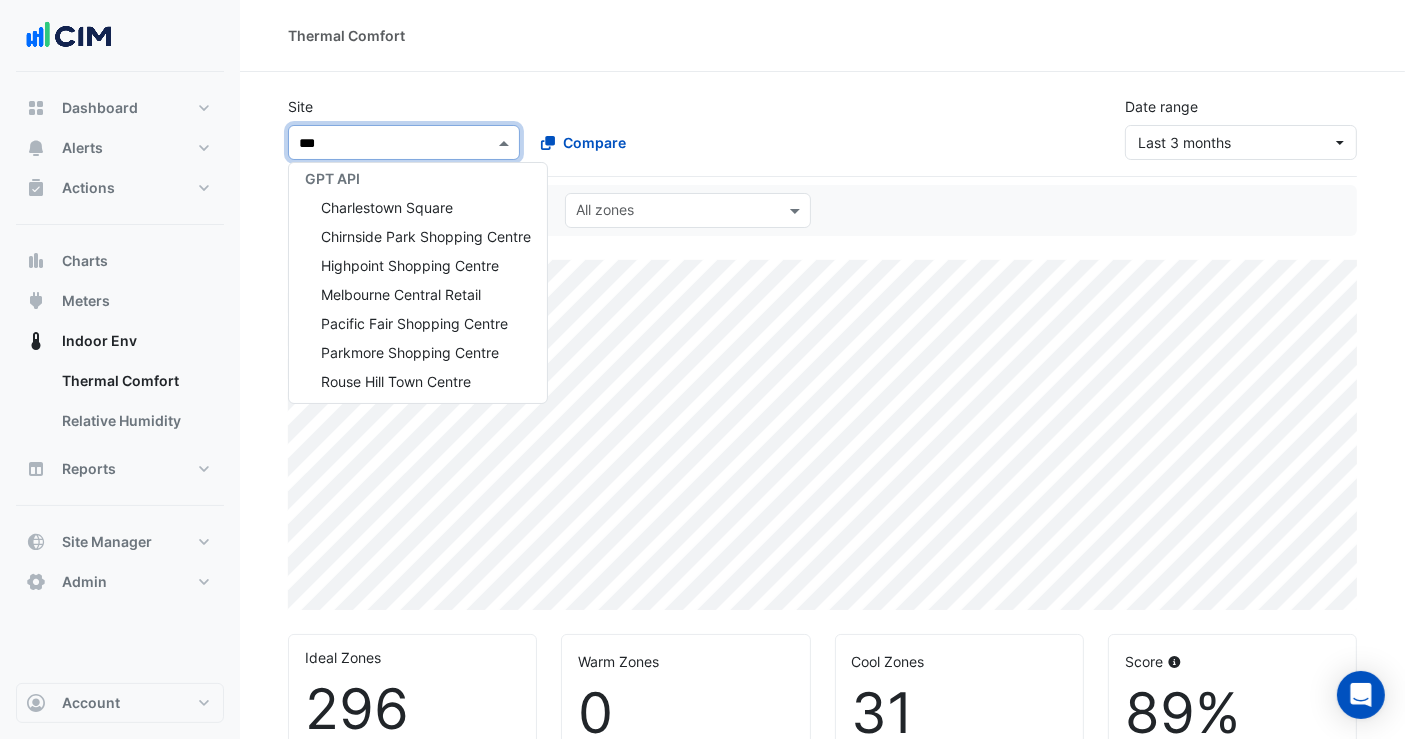 click on "GPT API" at bounding box center [332, 178] 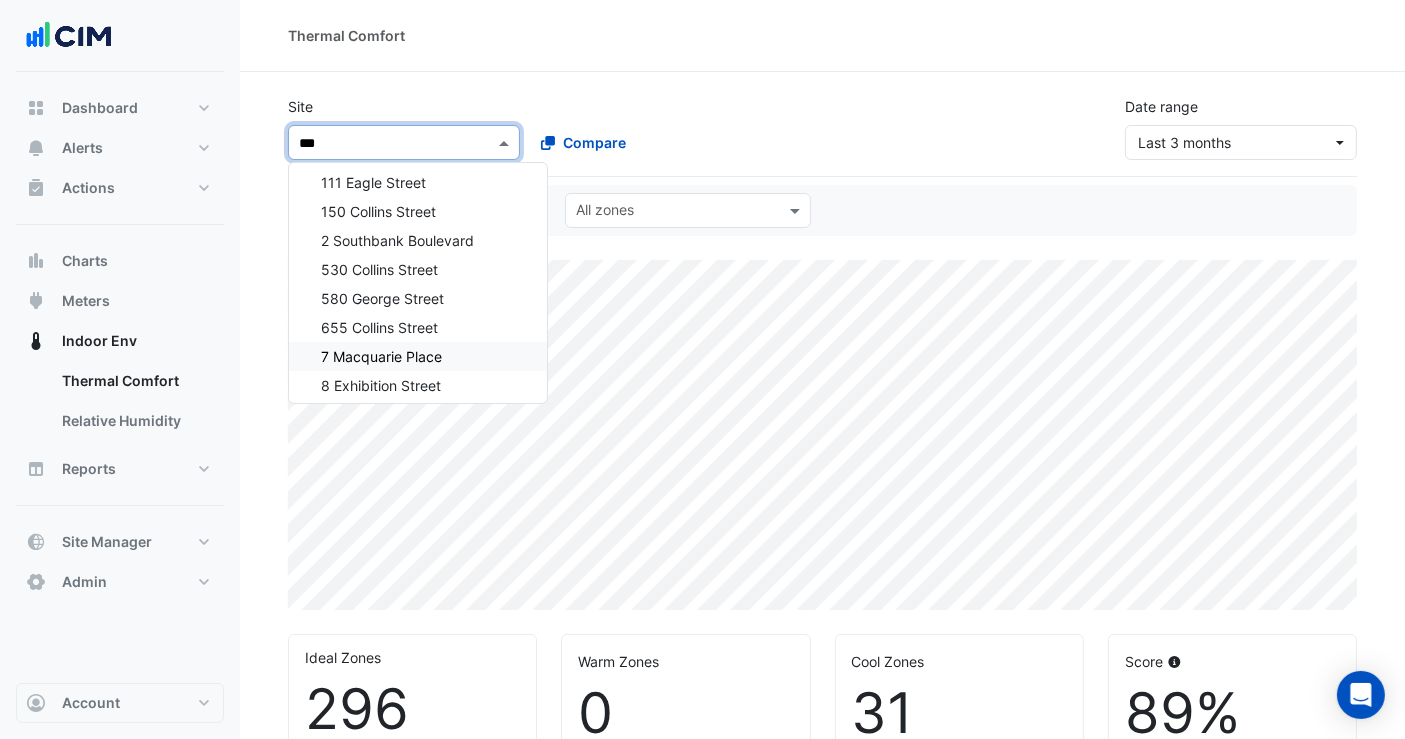 scroll, scrollTop: 954, scrollLeft: 0, axis: vertical 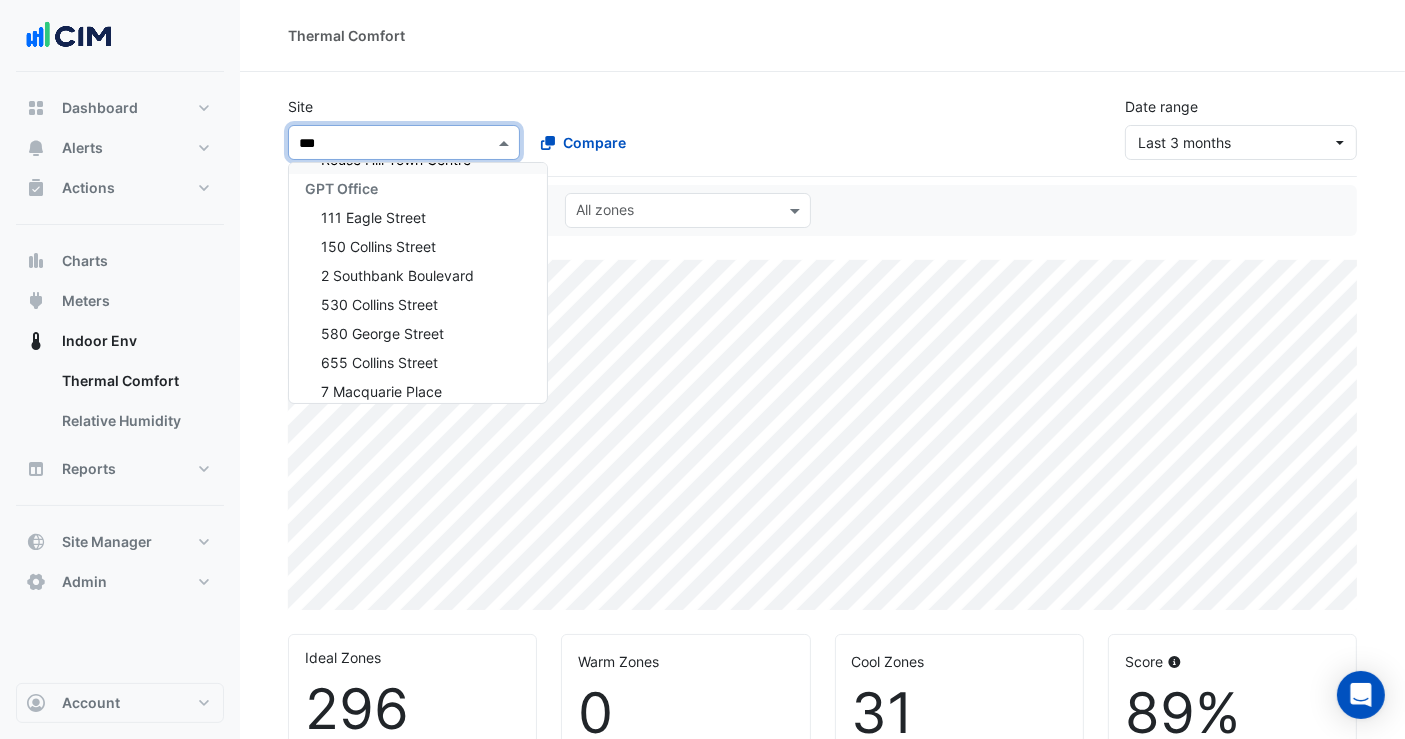 click on "GPT Office" at bounding box center (341, 188) 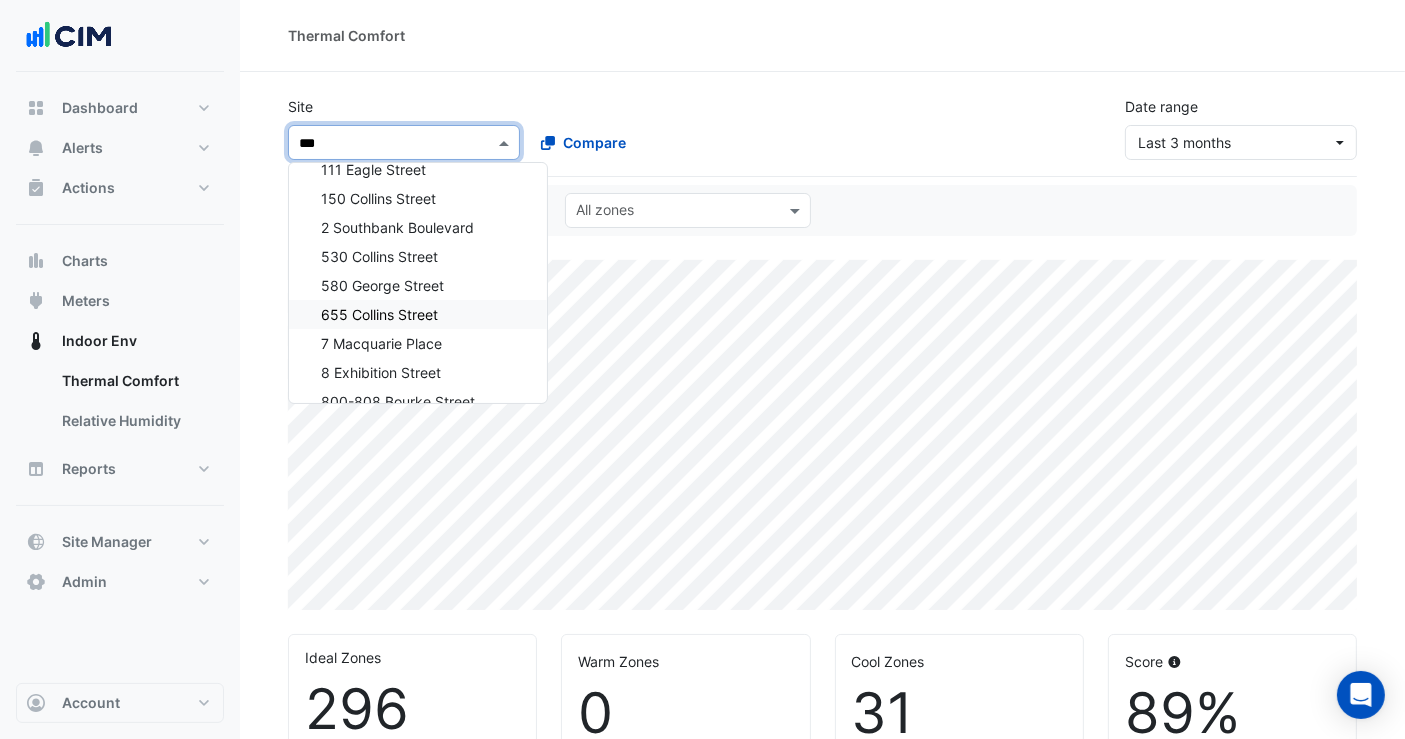 scroll, scrollTop: 954, scrollLeft: 0, axis: vertical 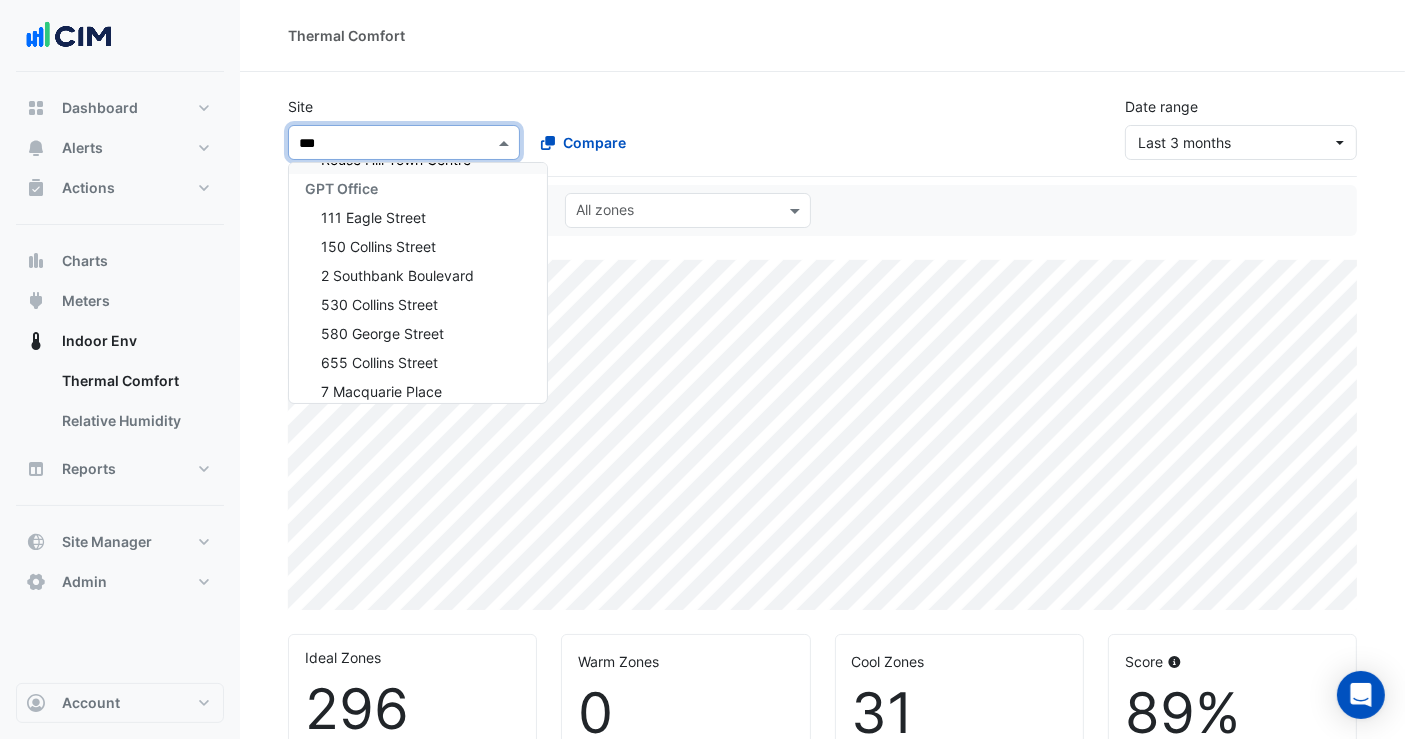 click on "GPT Office" at bounding box center (341, 188) 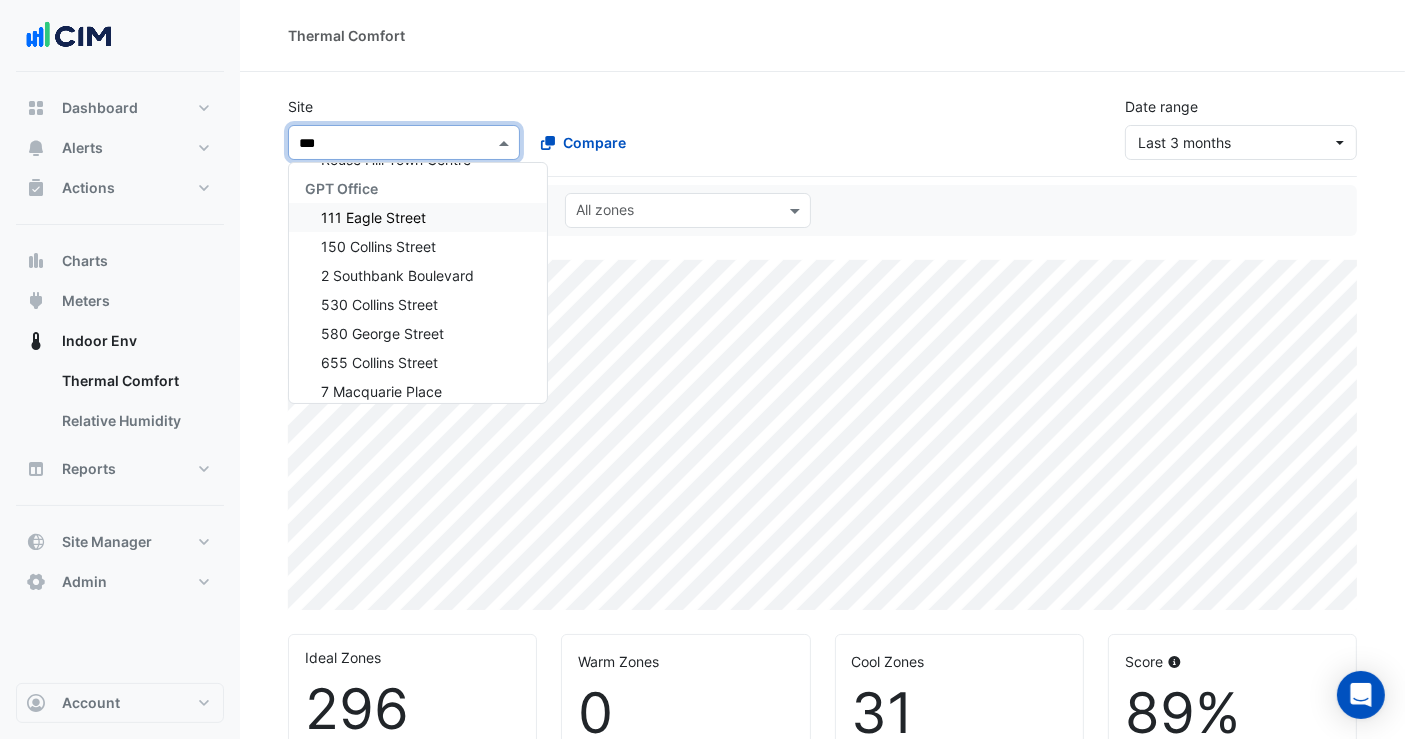 click on "GPT Office" at bounding box center (341, 188) 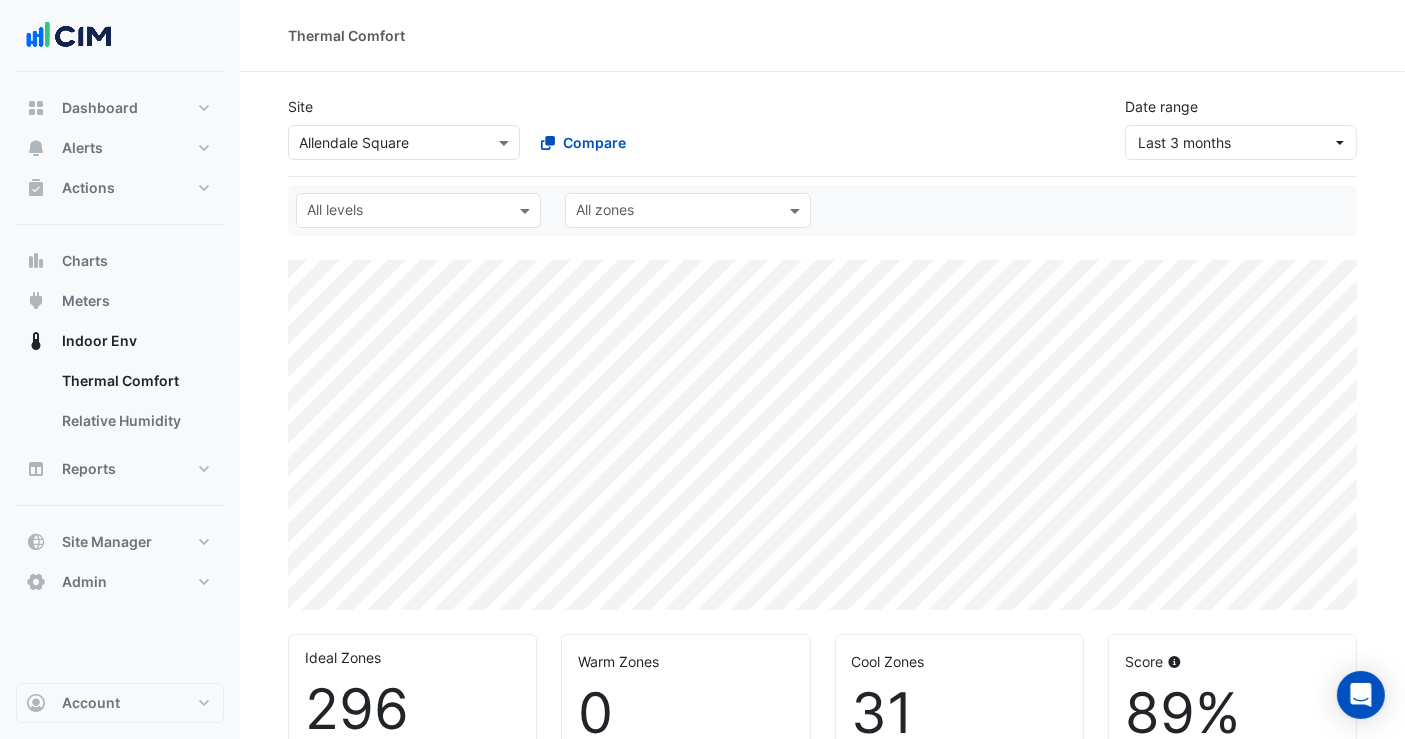 drag, startPoint x: 409, startPoint y: 130, endPoint x: 405, endPoint y: 147, distance: 17.464249 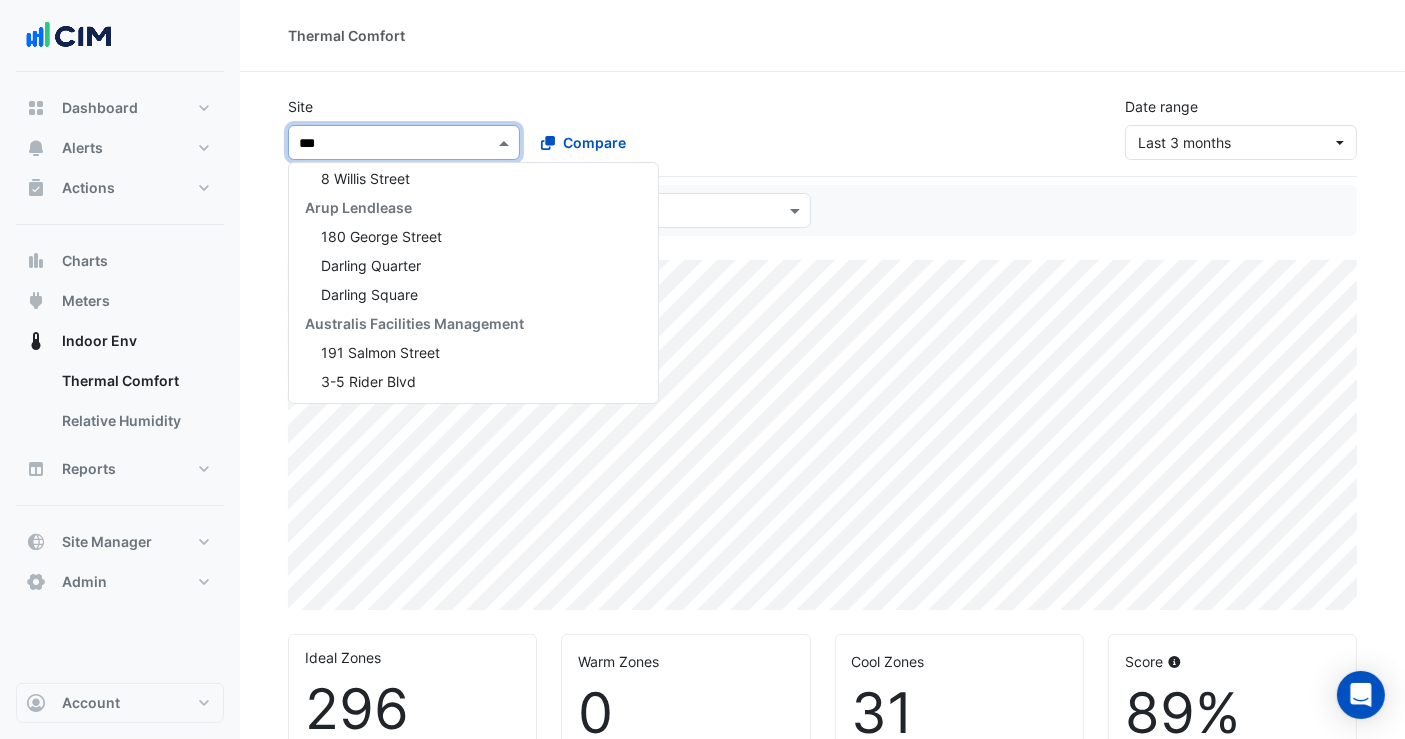 scroll, scrollTop: 0, scrollLeft: 0, axis: both 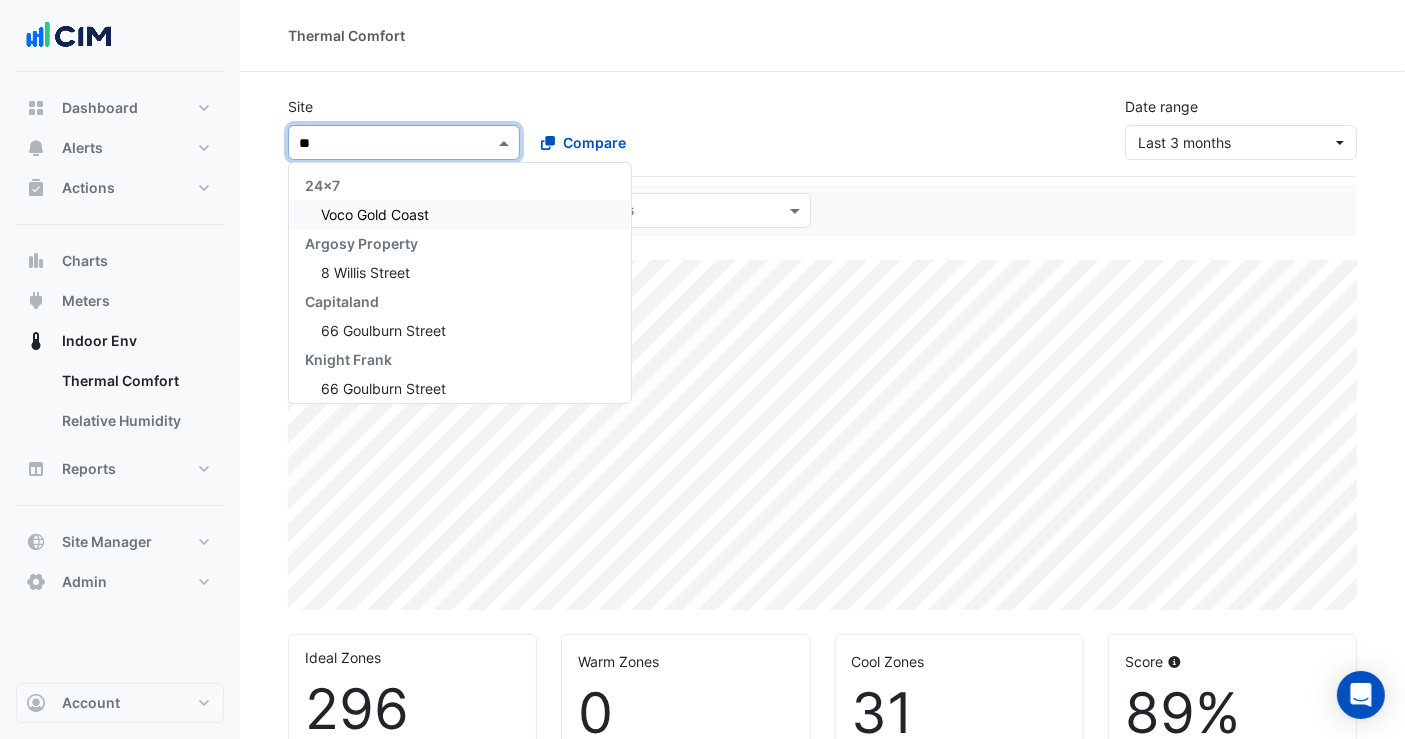 type on "*" 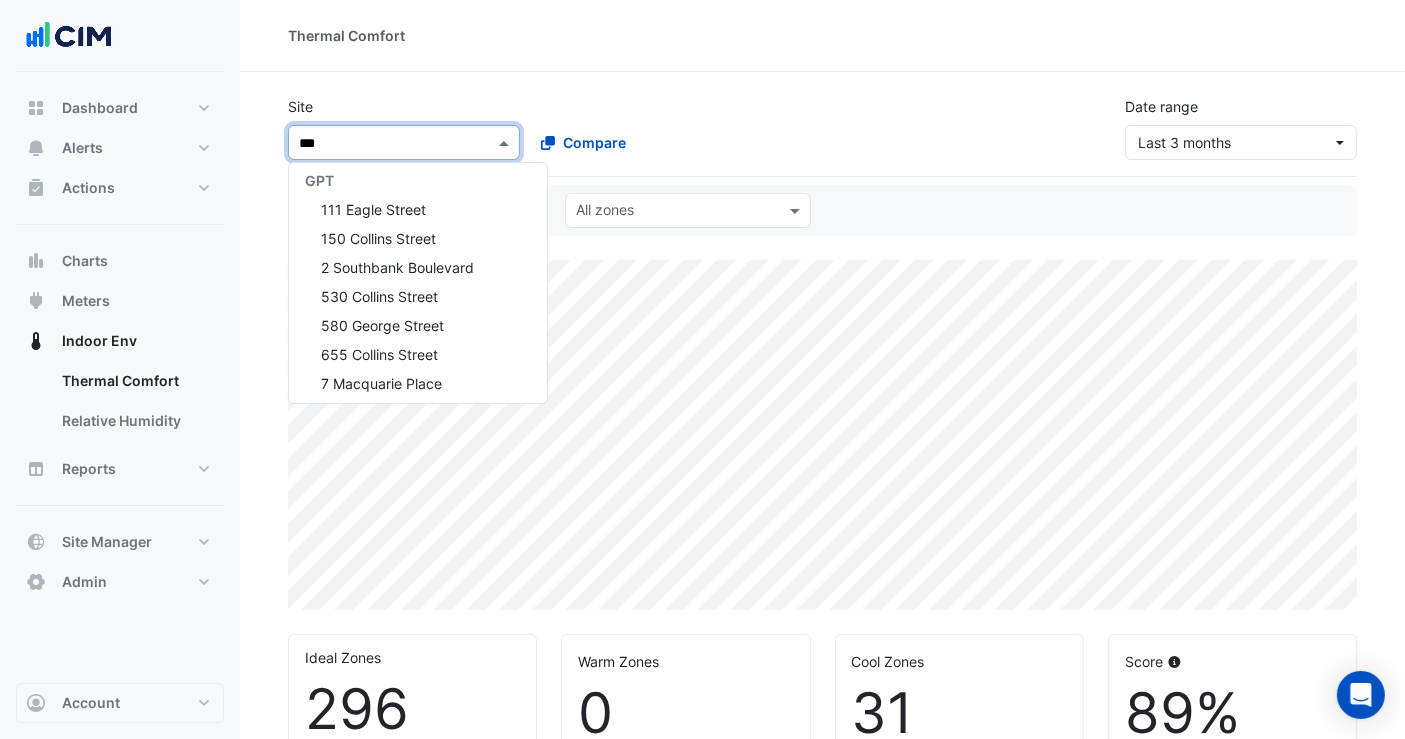 scroll, scrollTop: 0, scrollLeft: 0, axis: both 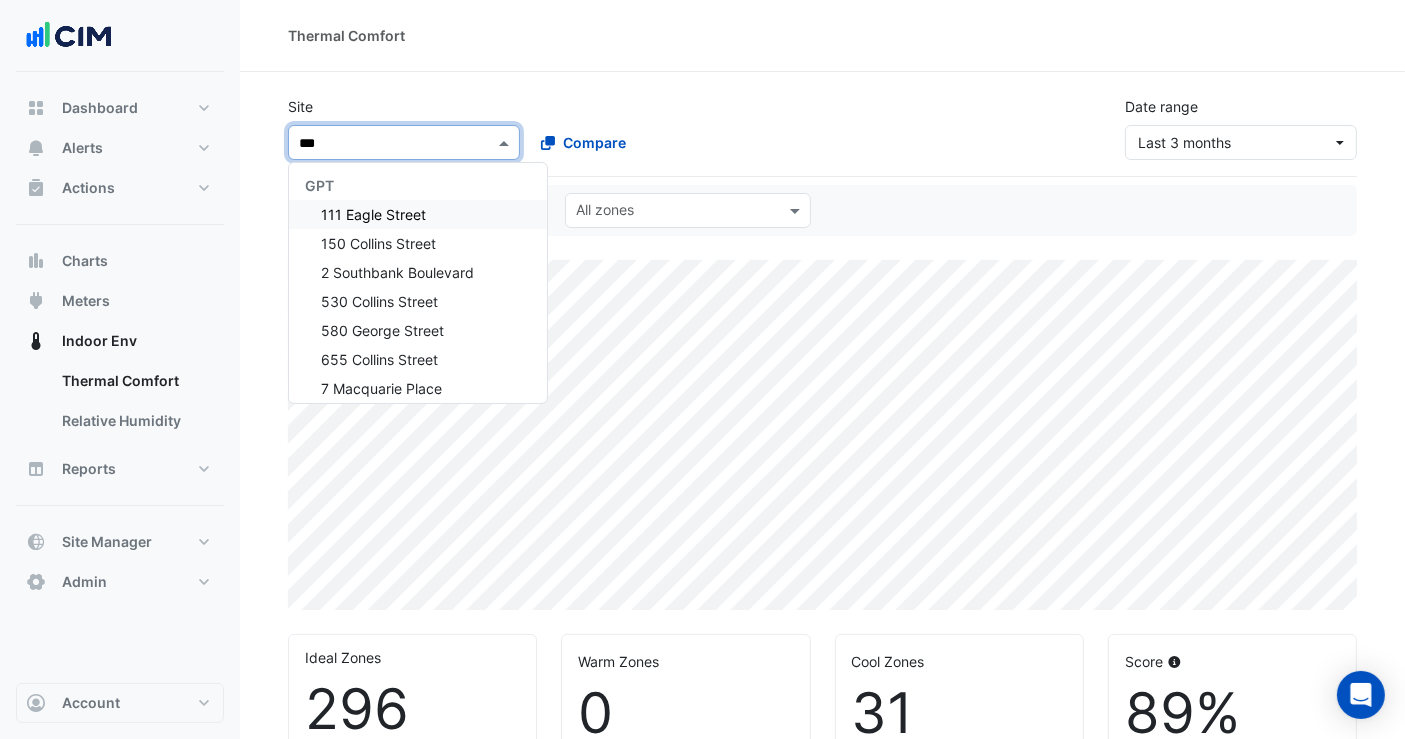 click on "GPT" at bounding box center [418, 185] 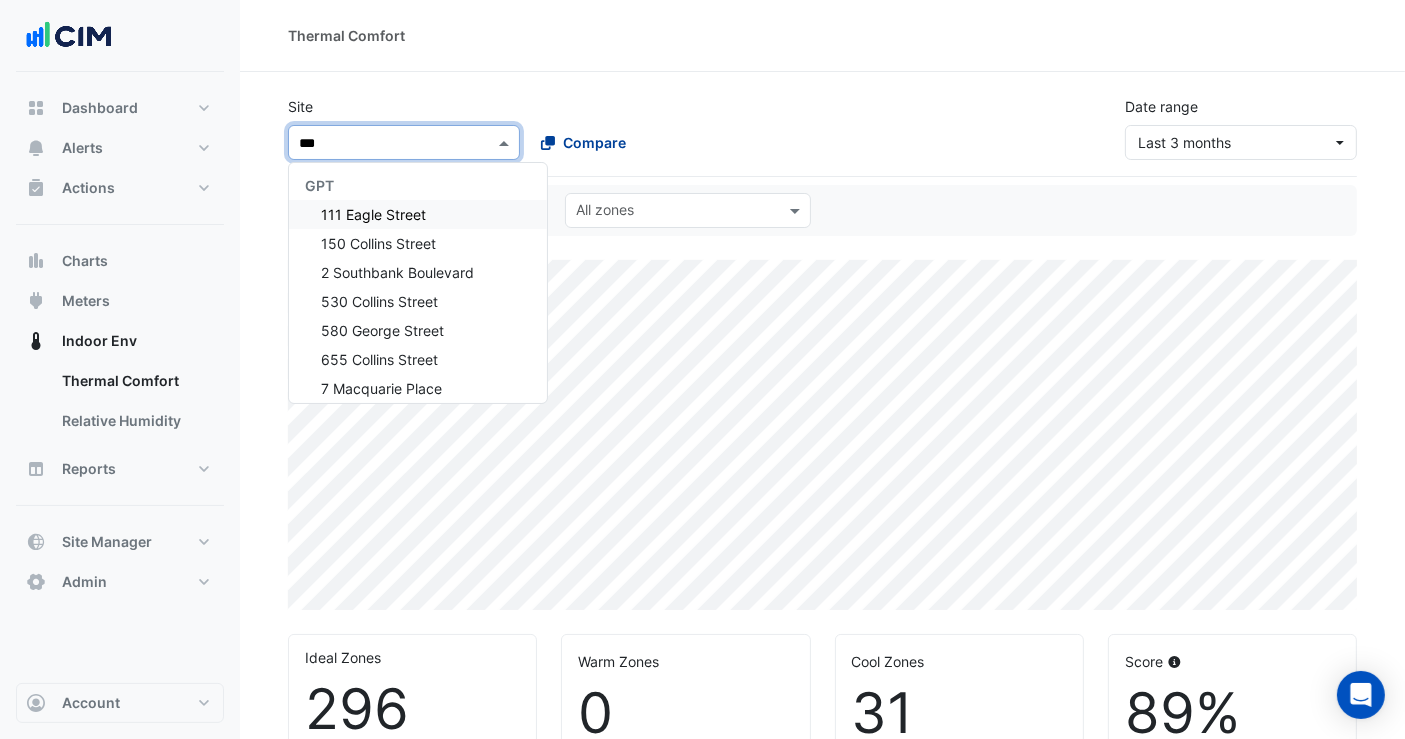 type on "***" 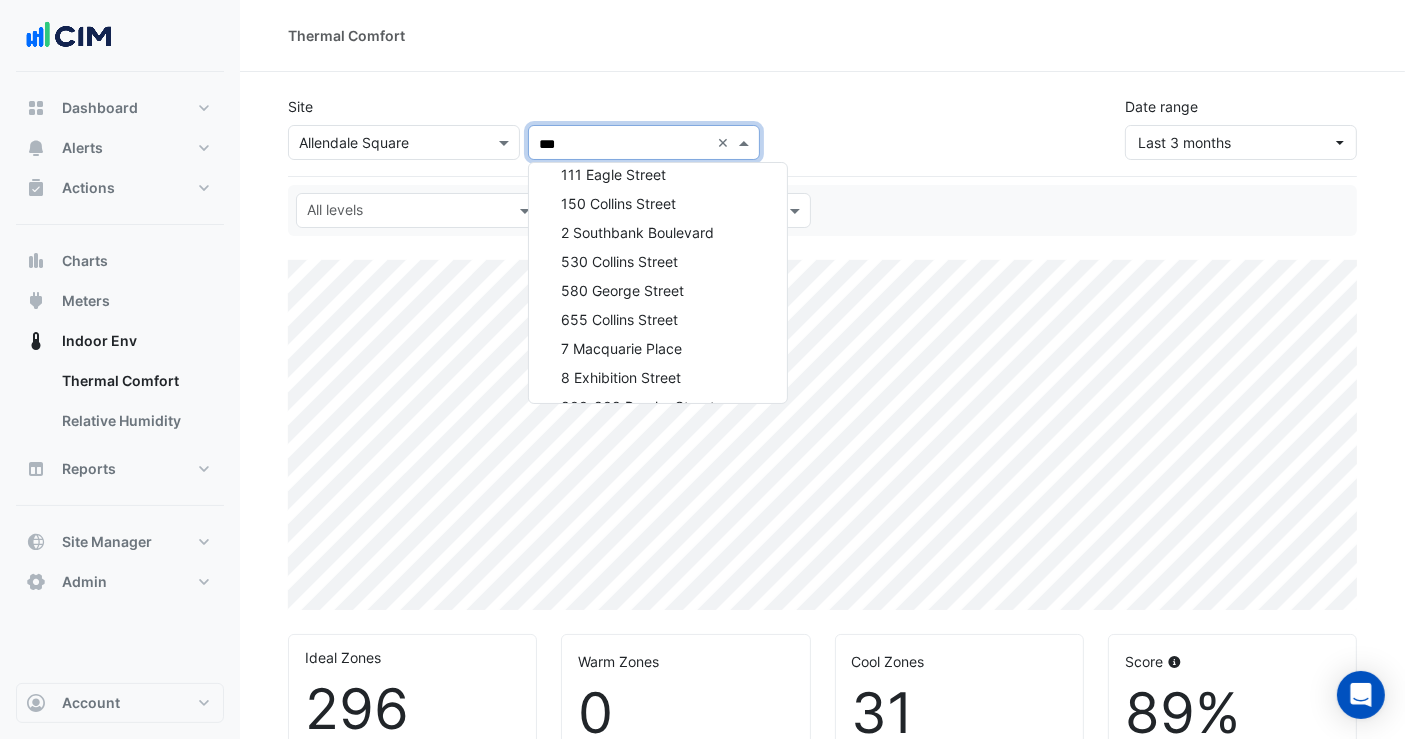 scroll, scrollTop: 0, scrollLeft: 0, axis: both 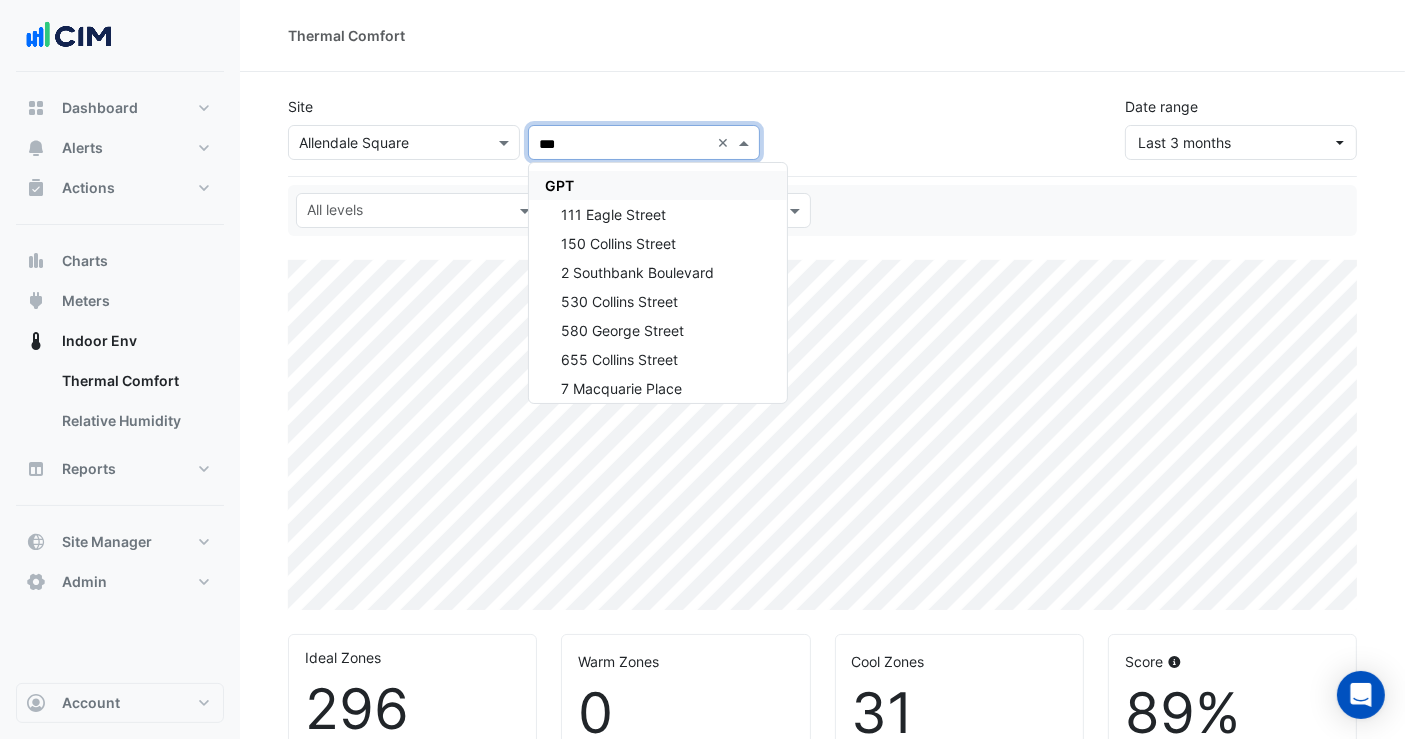 click on "GPT" at bounding box center [658, 185] 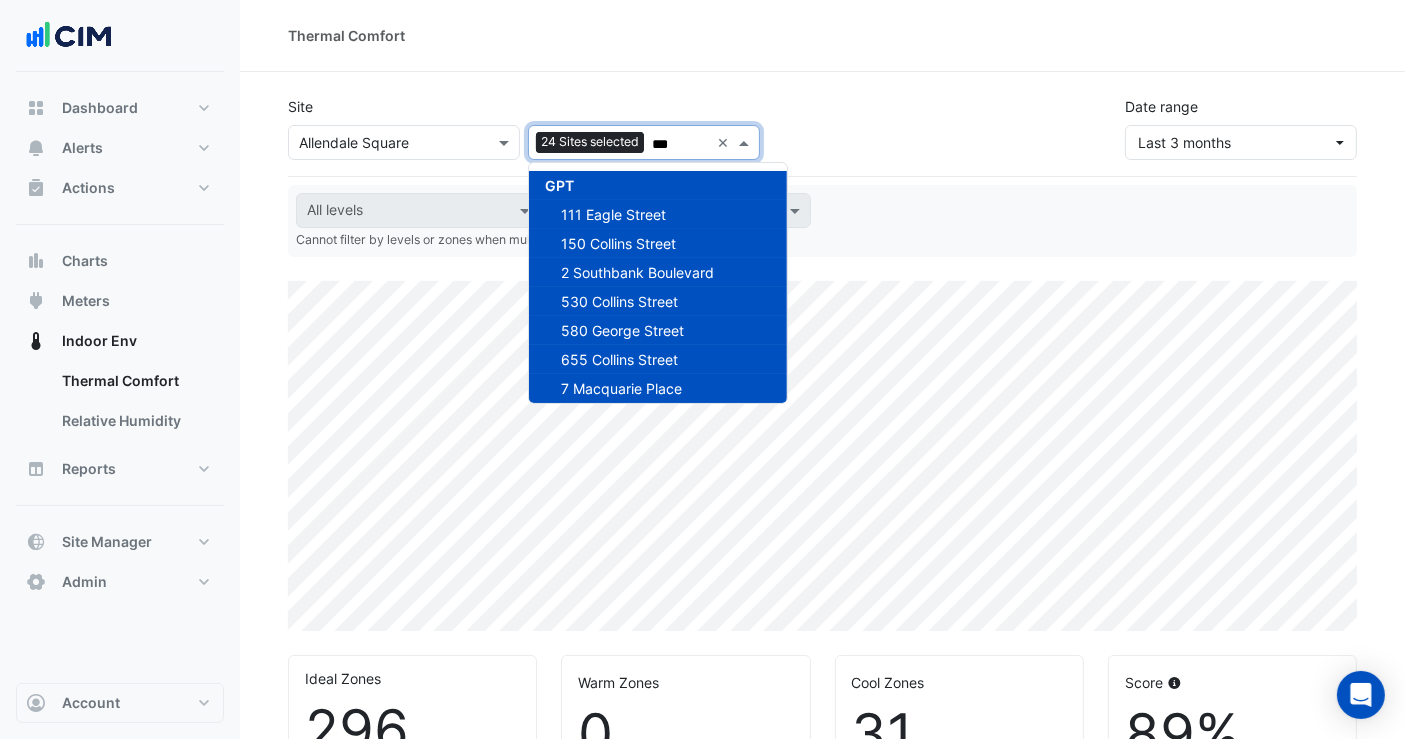 type on "***" 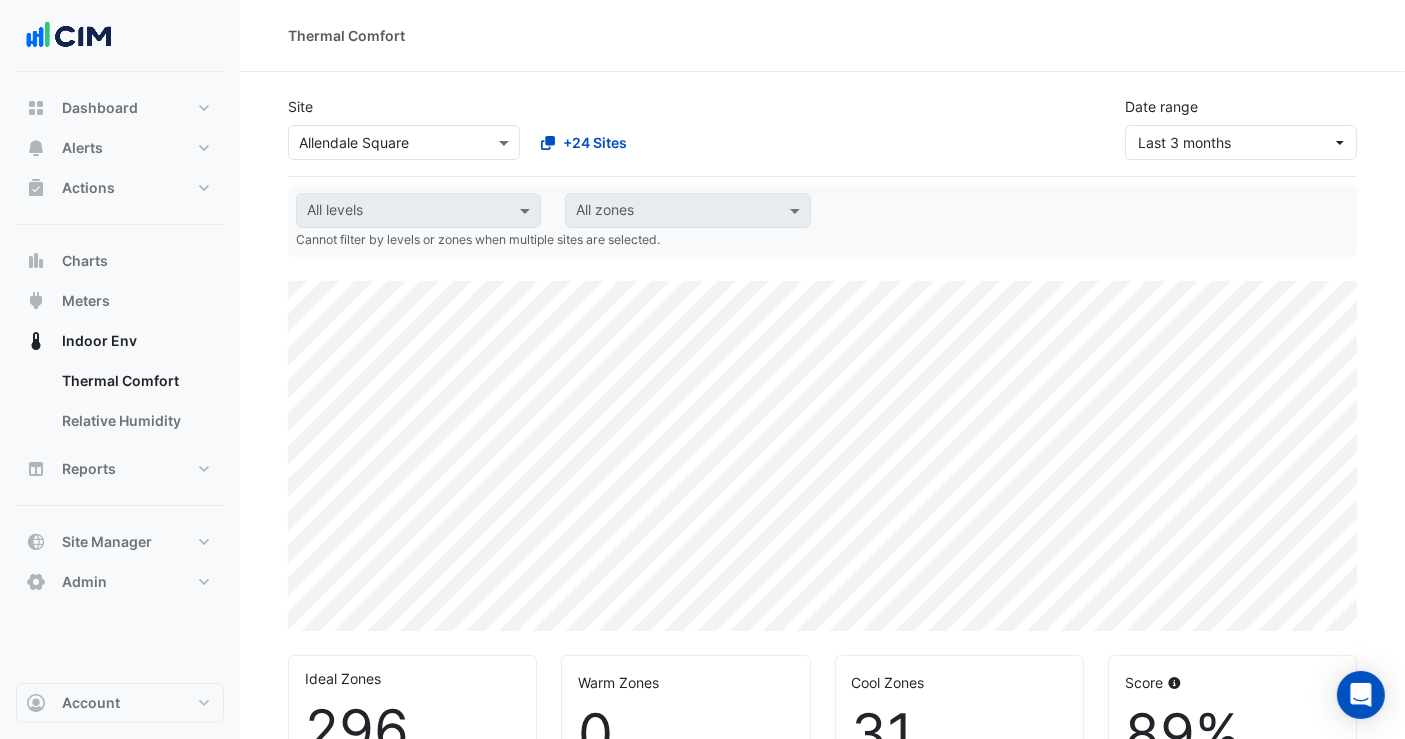 click 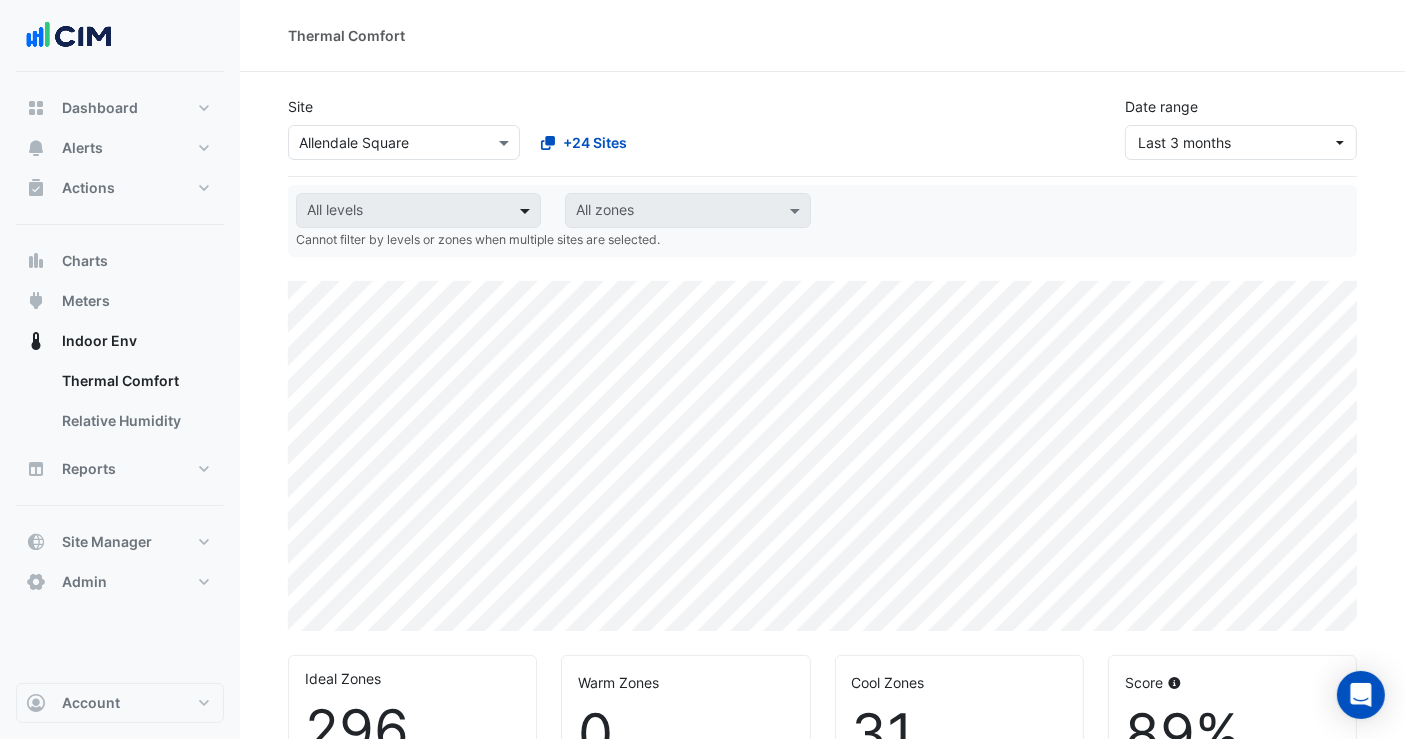 click 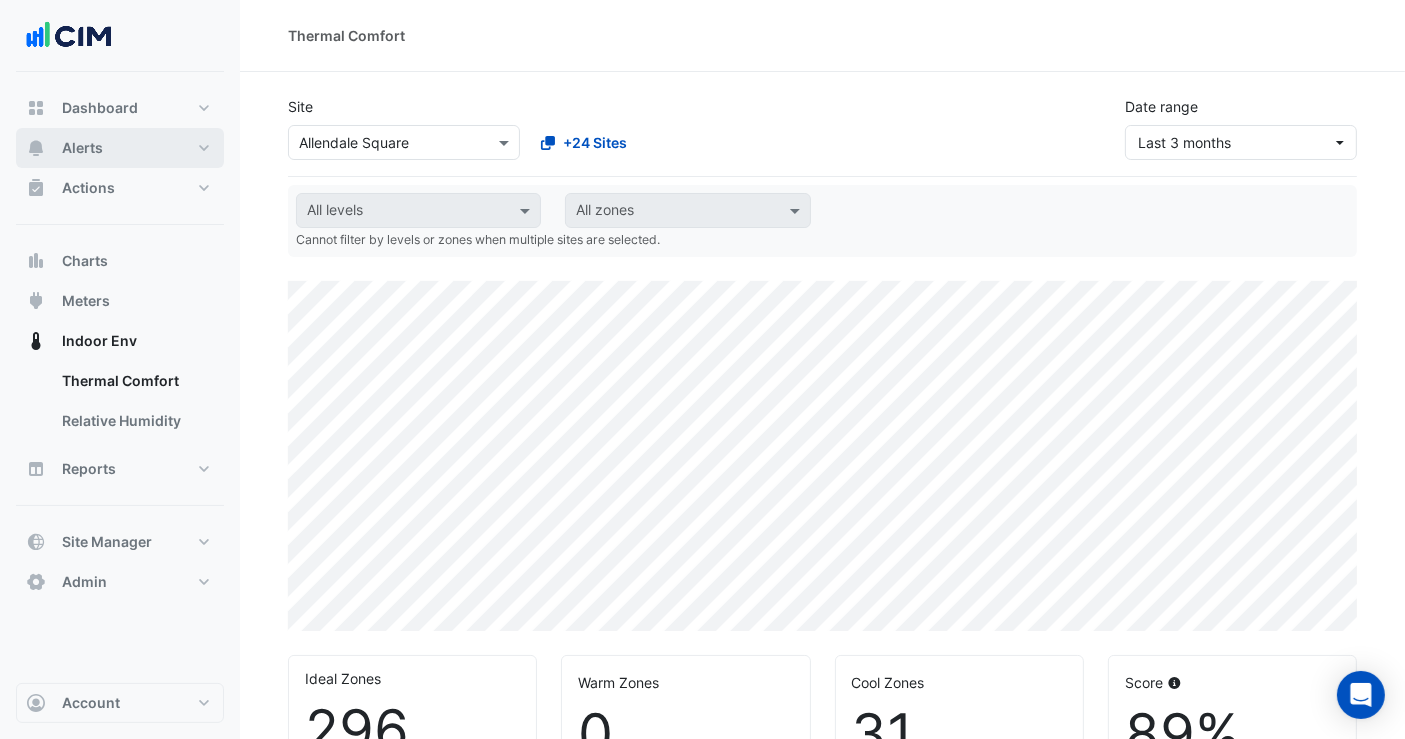 click on "Alerts" at bounding box center [120, 148] 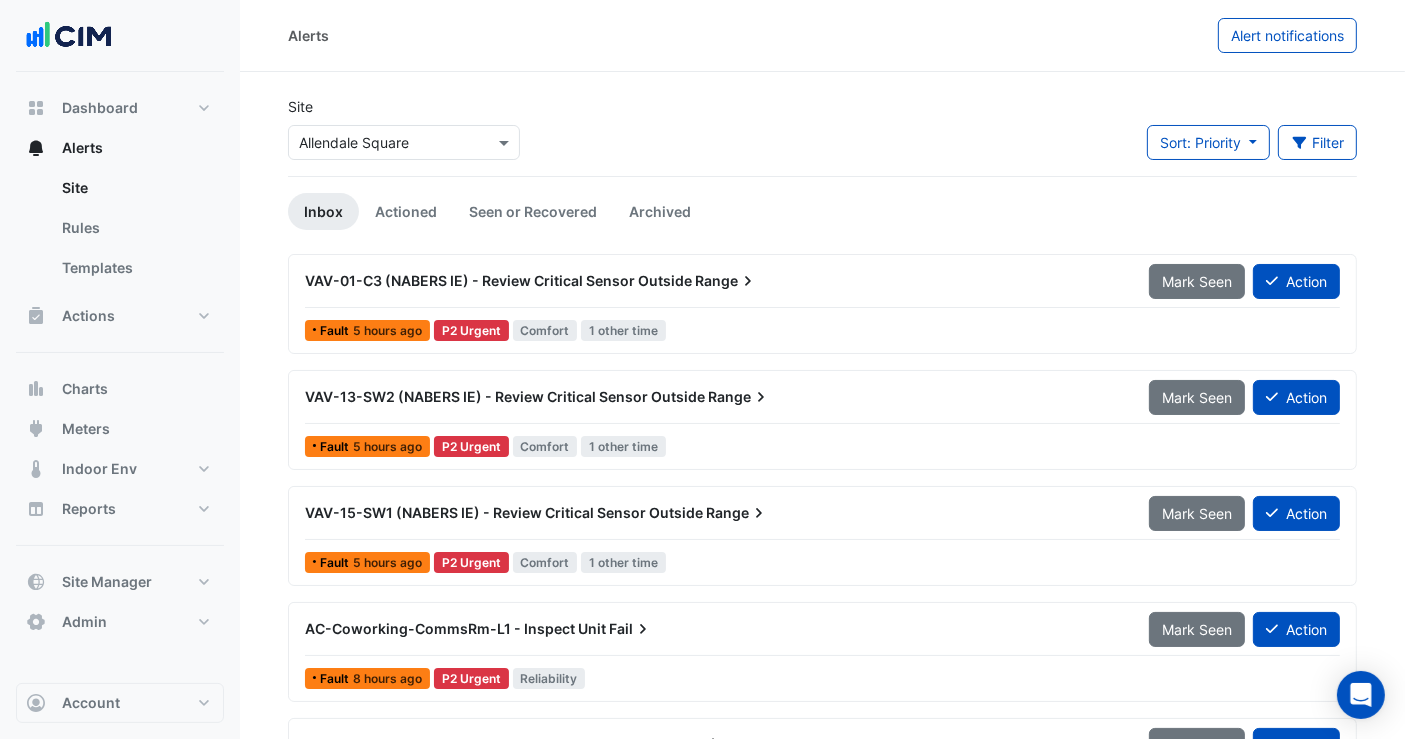 click at bounding box center [384, 143] 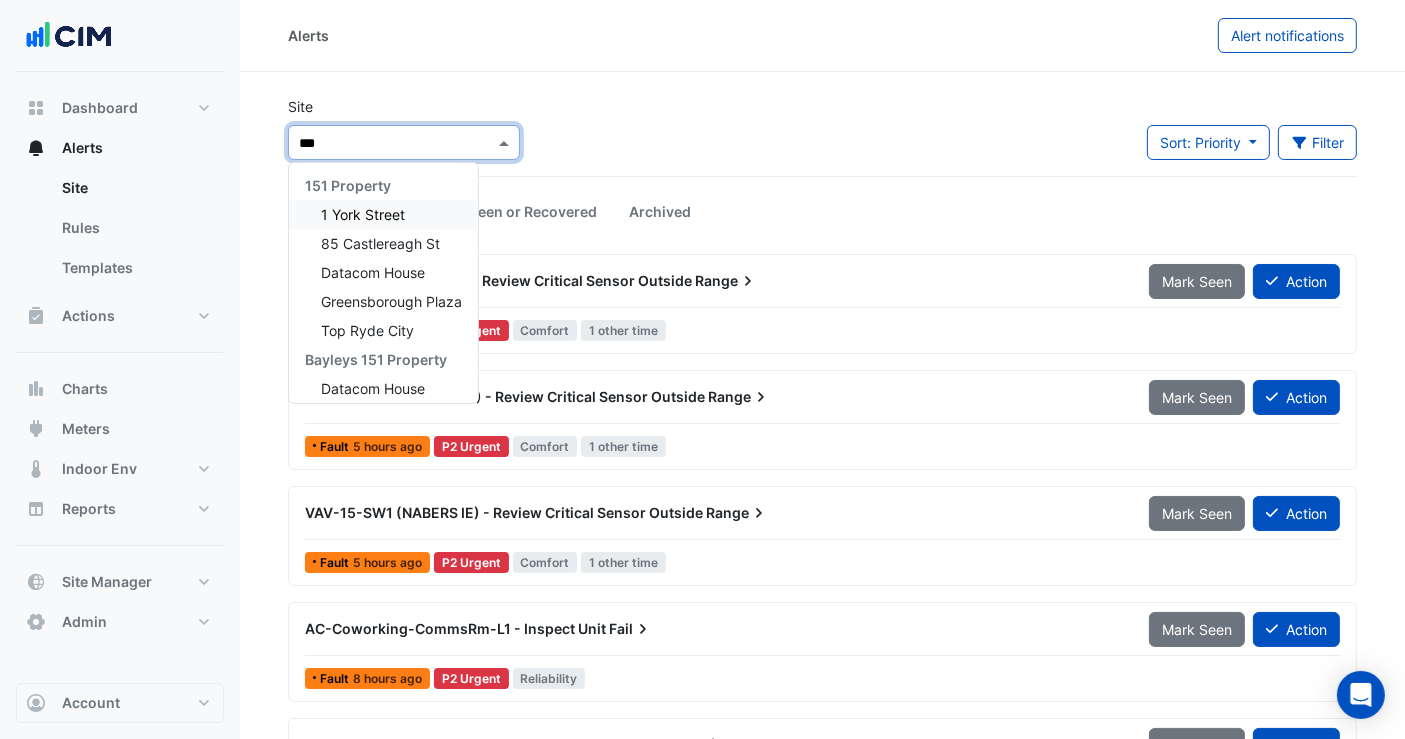 scroll, scrollTop: 326, scrollLeft: 0, axis: vertical 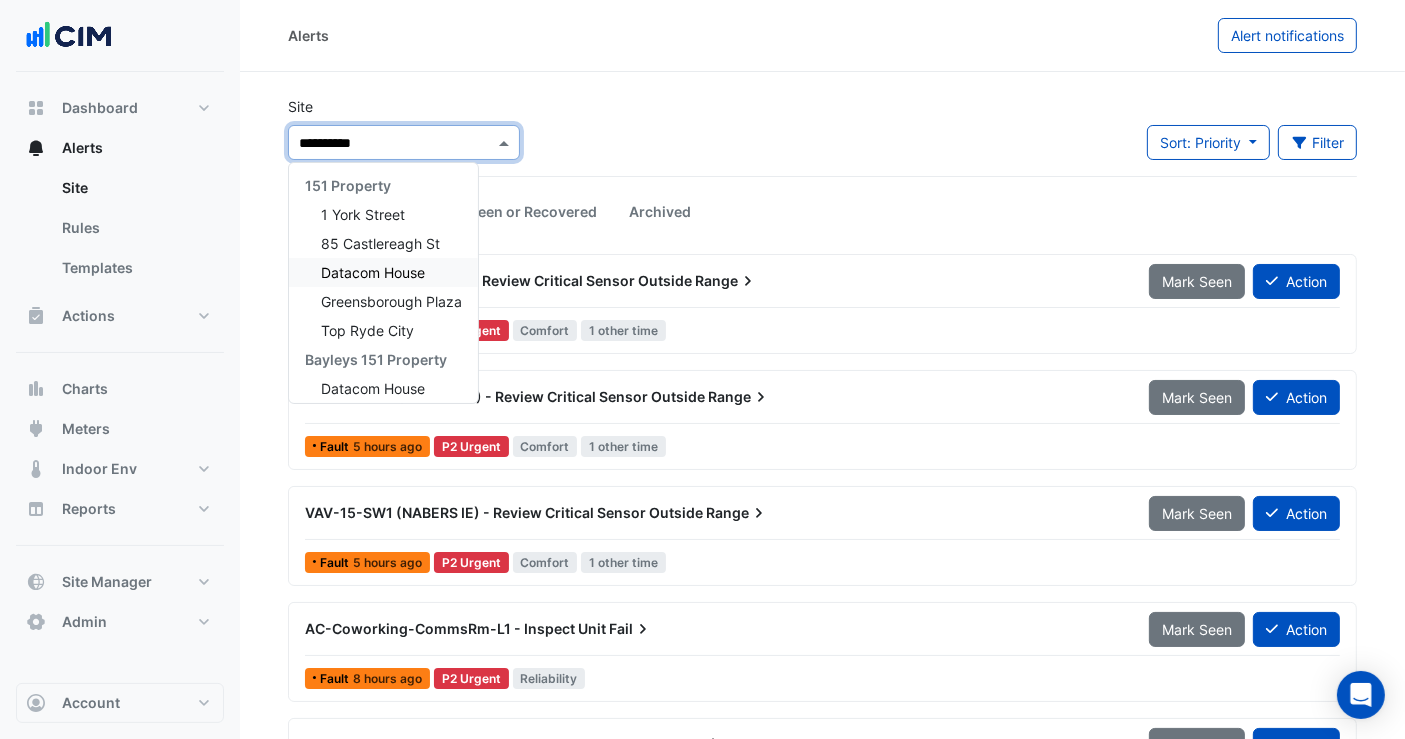 type on "**********" 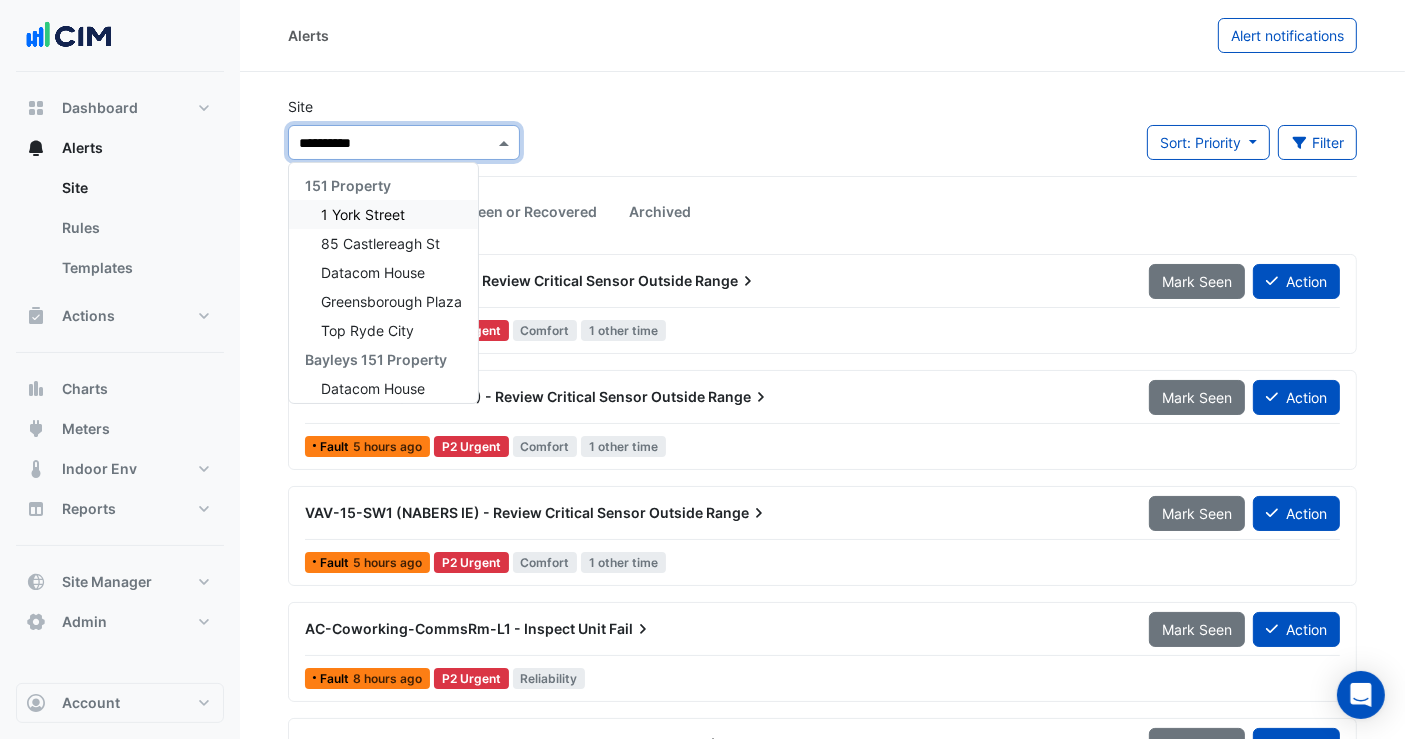 drag, startPoint x: 534, startPoint y: 84, endPoint x: 901, endPoint y: 71, distance: 367.23016 